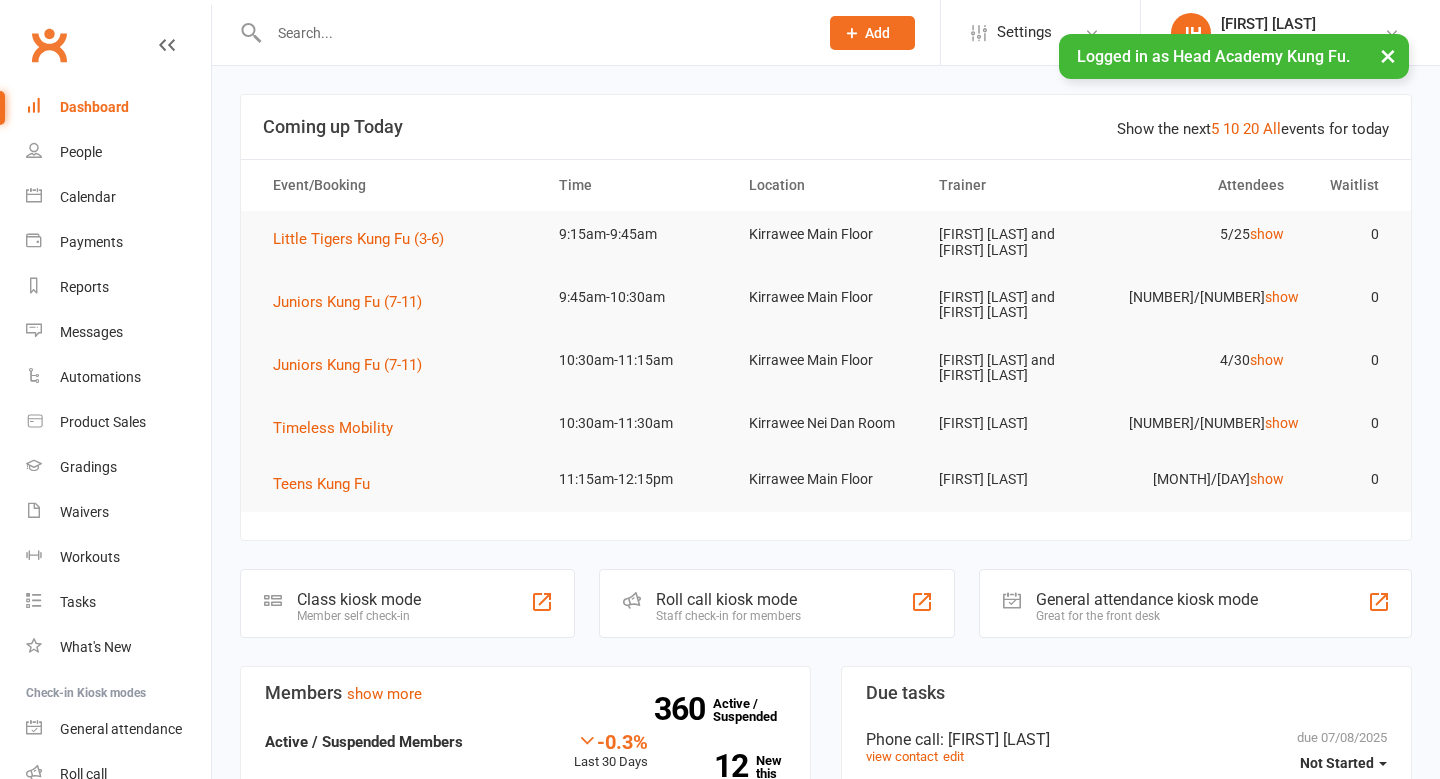 scroll, scrollTop: 0, scrollLeft: 0, axis: both 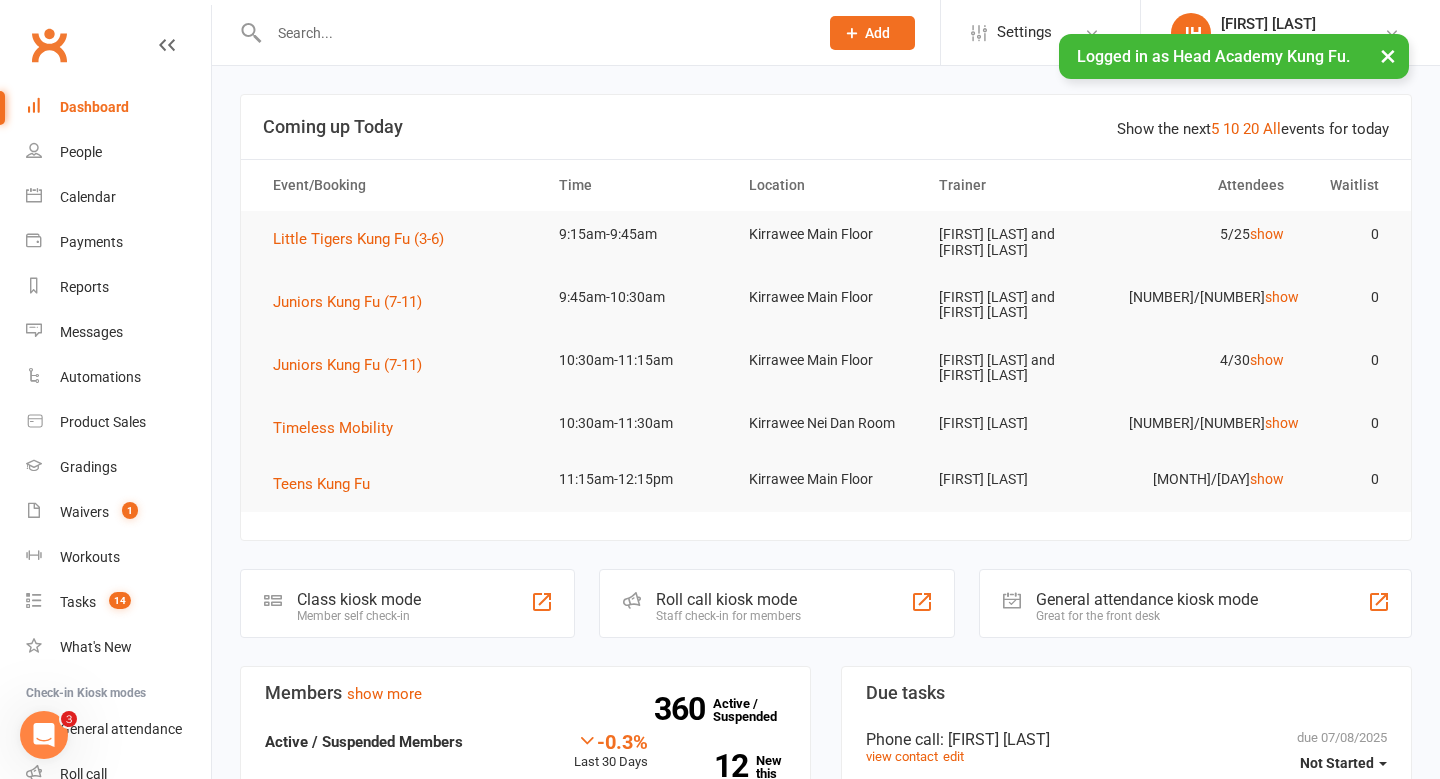 click on "×" at bounding box center [1388, 55] 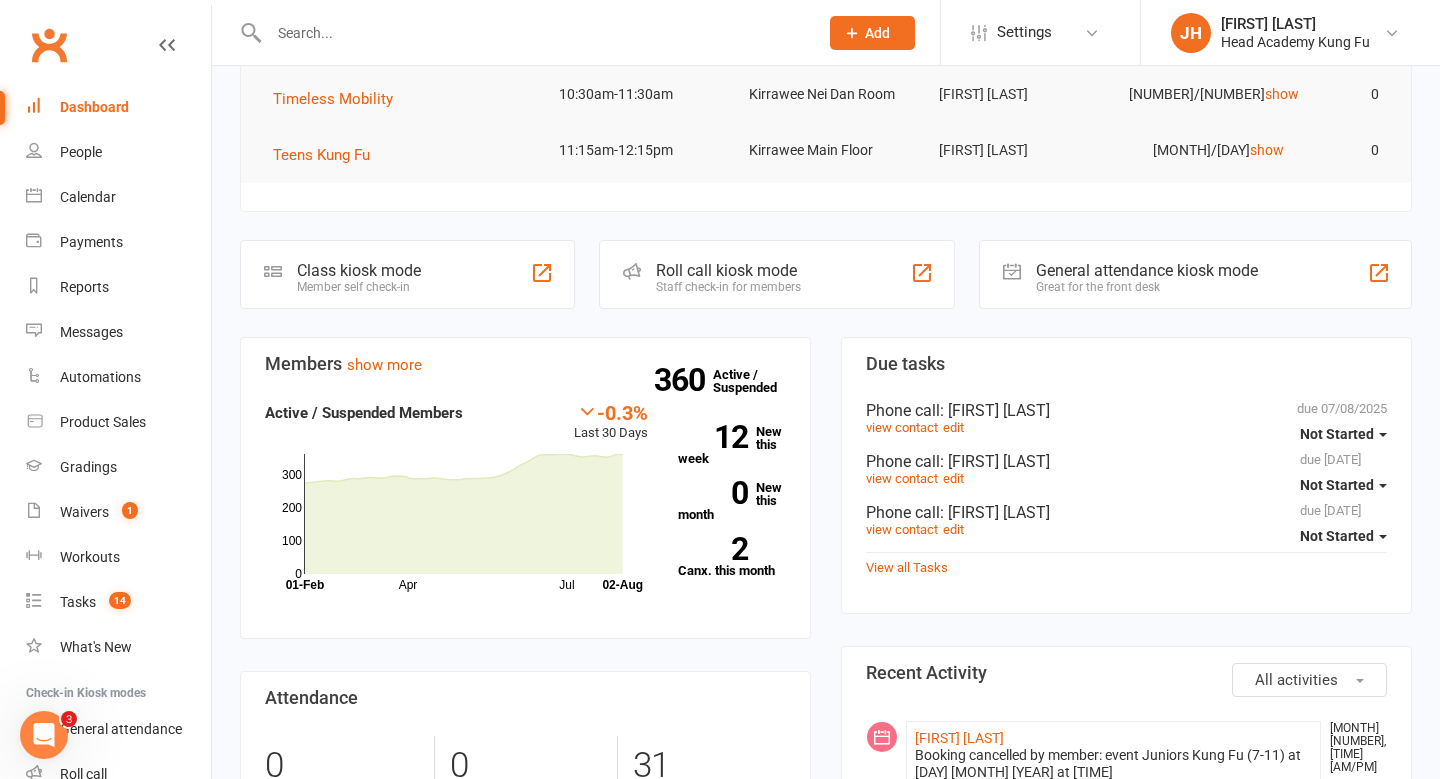 scroll, scrollTop: 349, scrollLeft: 0, axis: vertical 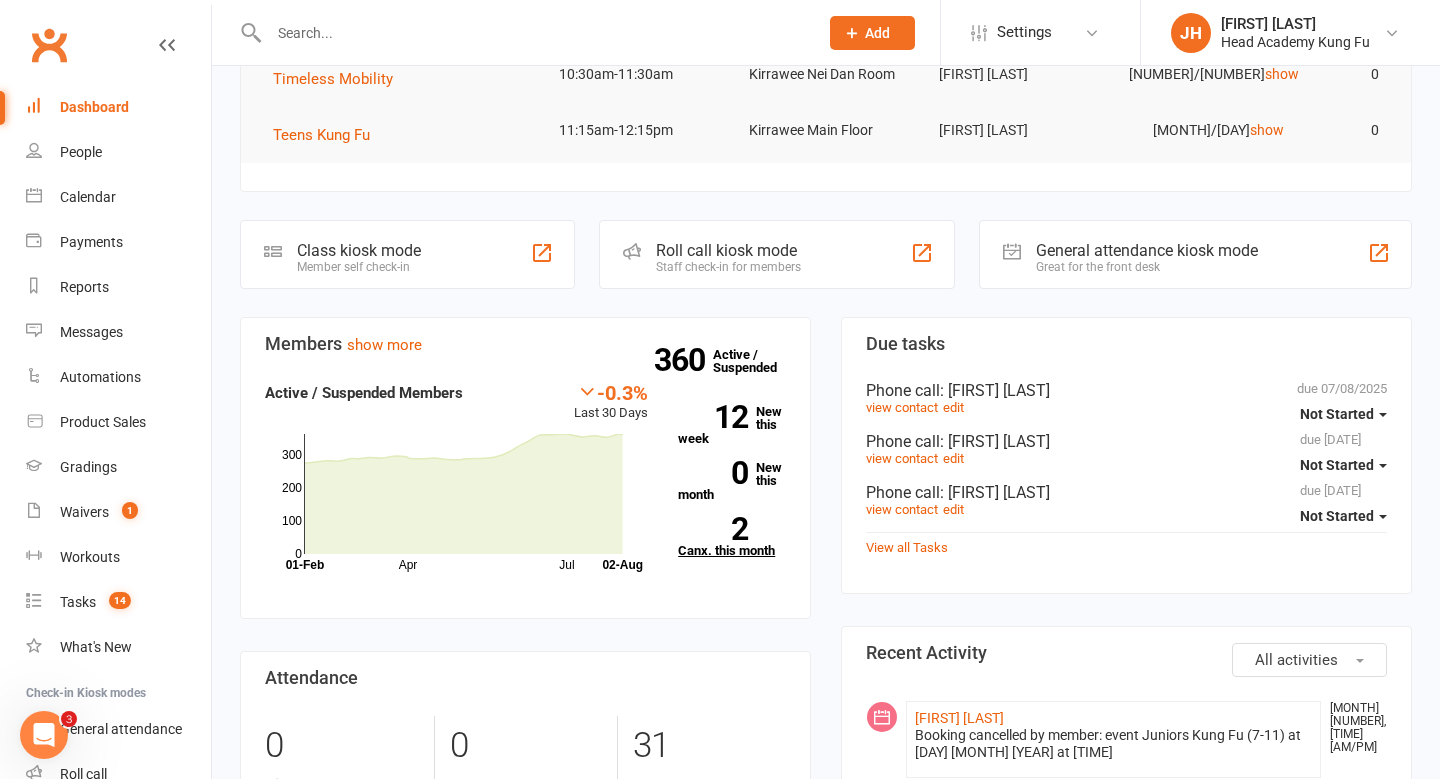click on "2" at bounding box center (713, 529) 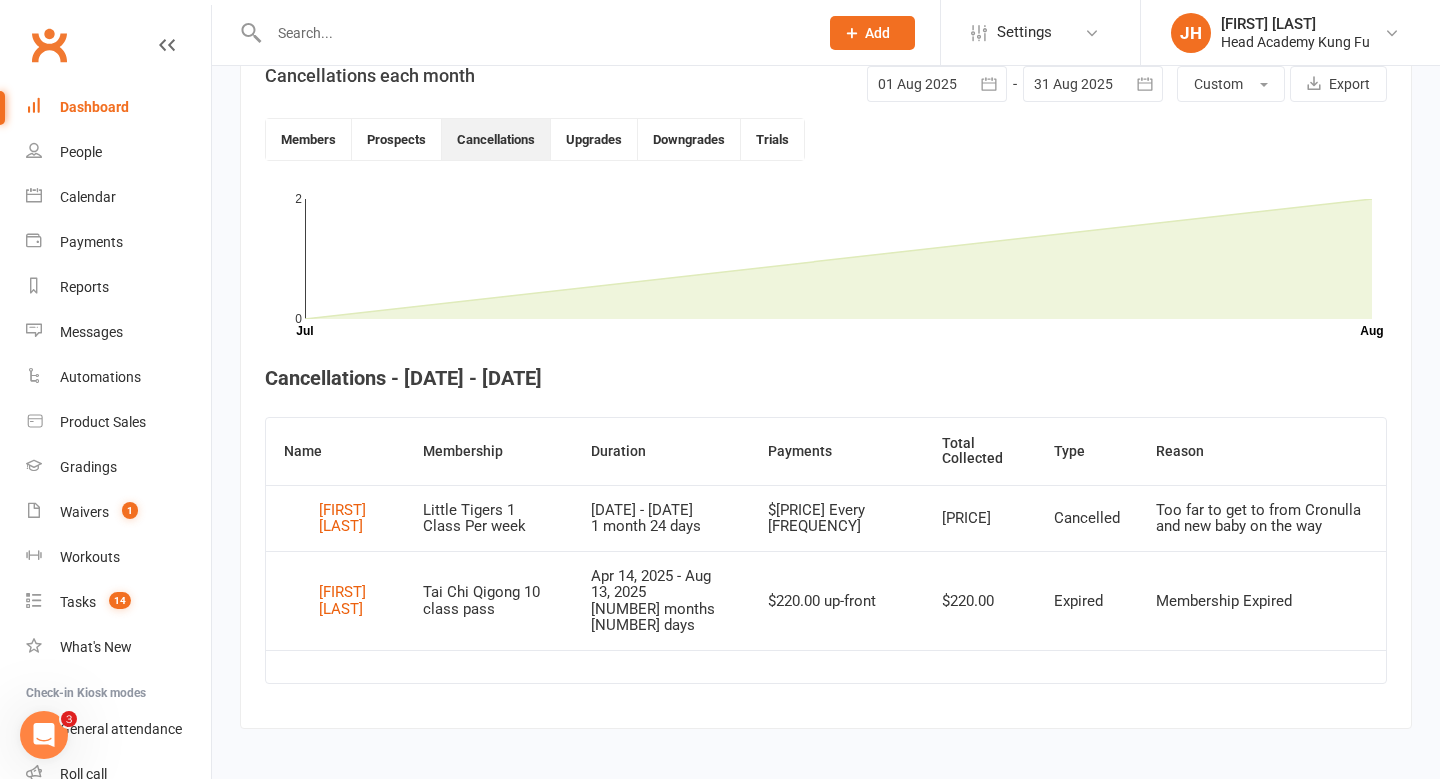 scroll, scrollTop: 524, scrollLeft: 0, axis: vertical 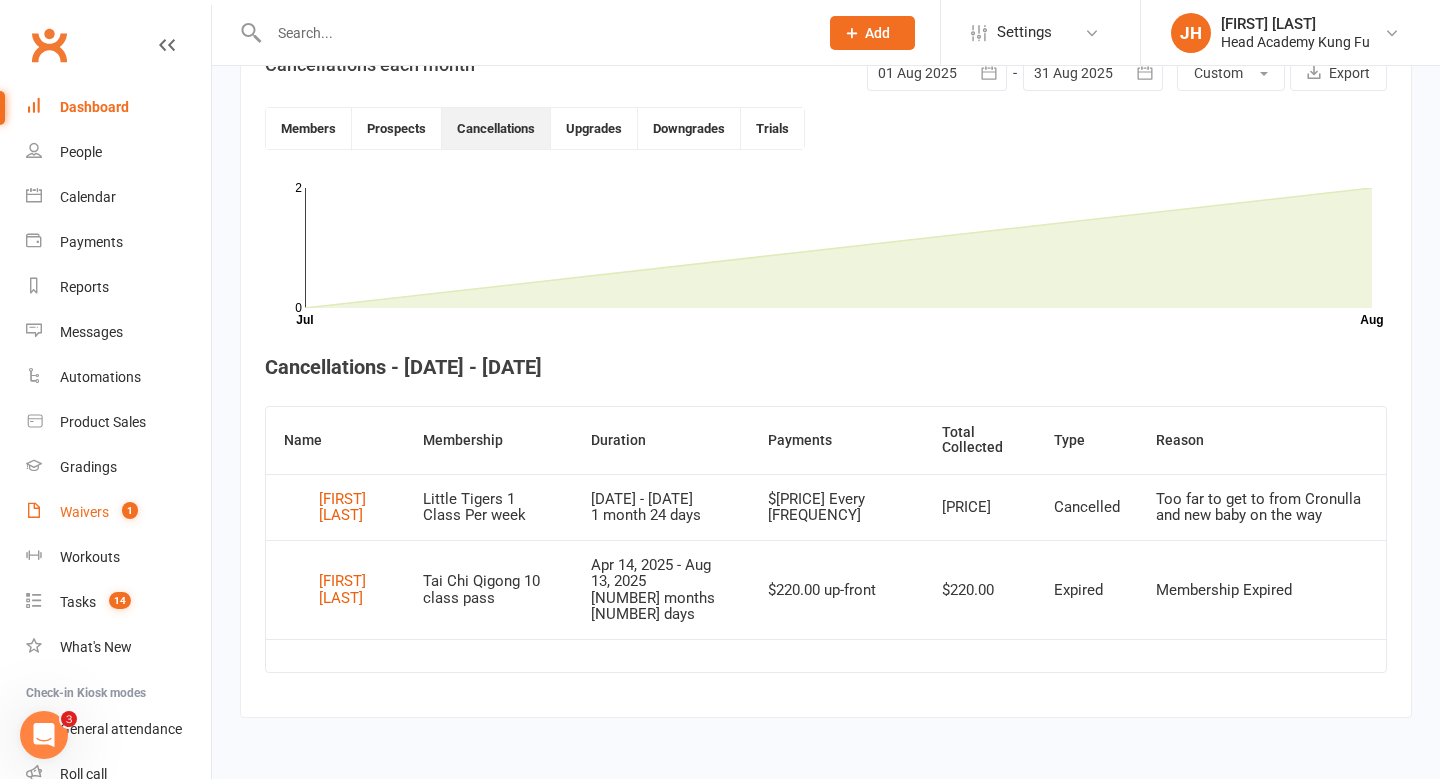 click on "1" at bounding box center [125, 512] 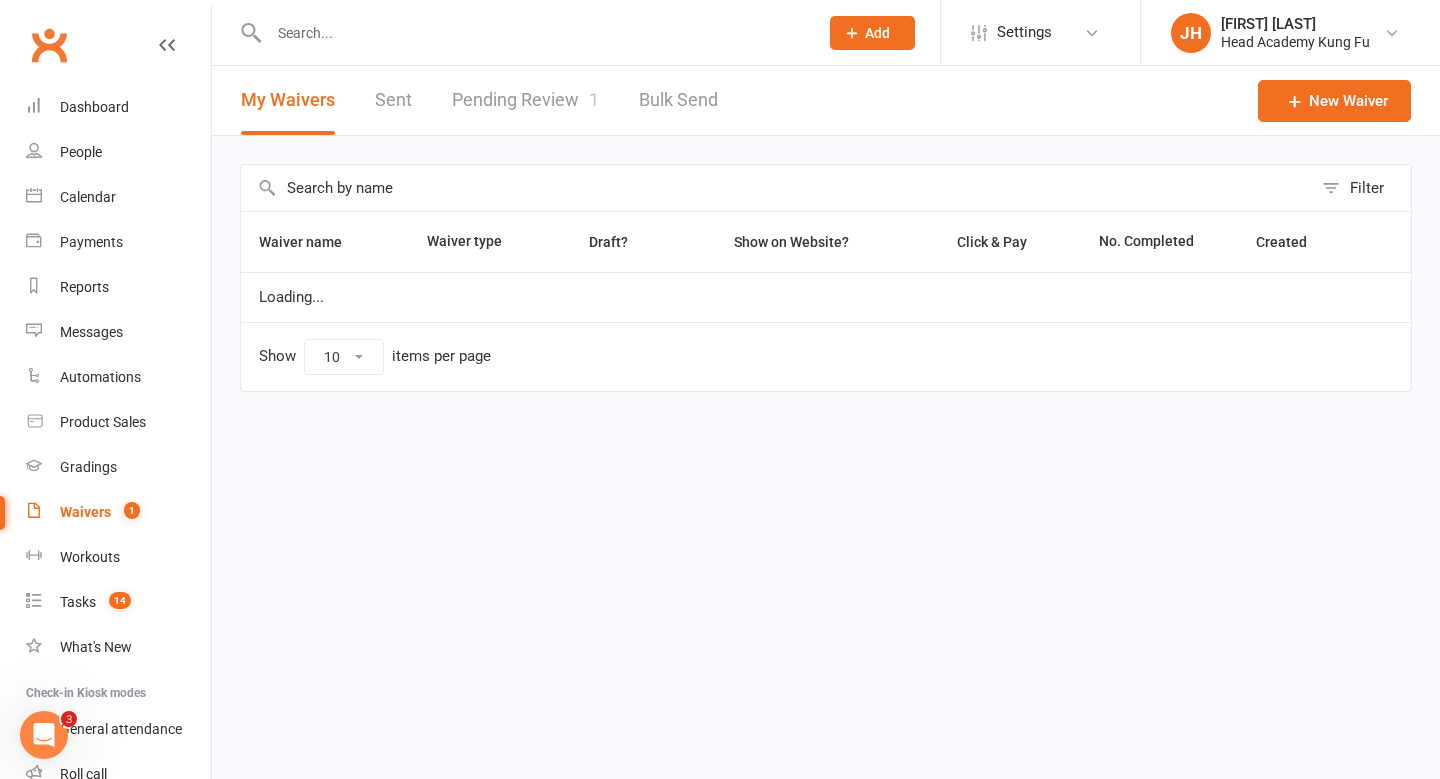 scroll, scrollTop: 0, scrollLeft: 0, axis: both 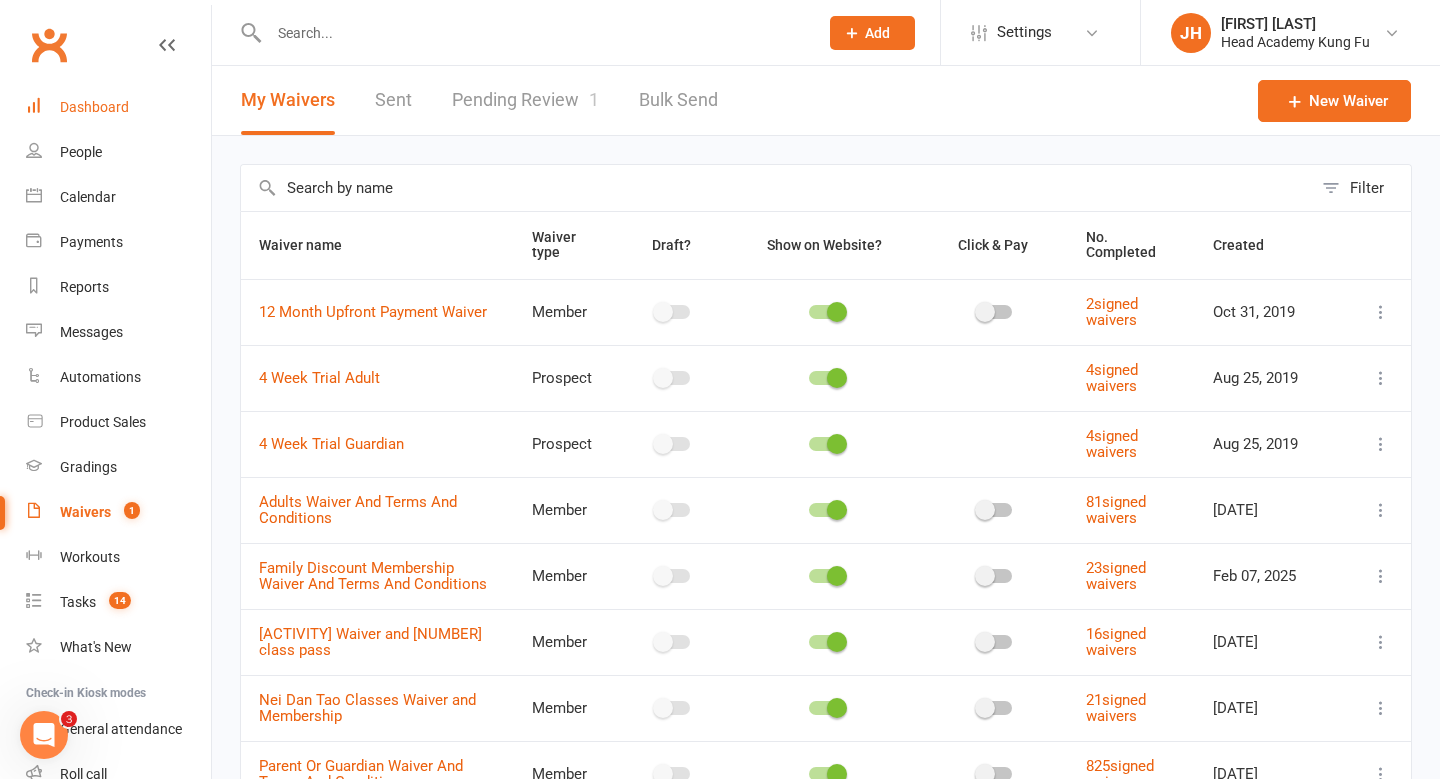 click on "Dashboard" at bounding box center [94, 107] 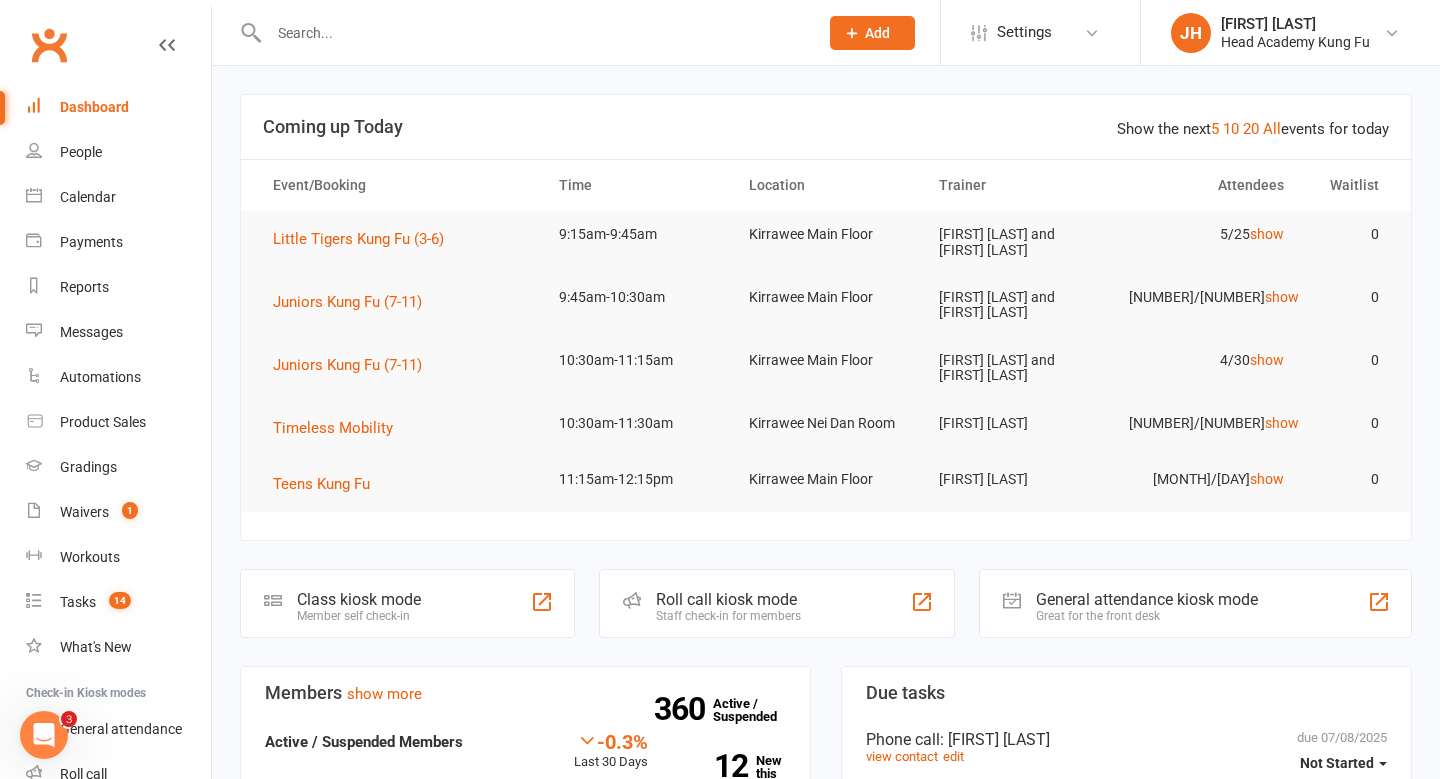 click at bounding box center [533, 33] 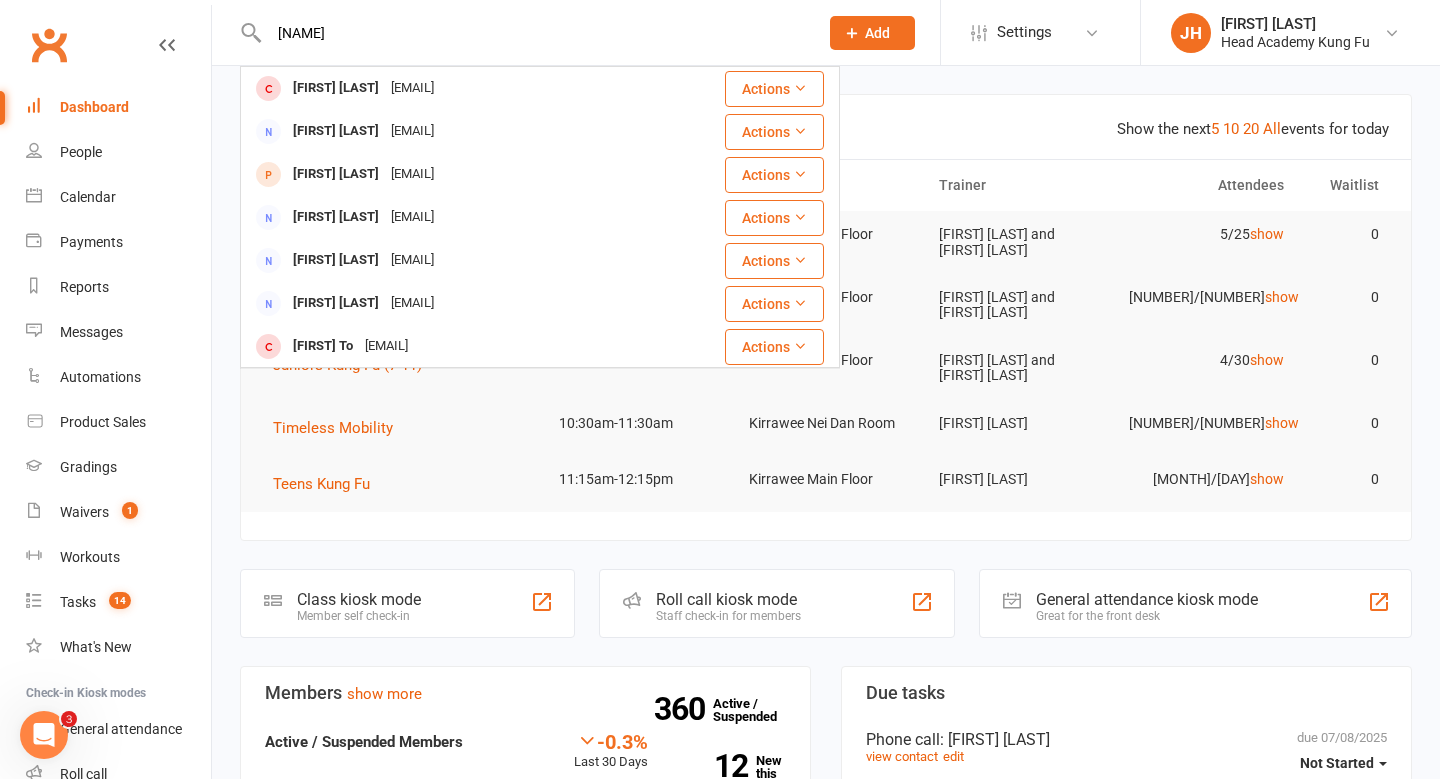 type on "[NAME]" 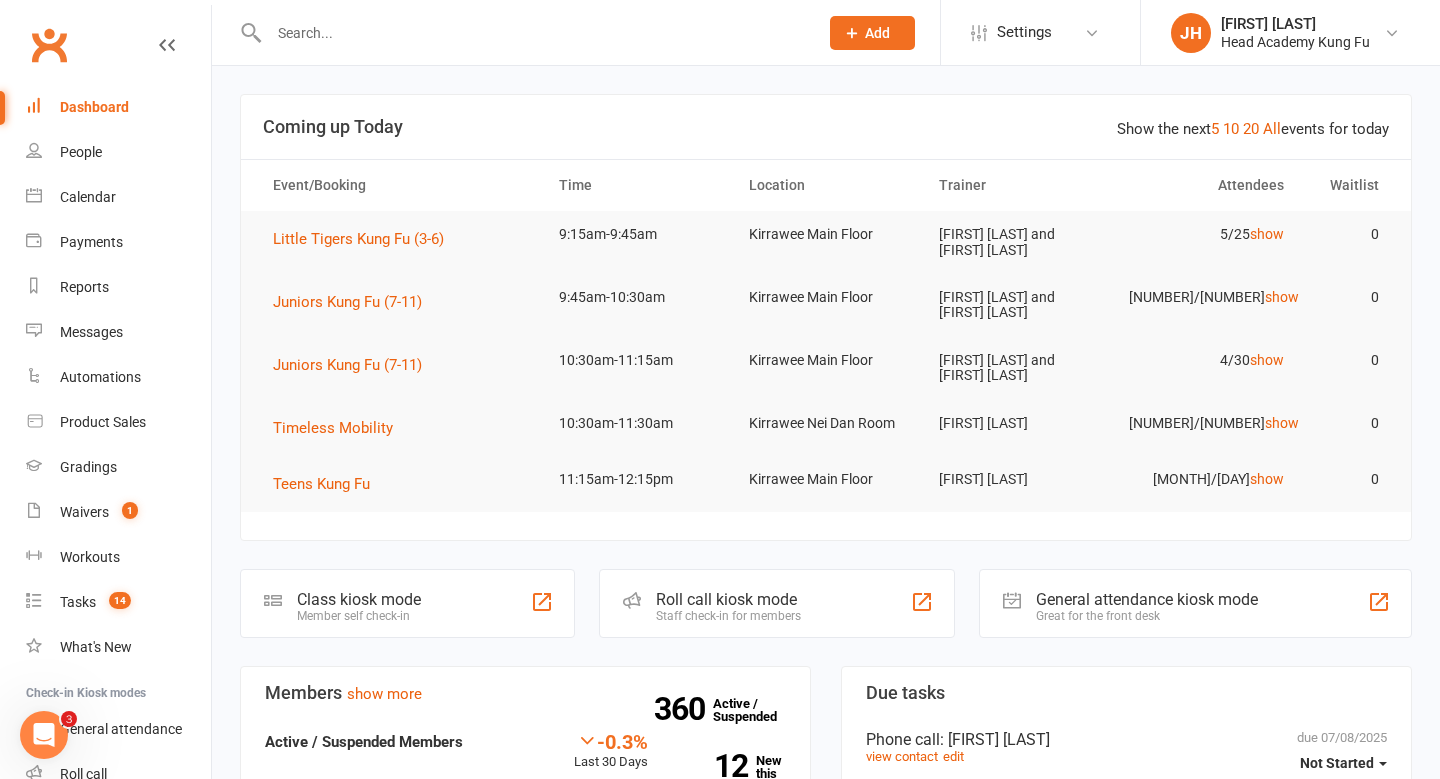 click 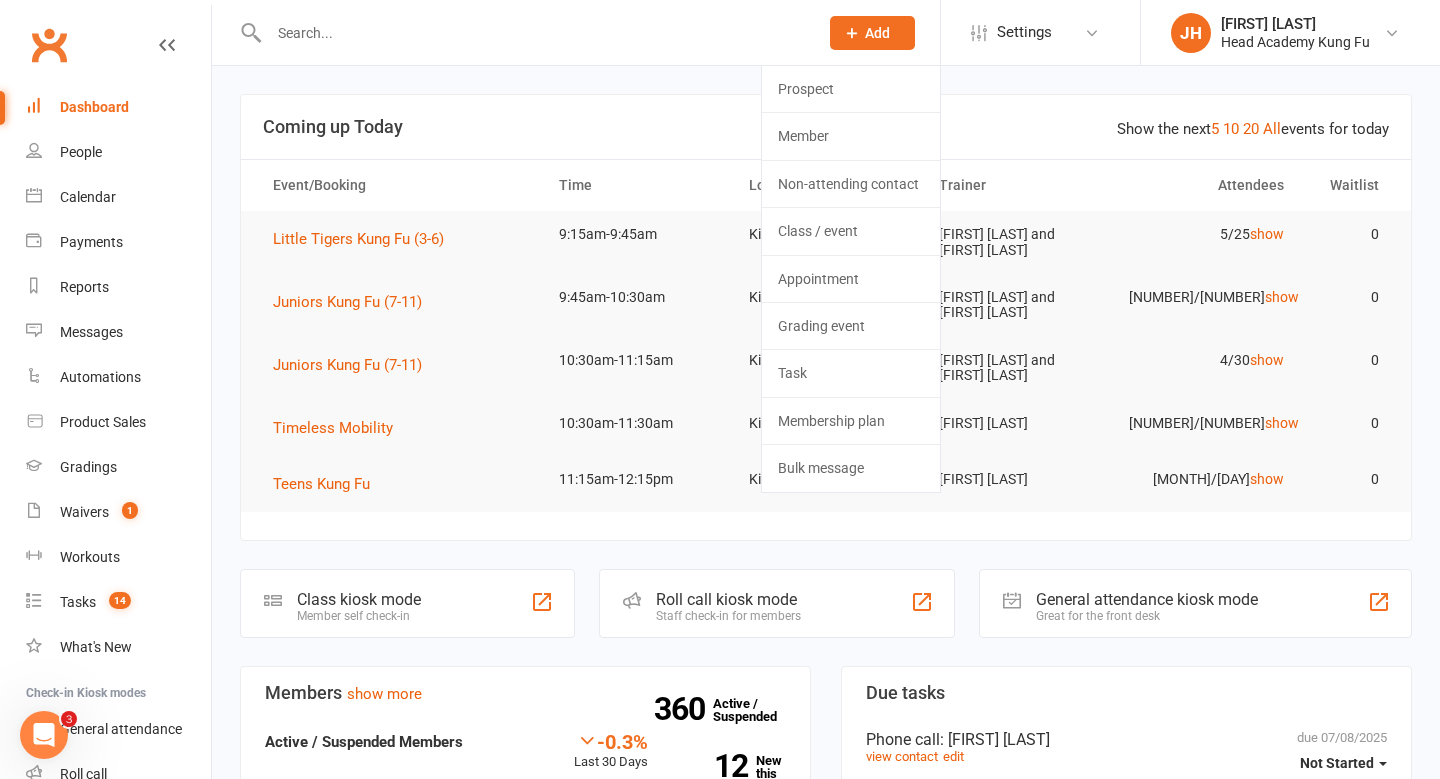 click on "Show the next  5   10   20   All  events for today Coming up Today" at bounding box center [826, 127] 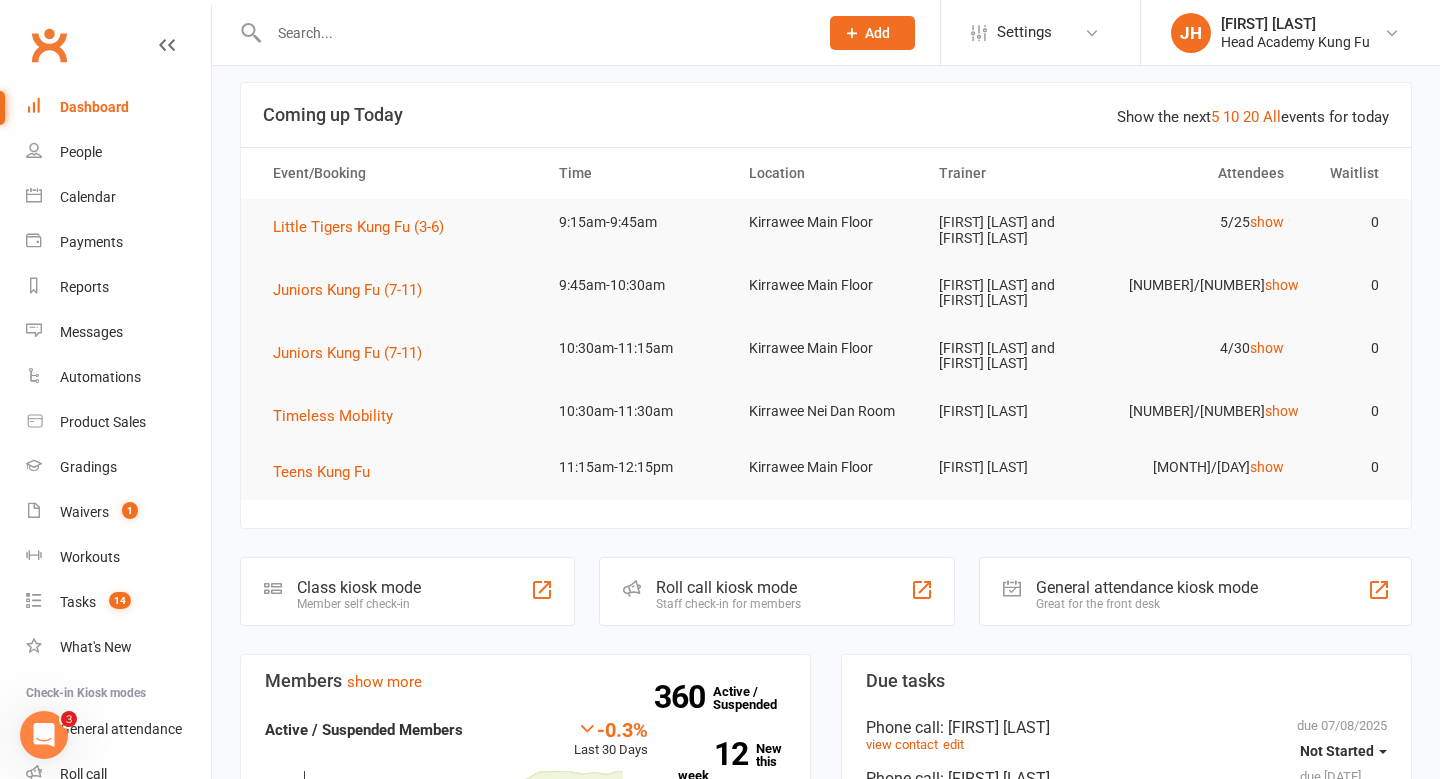 scroll, scrollTop: 13, scrollLeft: 0, axis: vertical 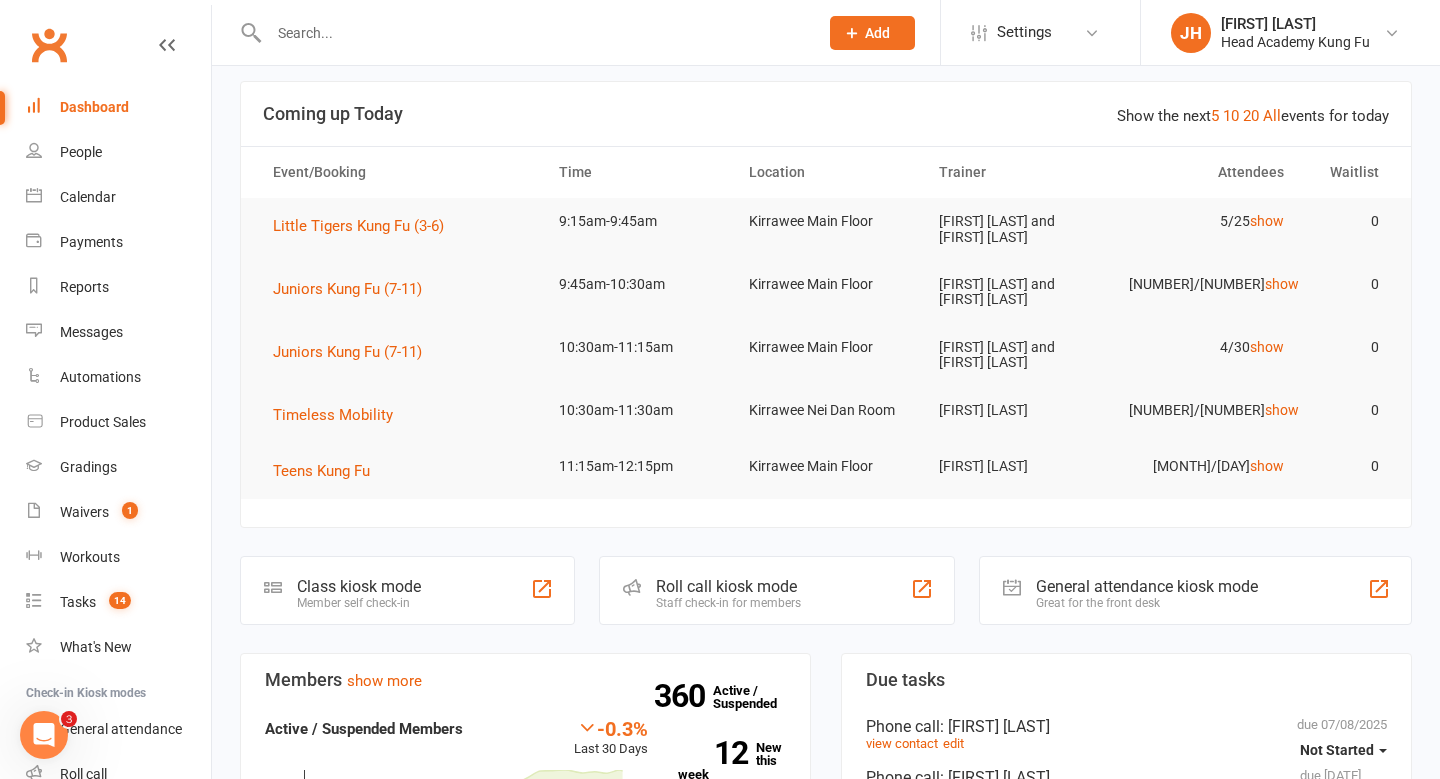 click on "Add" 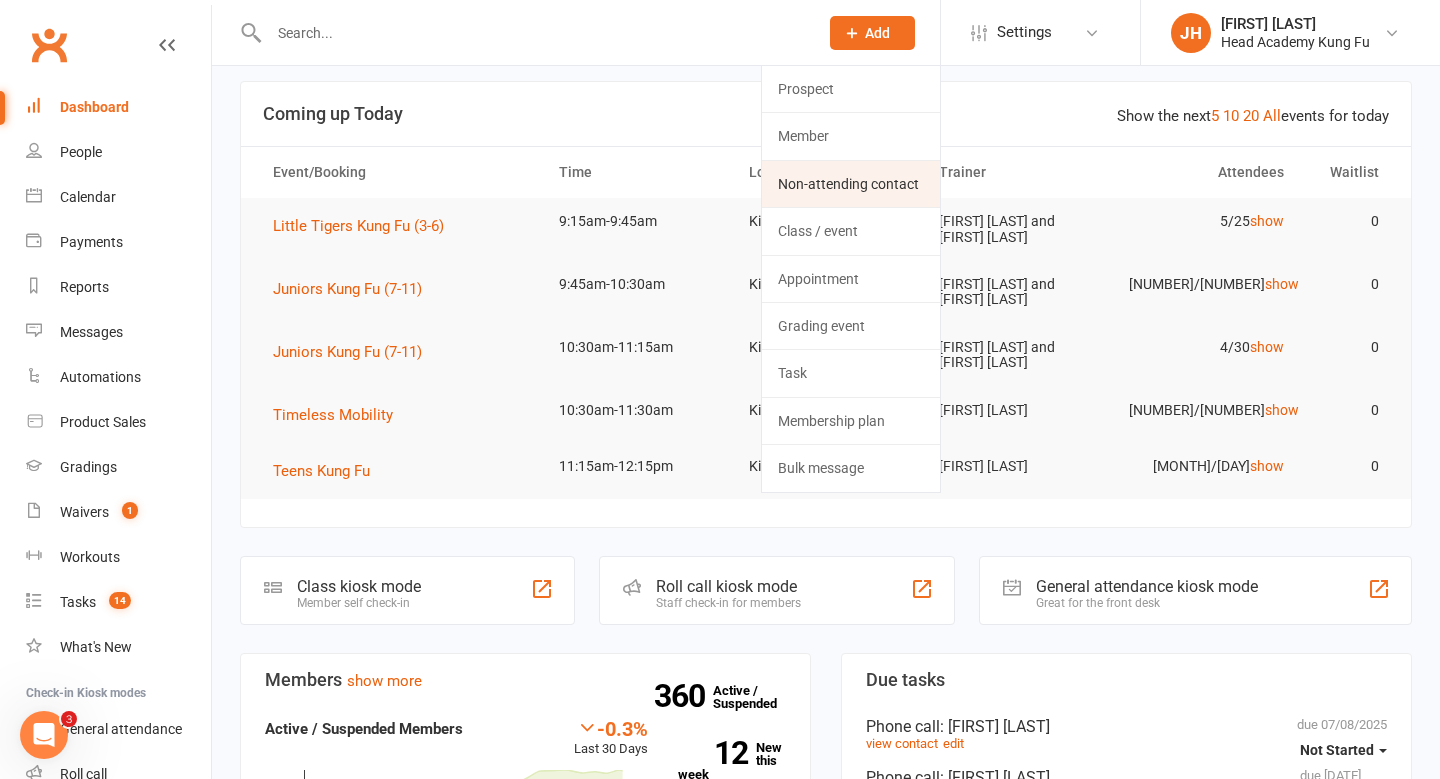 click on "Non-attending contact" 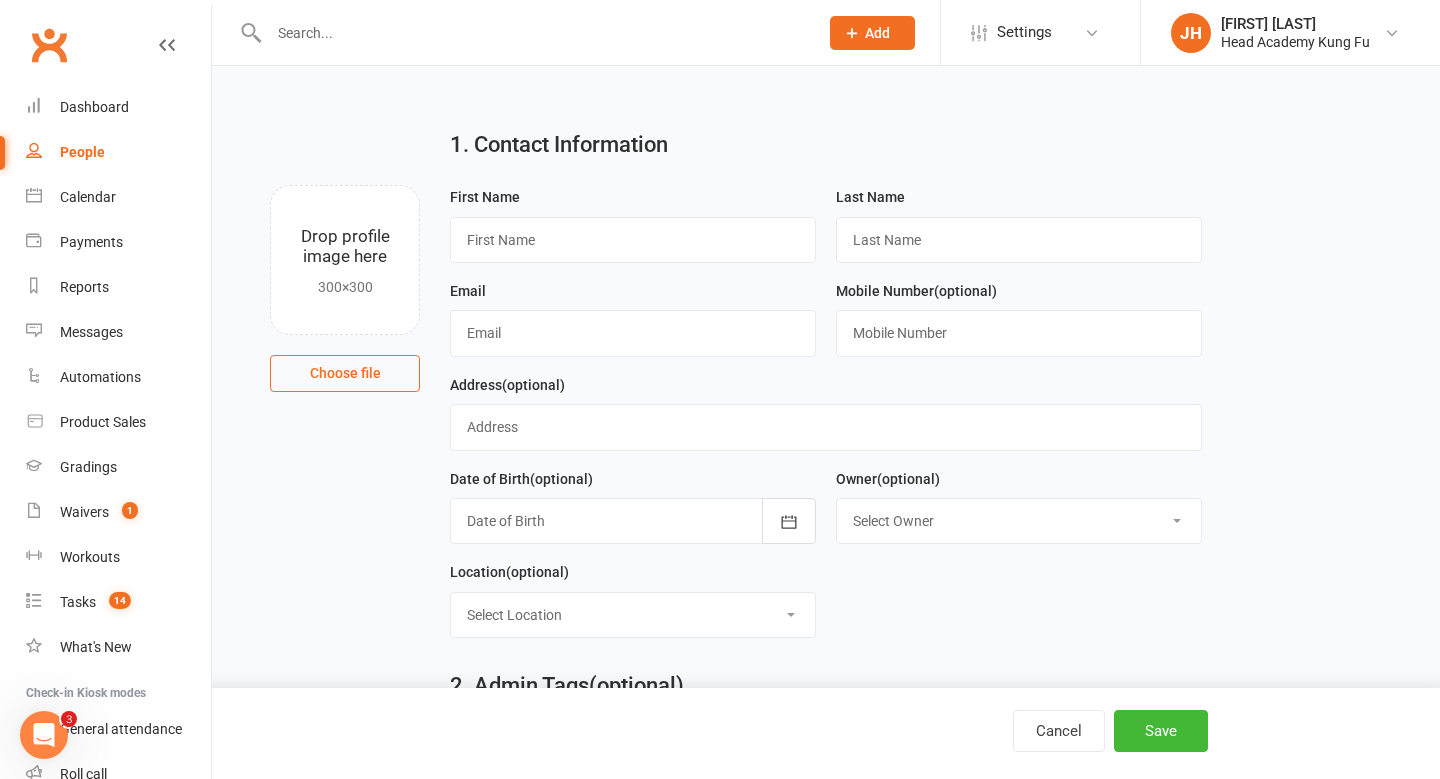 scroll, scrollTop: 0, scrollLeft: 0, axis: both 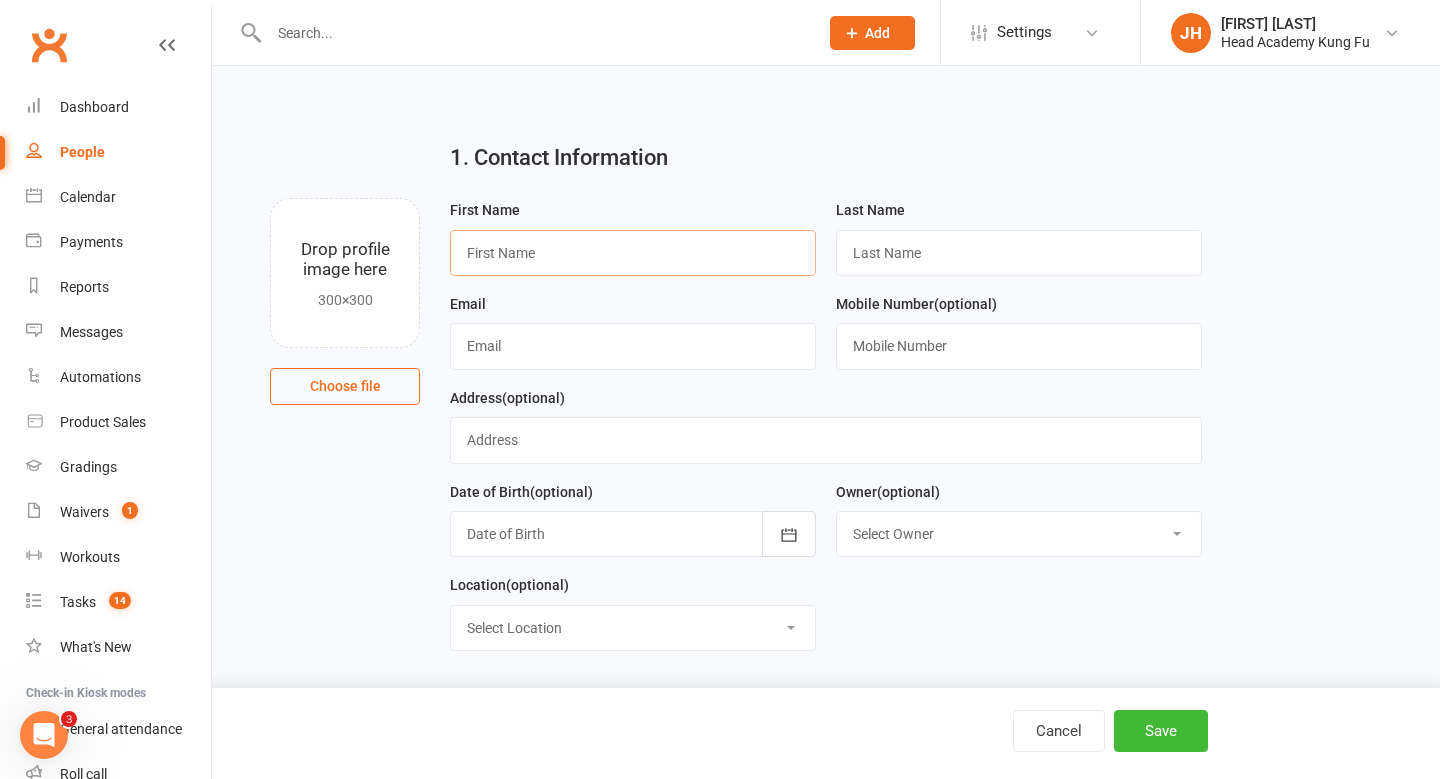 click at bounding box center [633, 253] 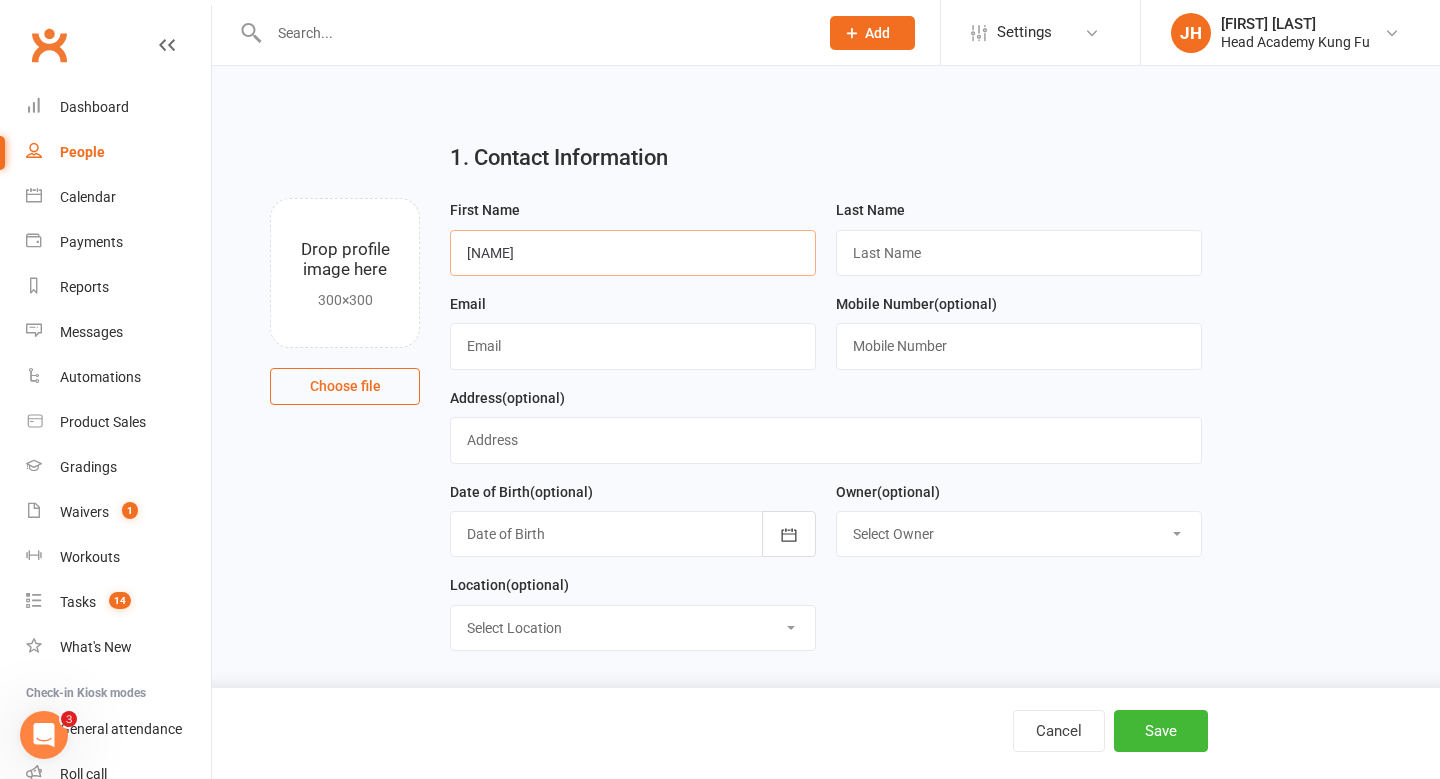 type on "[NAME]" 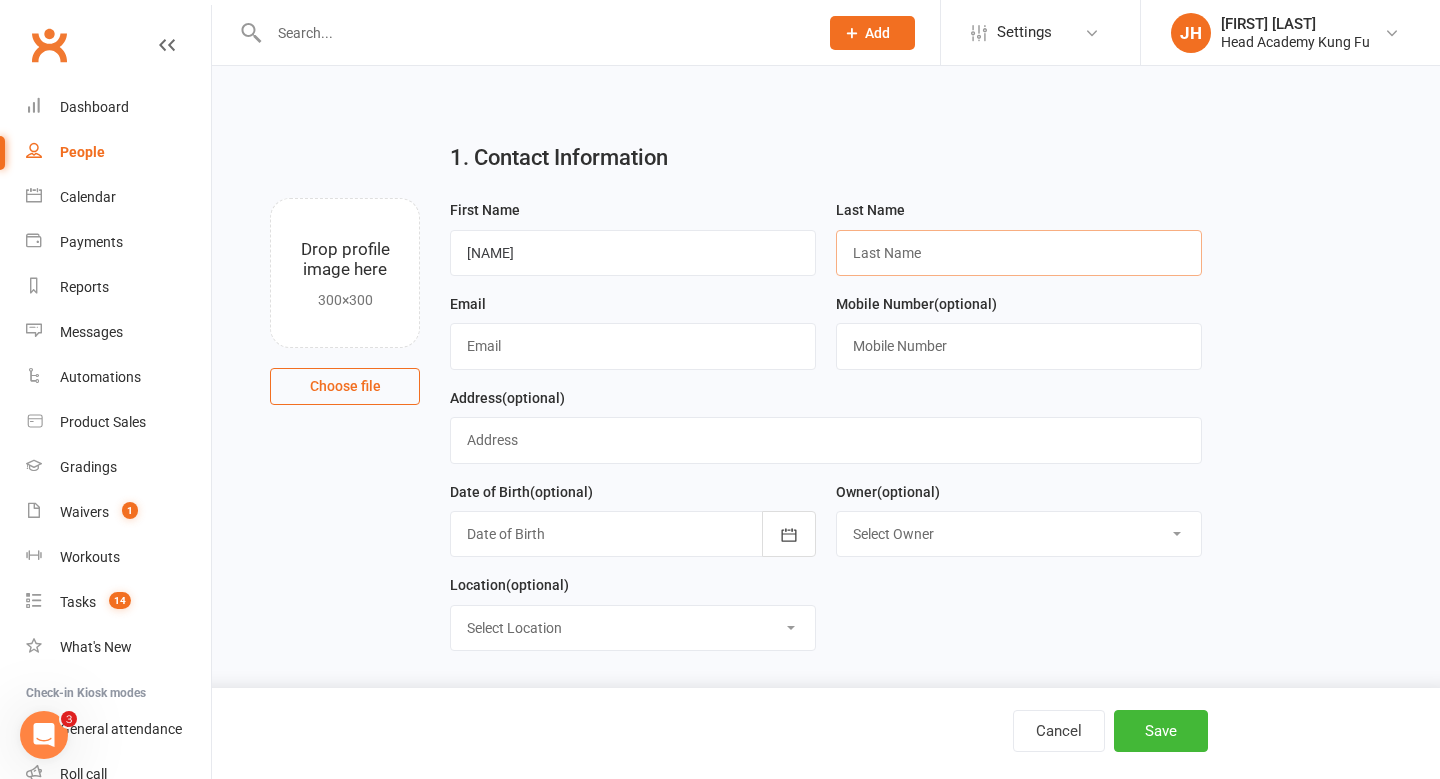paste on "Klap" 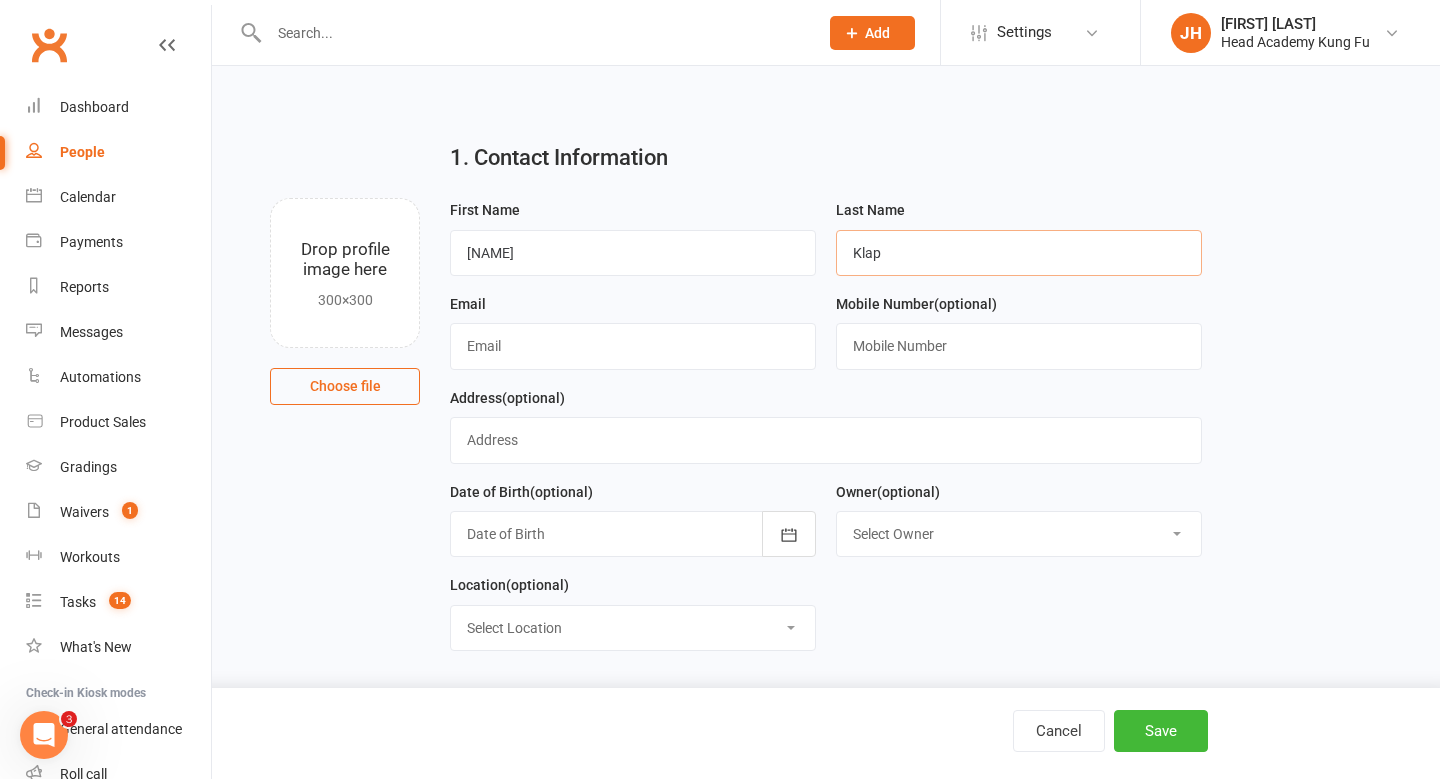 type on "Klap" 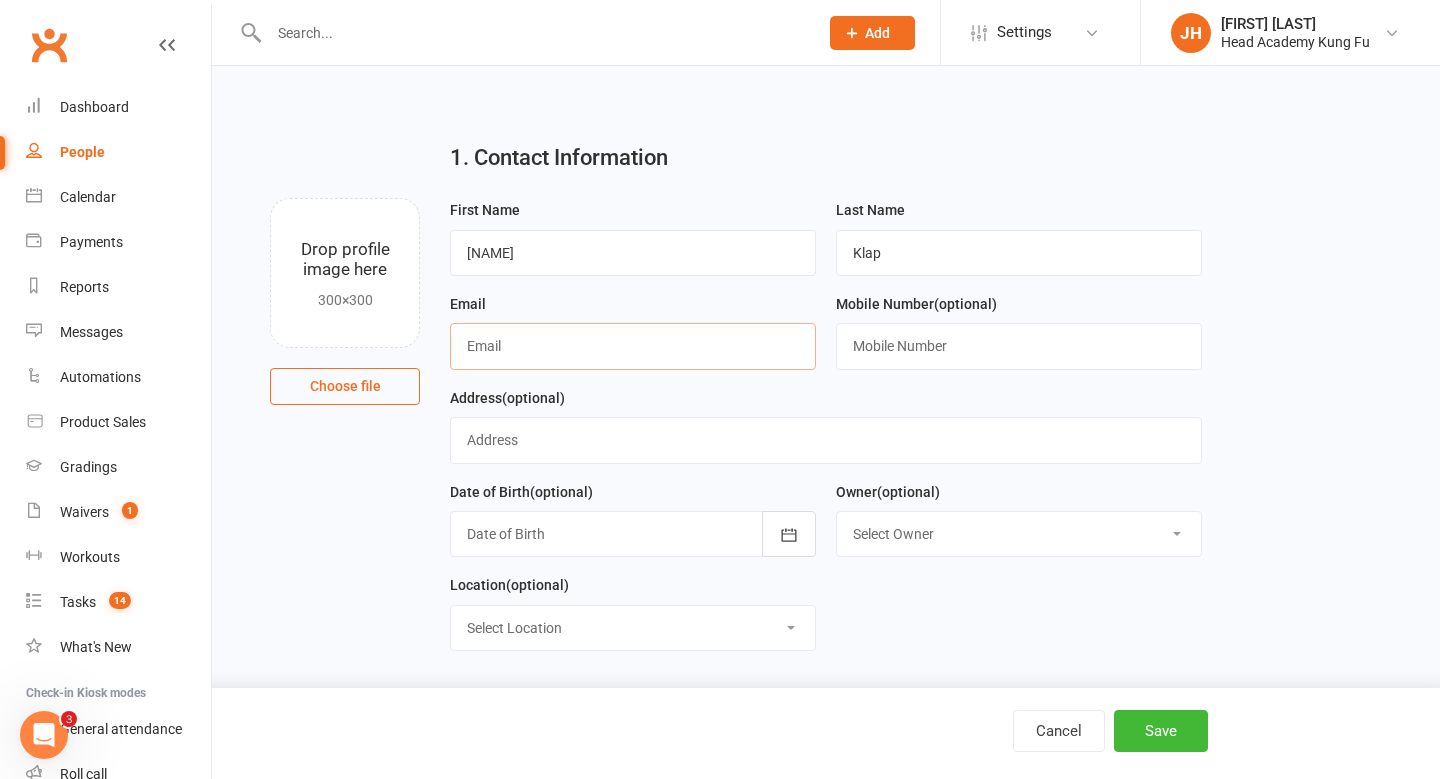 paste on "[EMAIL]" 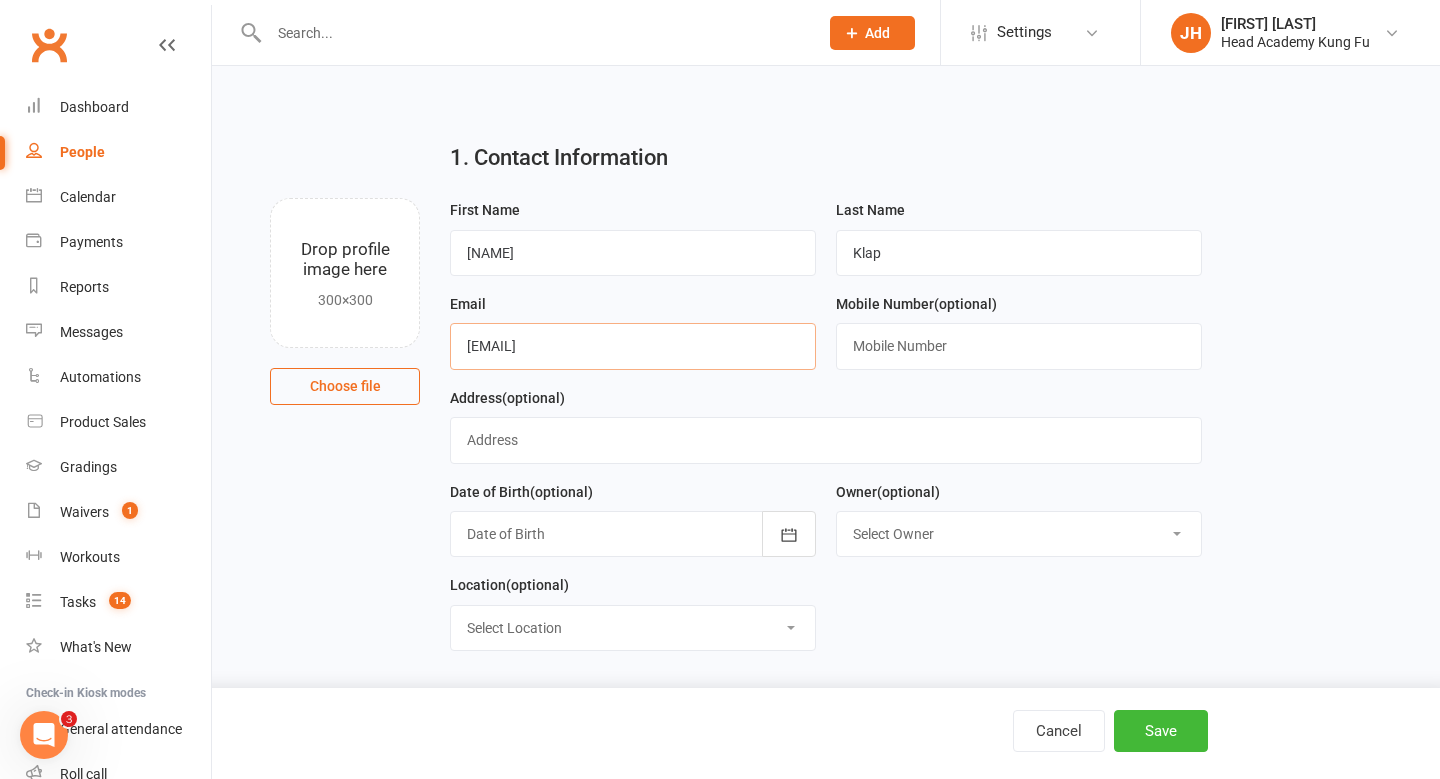 type on "[EMAIL]" 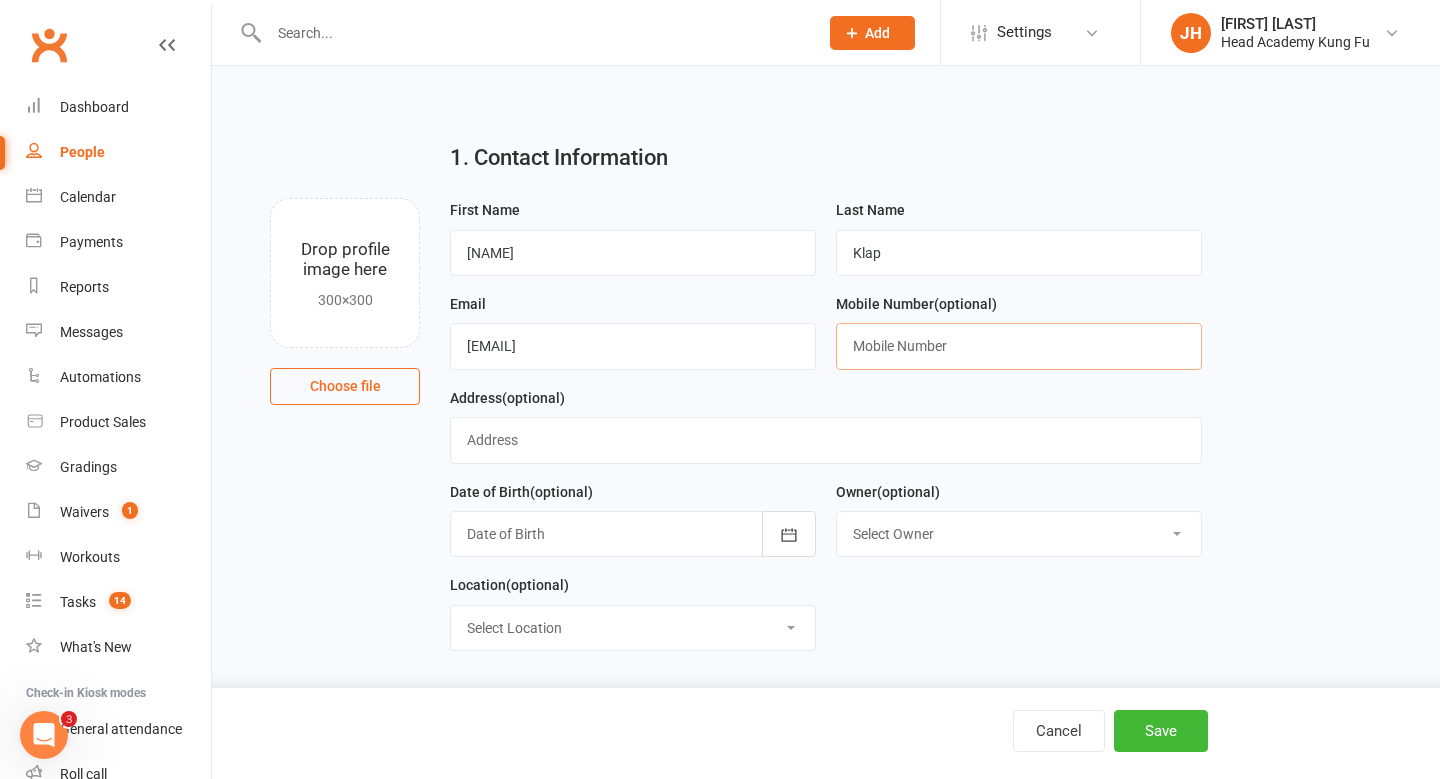paste on "[PHONE]" 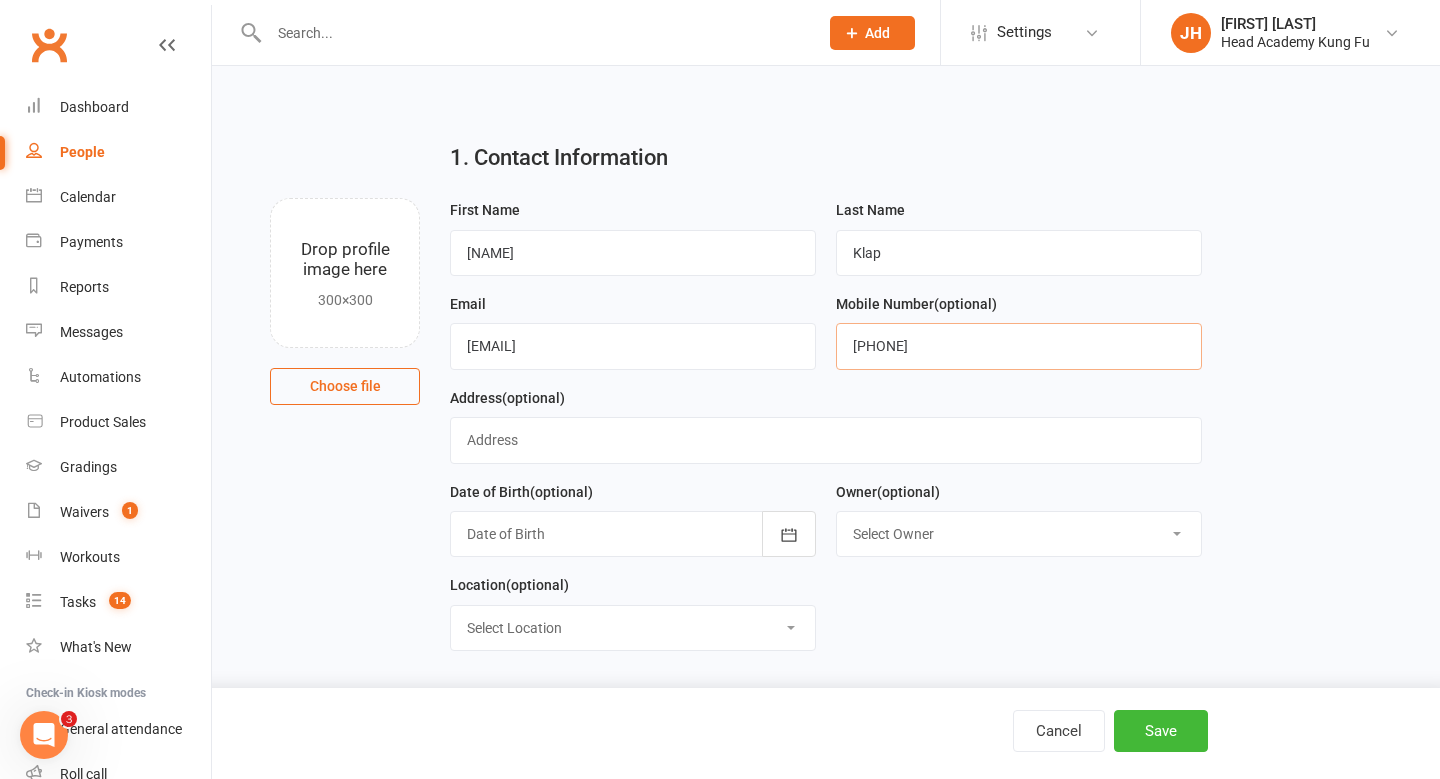 type on "[PHONE]" 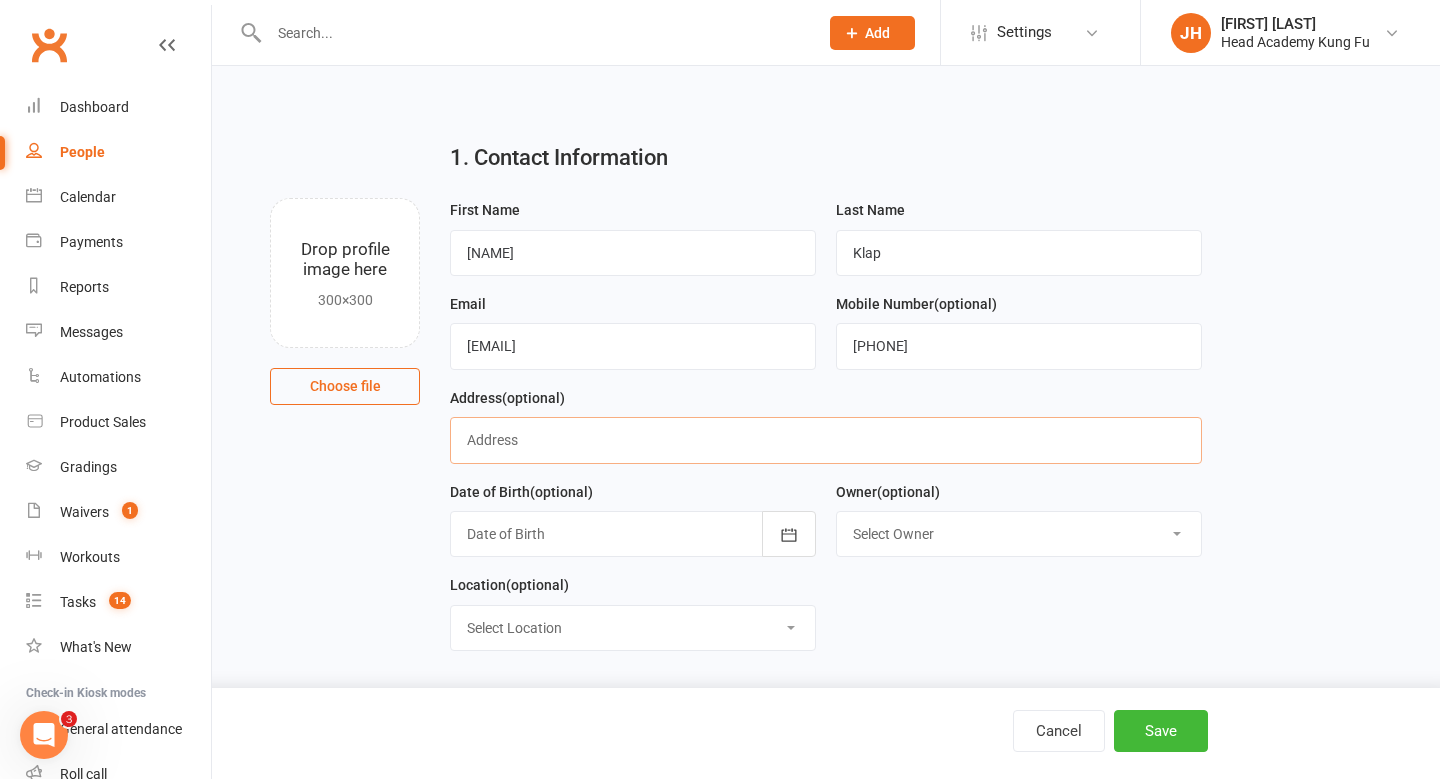 click at bounding box center (825, 440) 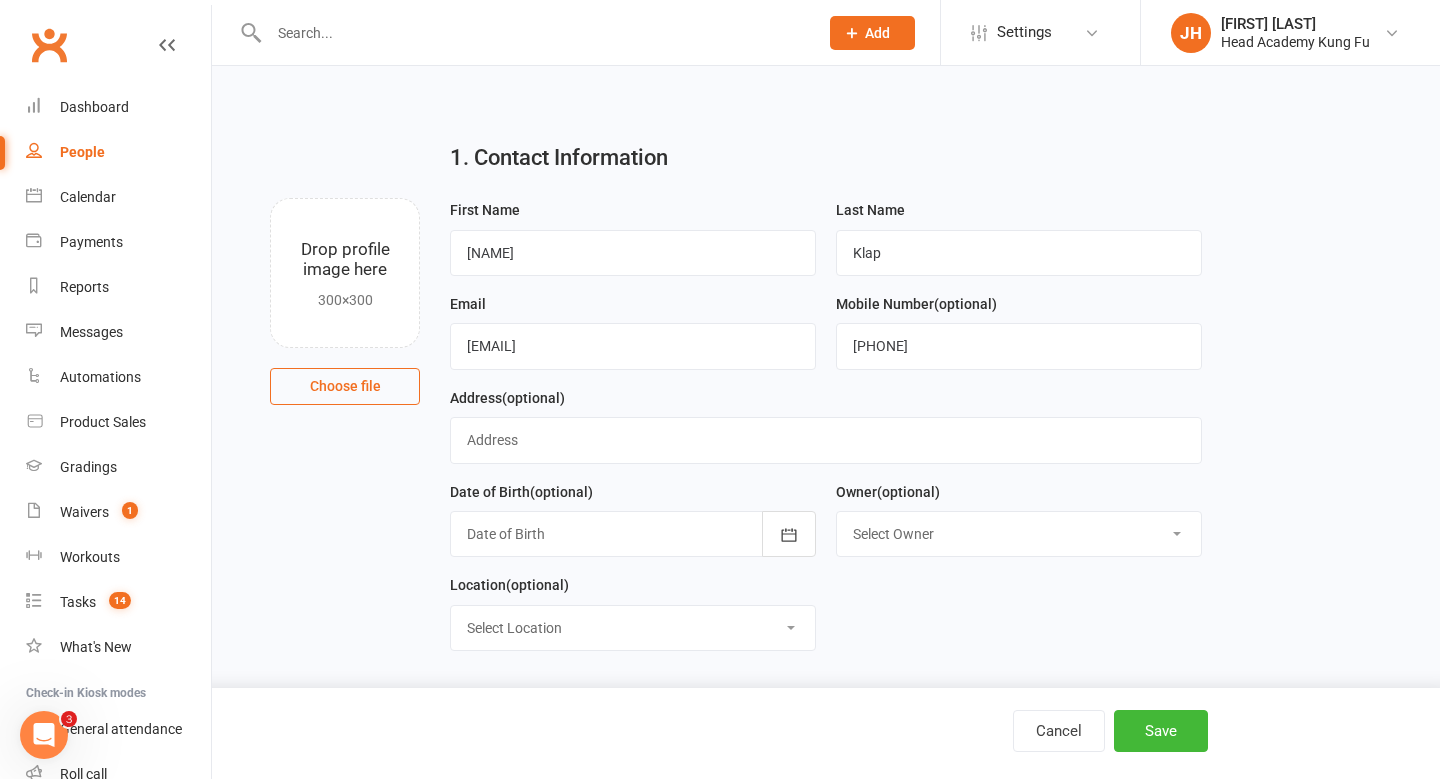 click on "1. Contact Information  Drop profile image here 300×300 Choose file
First Name  [FIRST]
Last Name  [LAST]
Email  [EMAIL]
Mobile Number  (optional) 0477 996 262
Address  (optional)
Date of Birth  (optional)
2021 - 2040
2021
2022
2023
2024
2025
2026
2027
2028
2029
2030
2031
2032
2033
2034
2035
2036
2037
2038
2039
2040
Owner  (optional) Select Owner [FIRST] [LAST] [FIRST] [LAST] Instructor Staff [FIRST] [LAST] [FIRST] [LAST] [FIRST] [LAST] Admin Head Academy [FIRST] [LAST]
Location  (optional)" at bounding box center (826, 448) 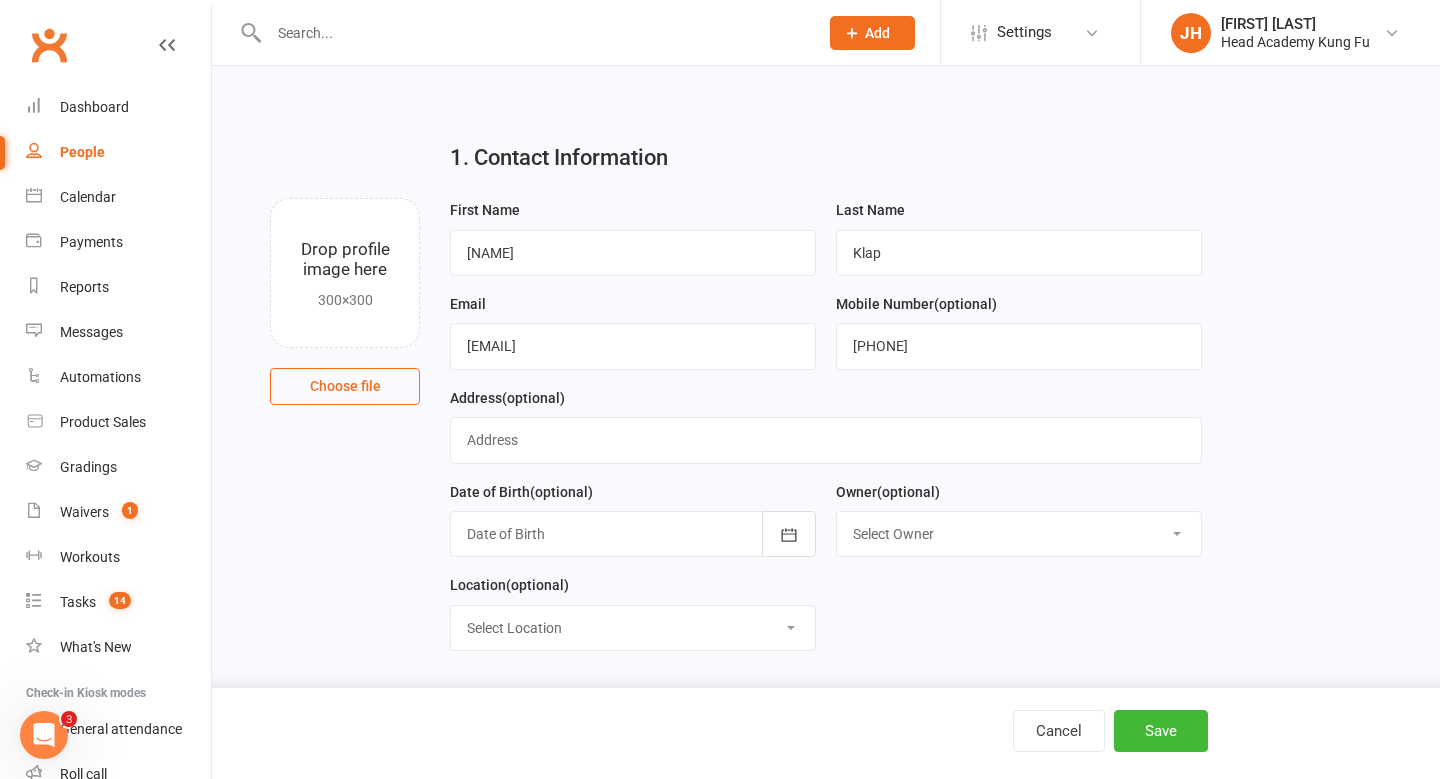 select on "8" 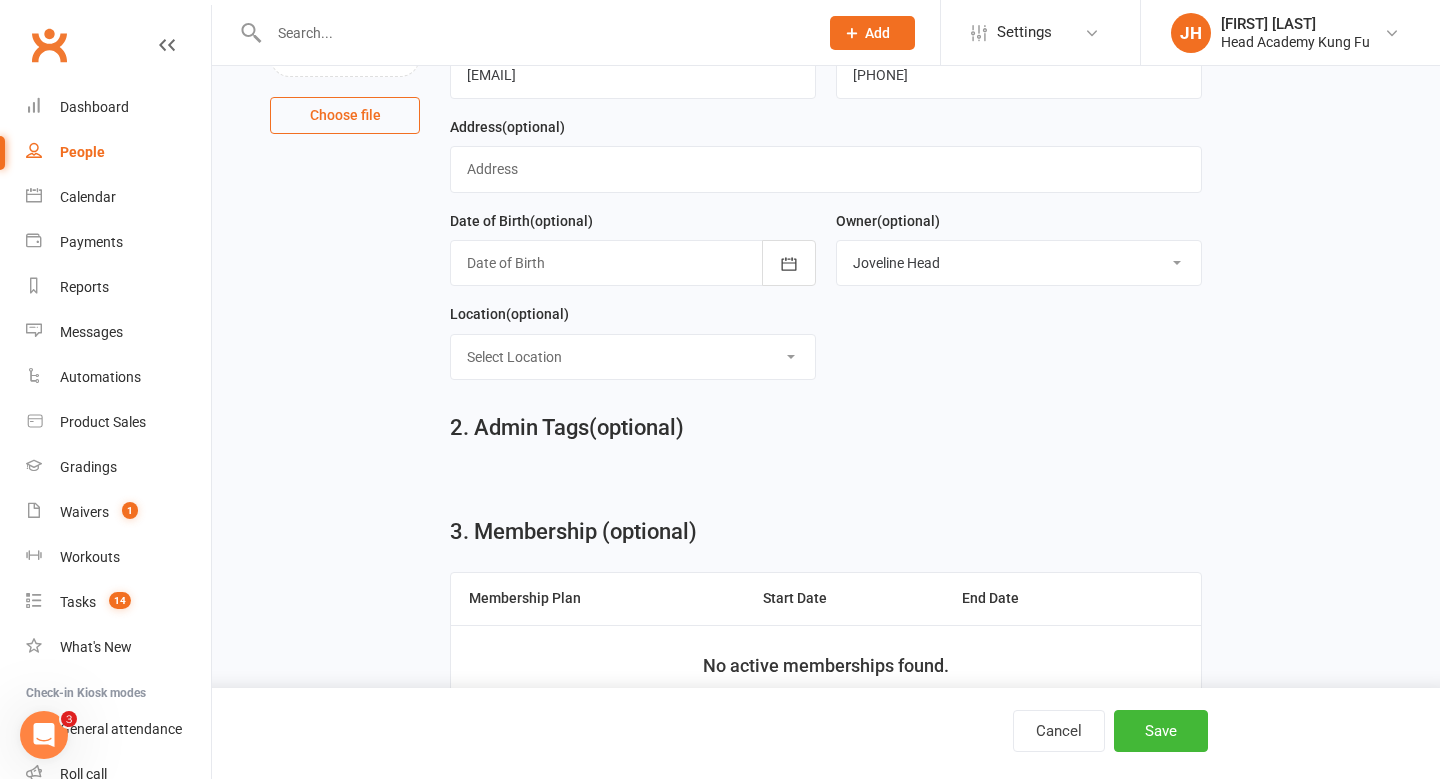 scroll, scrollTop: 288, scrollLeft: 0, axis: vertical 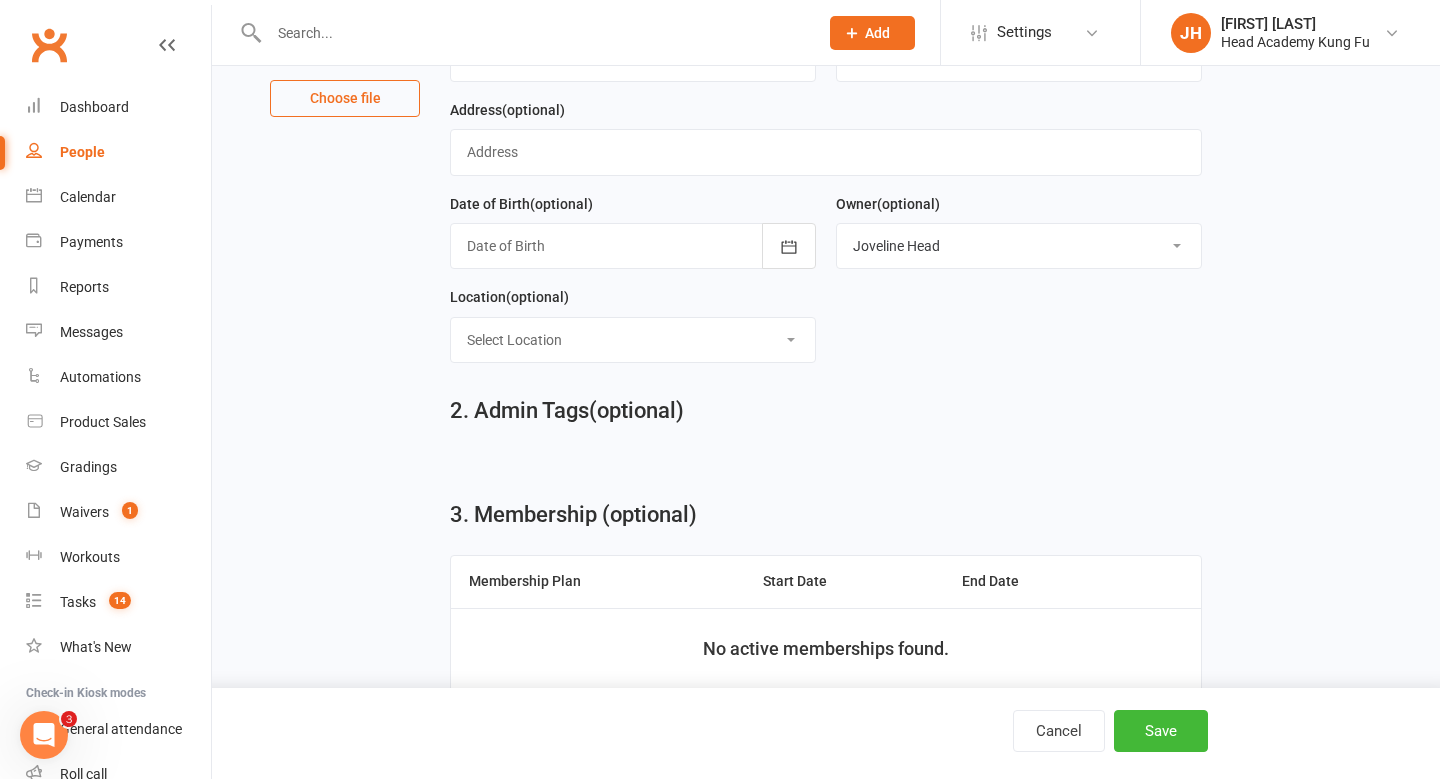 click on "Select Location Kirrawee Main Floor Kirrawee Nei Dan Room" at bounding box center [633, 340] 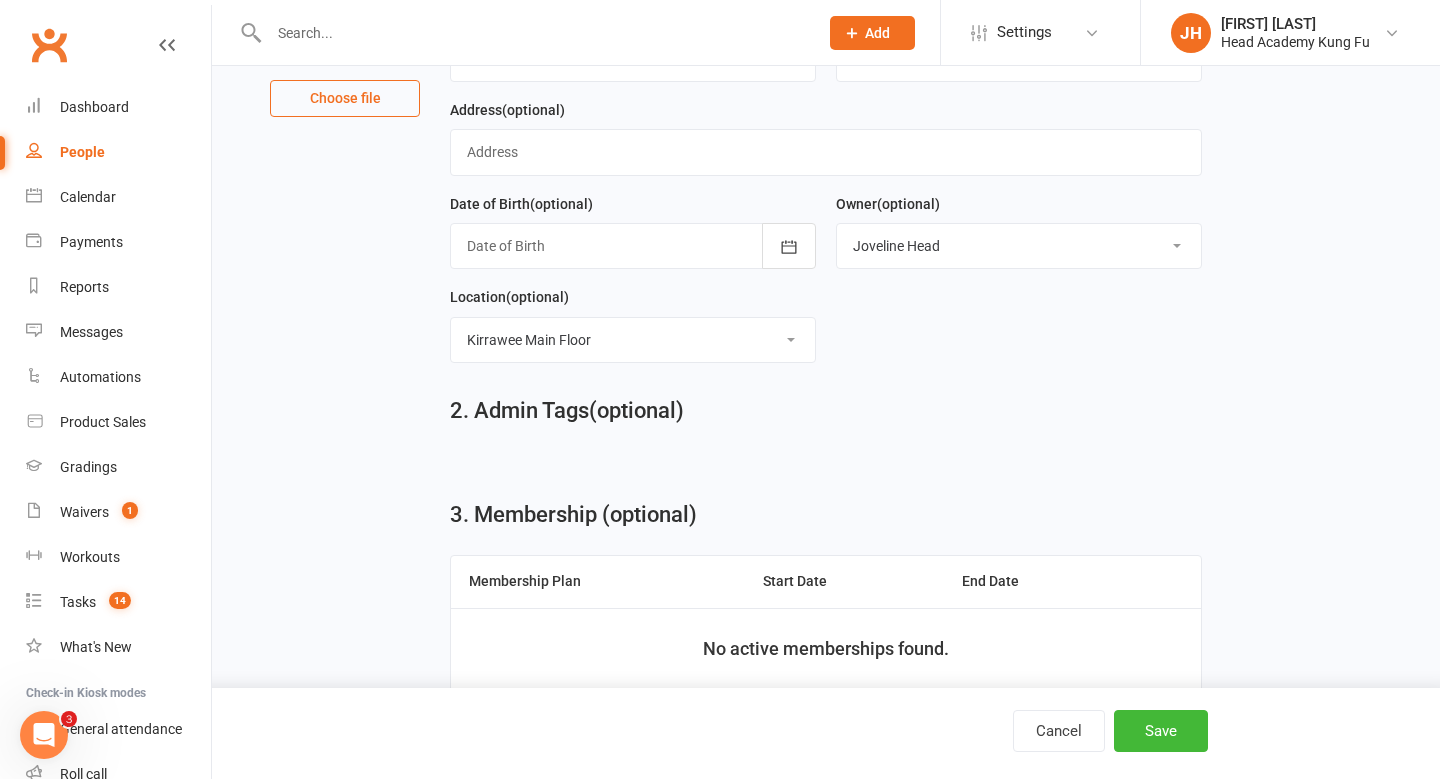 scroll, scrollTop: 415, scrollLeft: 0, axis: vertical 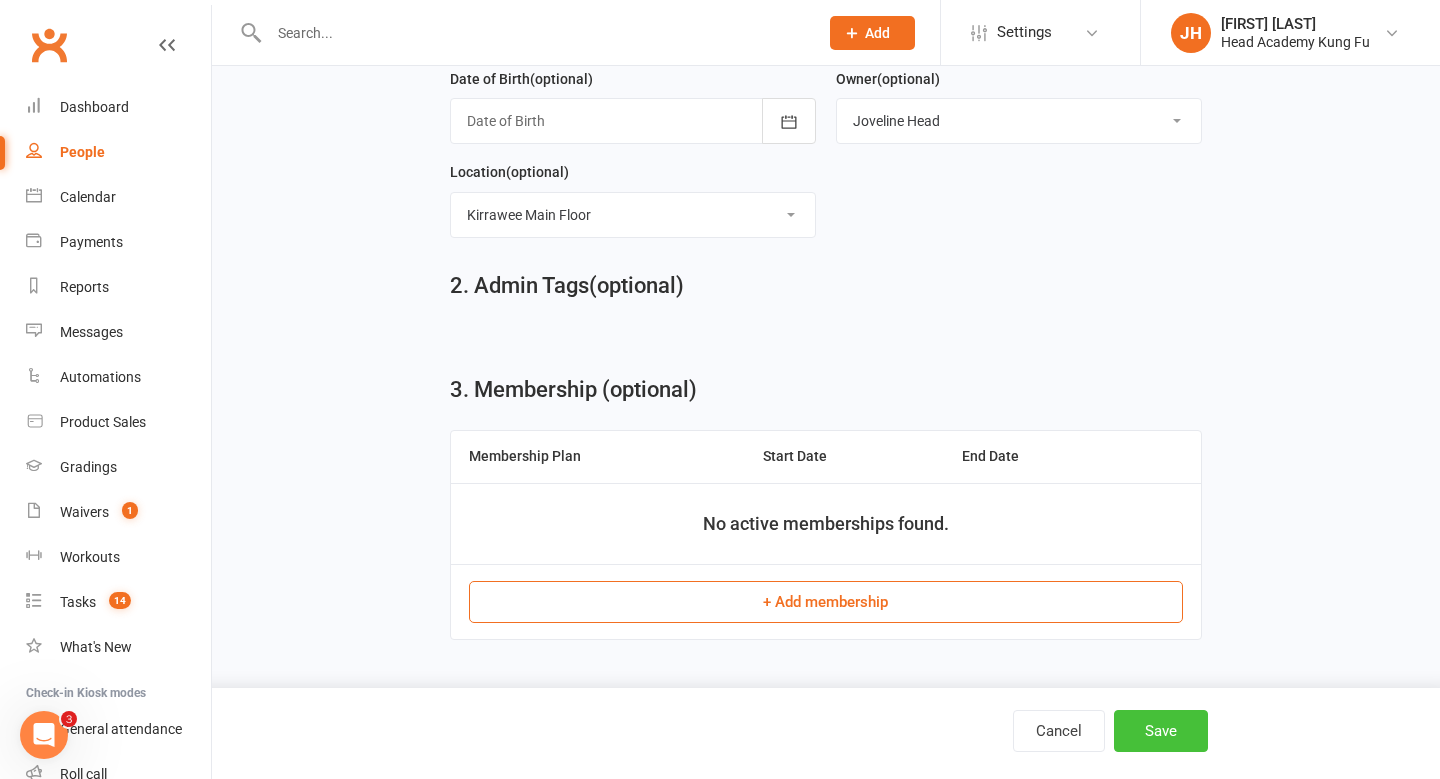 click on "Save" at bounding box center [1161, 731] 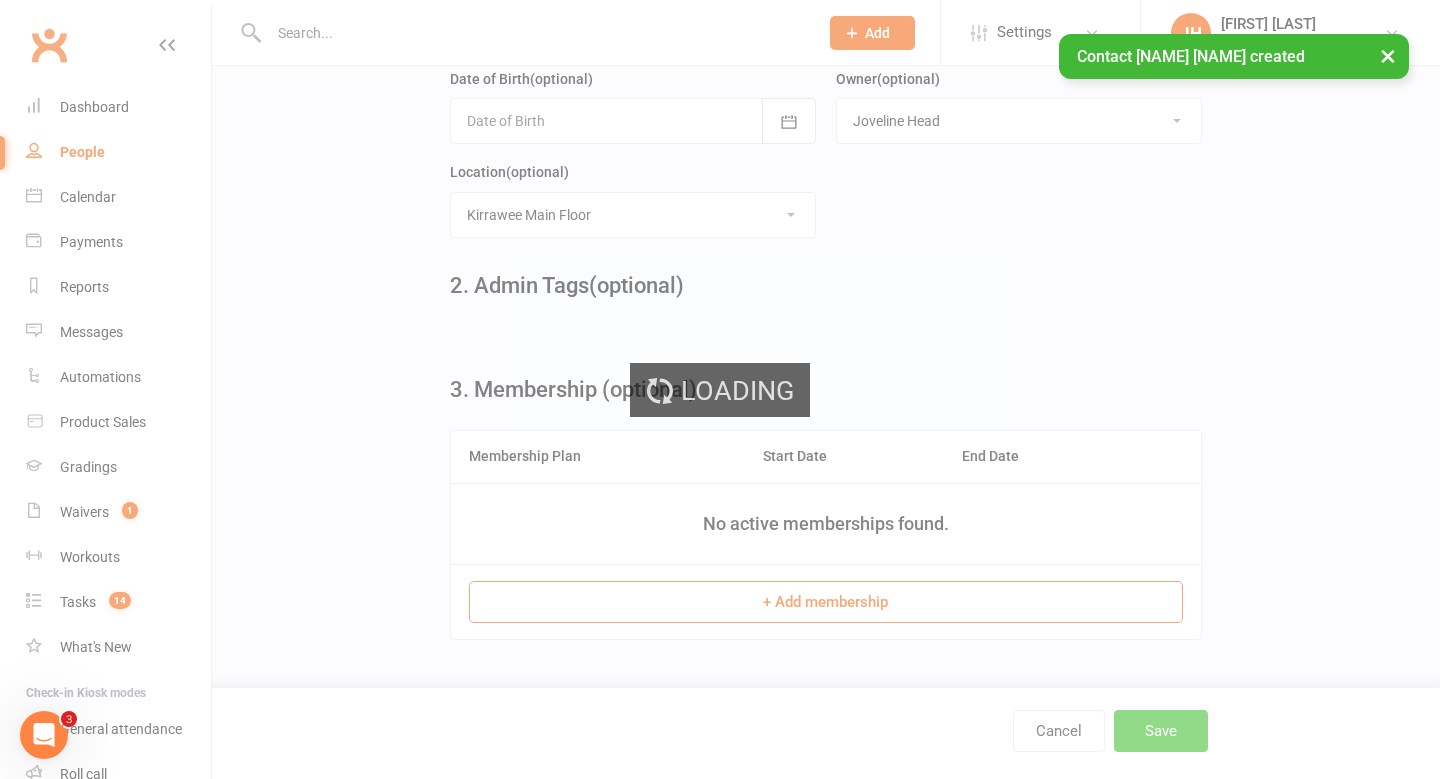 scroll, scrollTop: 0, scrollLeft: 0, axis: both 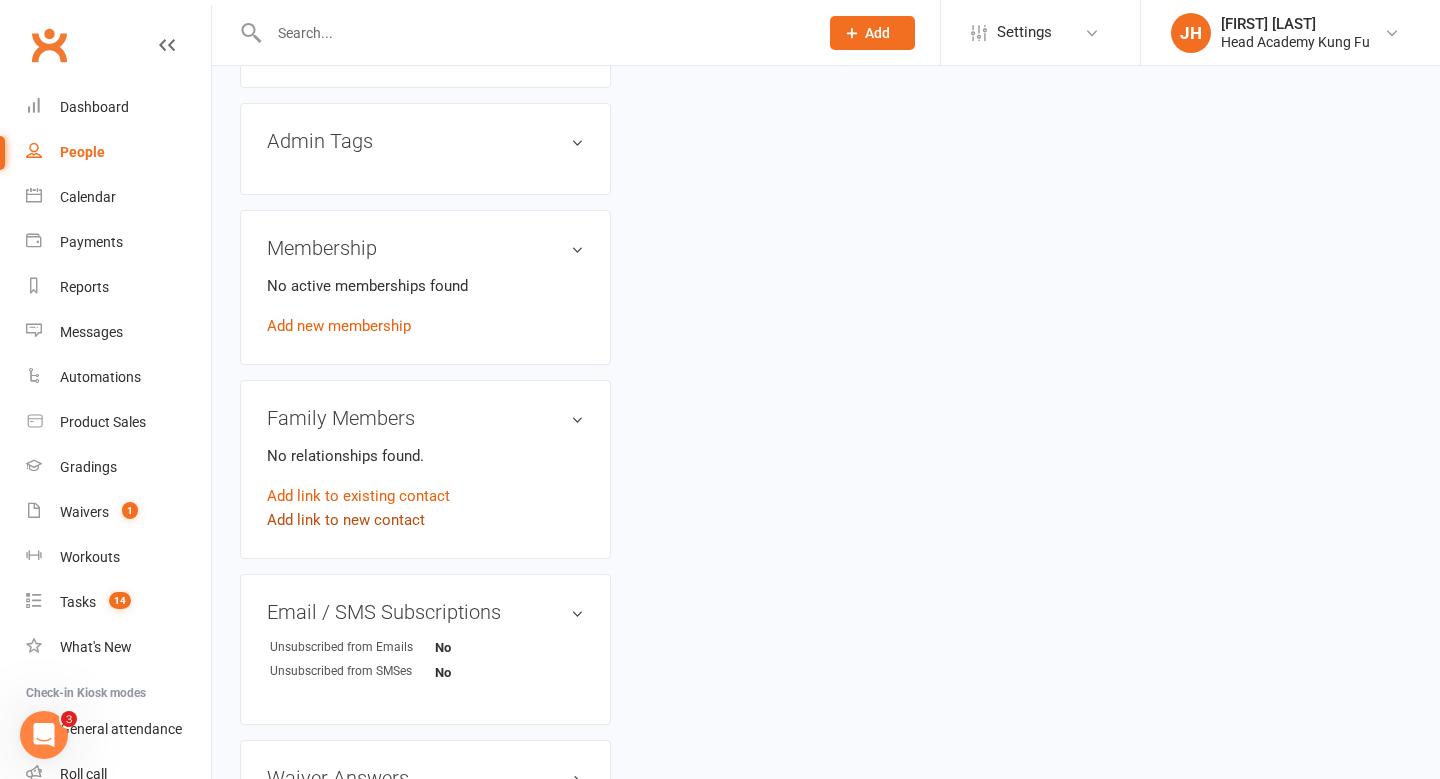 click on "Add link to new contact" at bounding box center (346, 520) 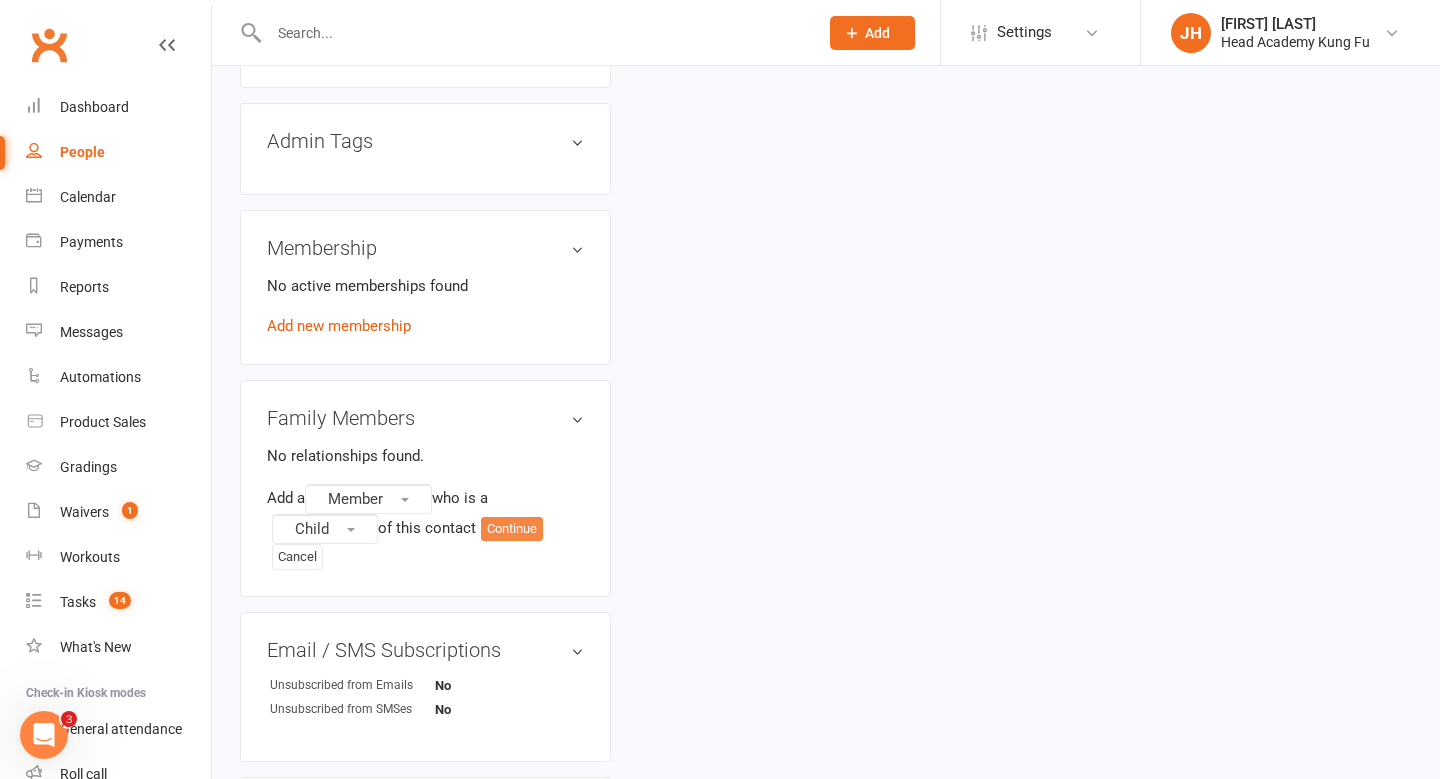 click on "Continue" at bounding box center [512, 529] 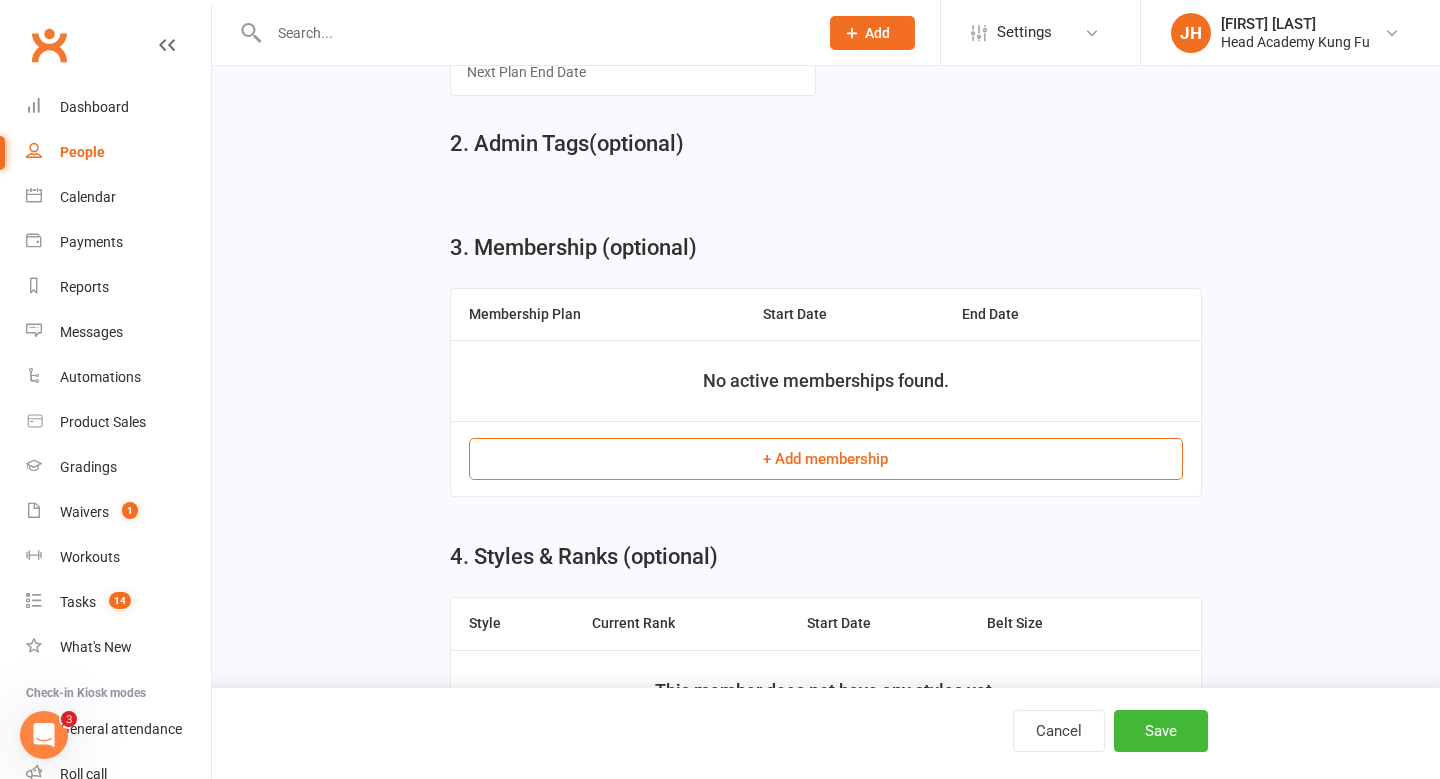 scroll, scrollTop: 0, scrollLeft: 0, axis: both 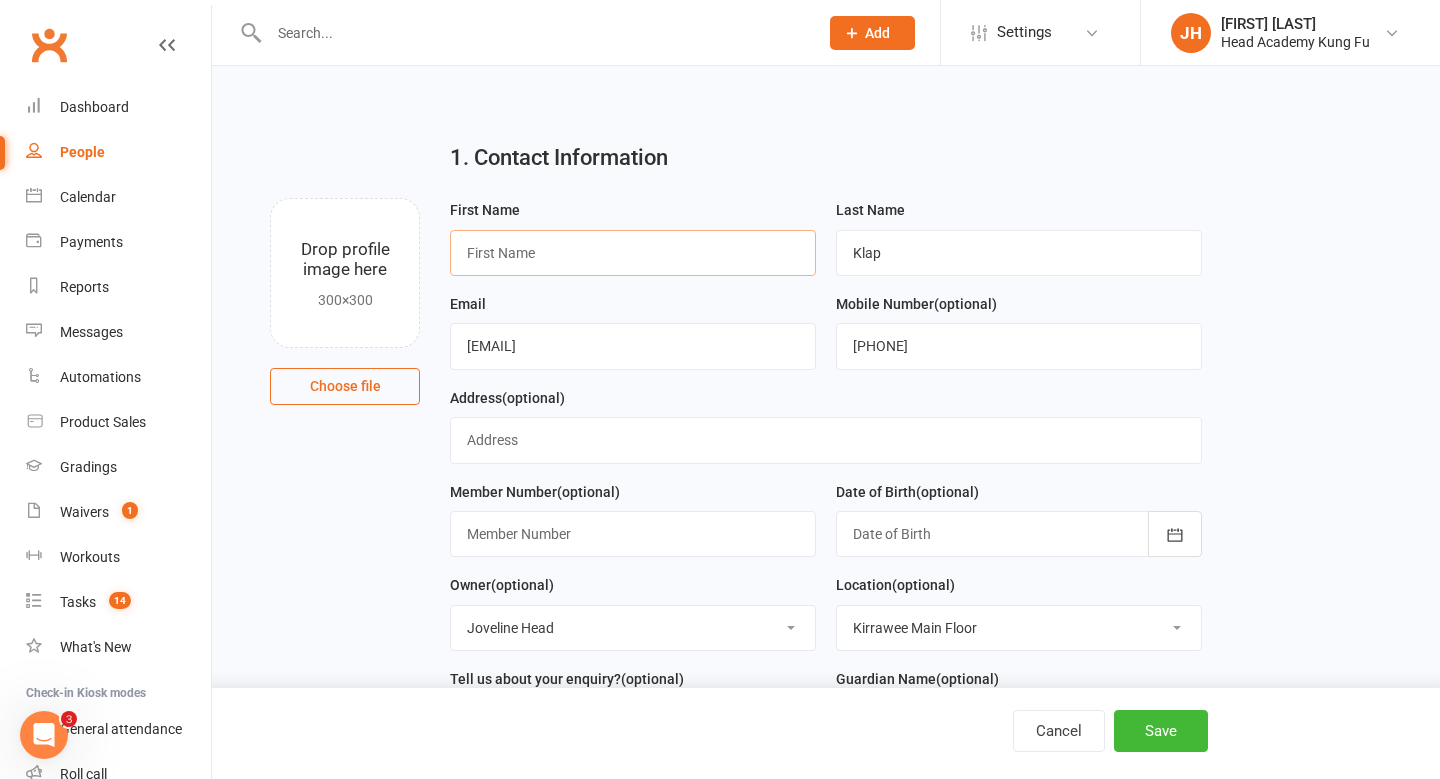 click at bounding box center (633, 253) 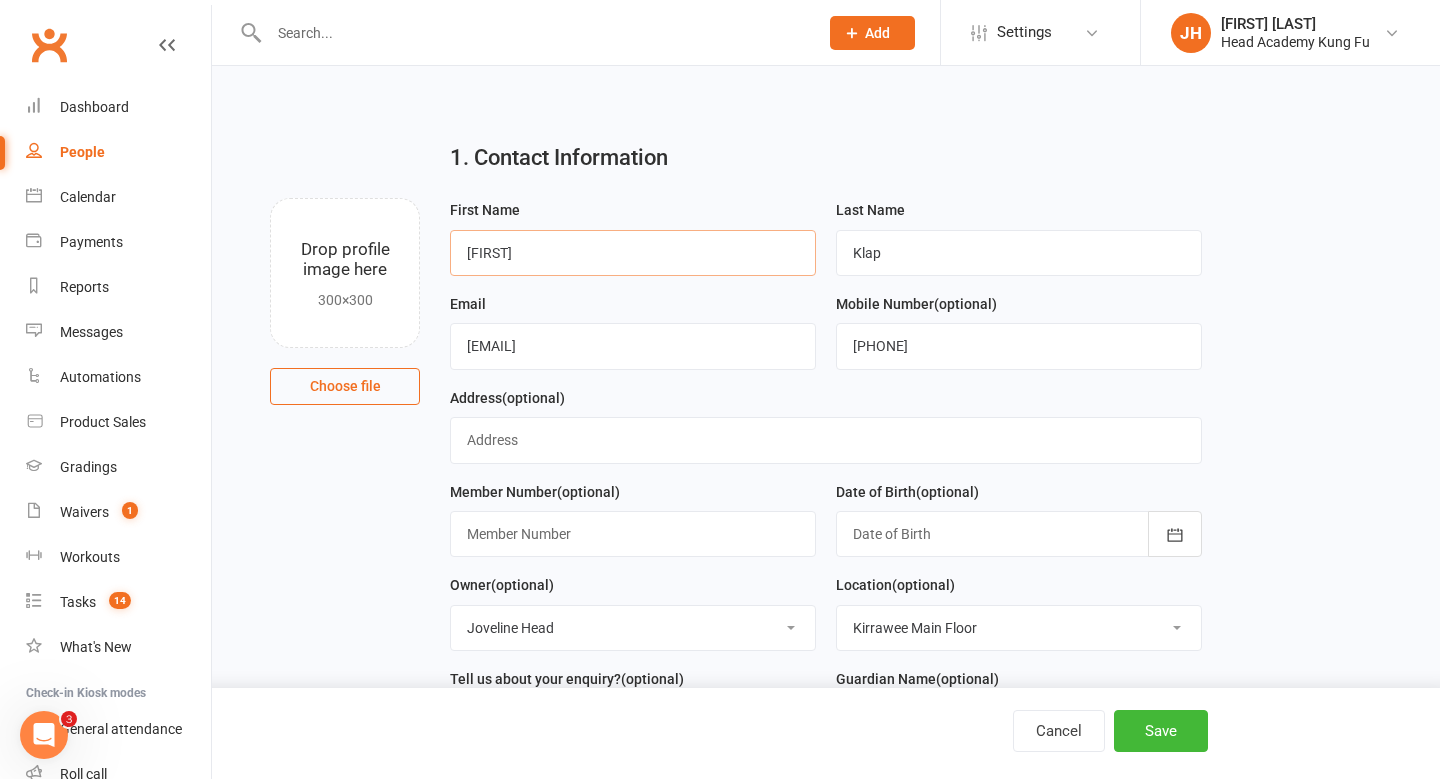 type on "[FIRST]" 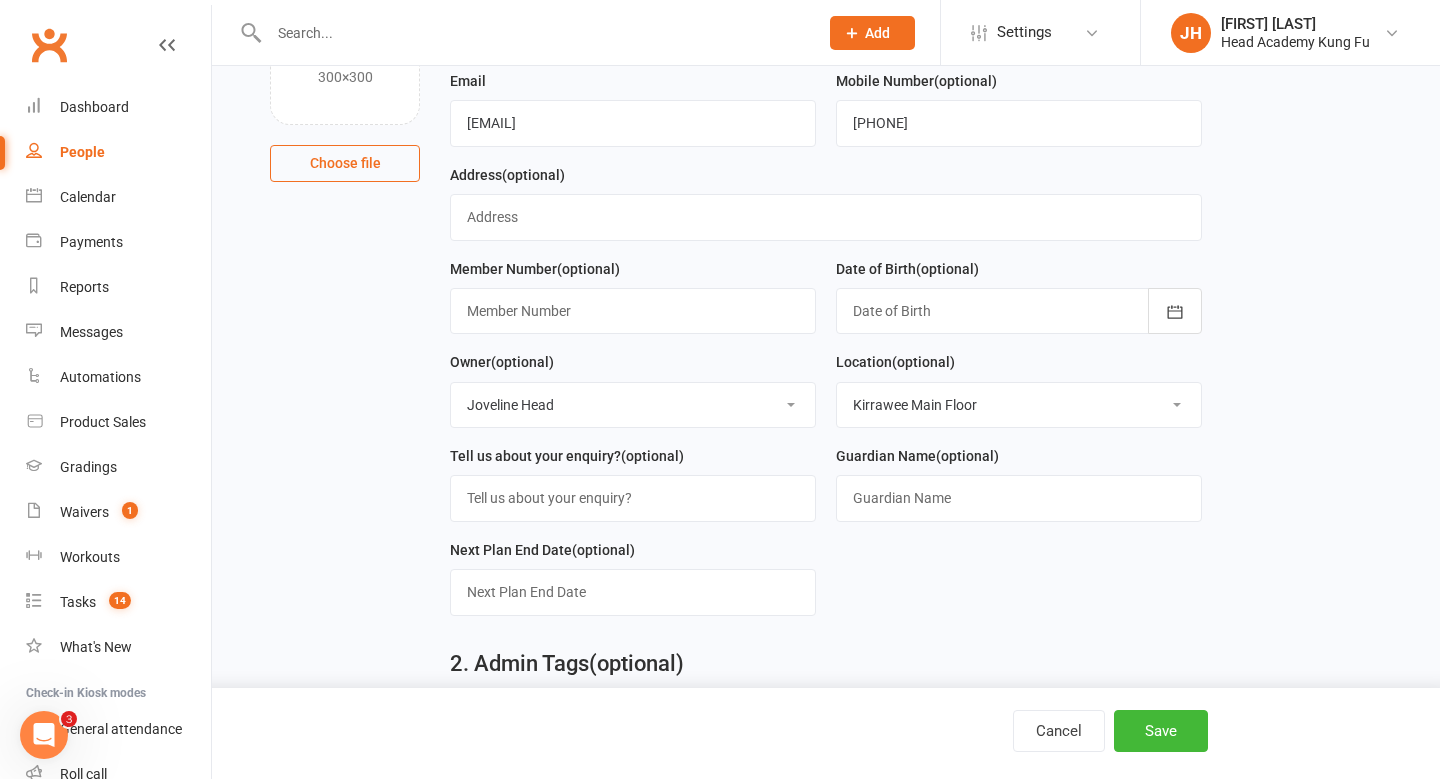 scroll, scrollTop: 249, scrollLeft: 0, axis: vertical 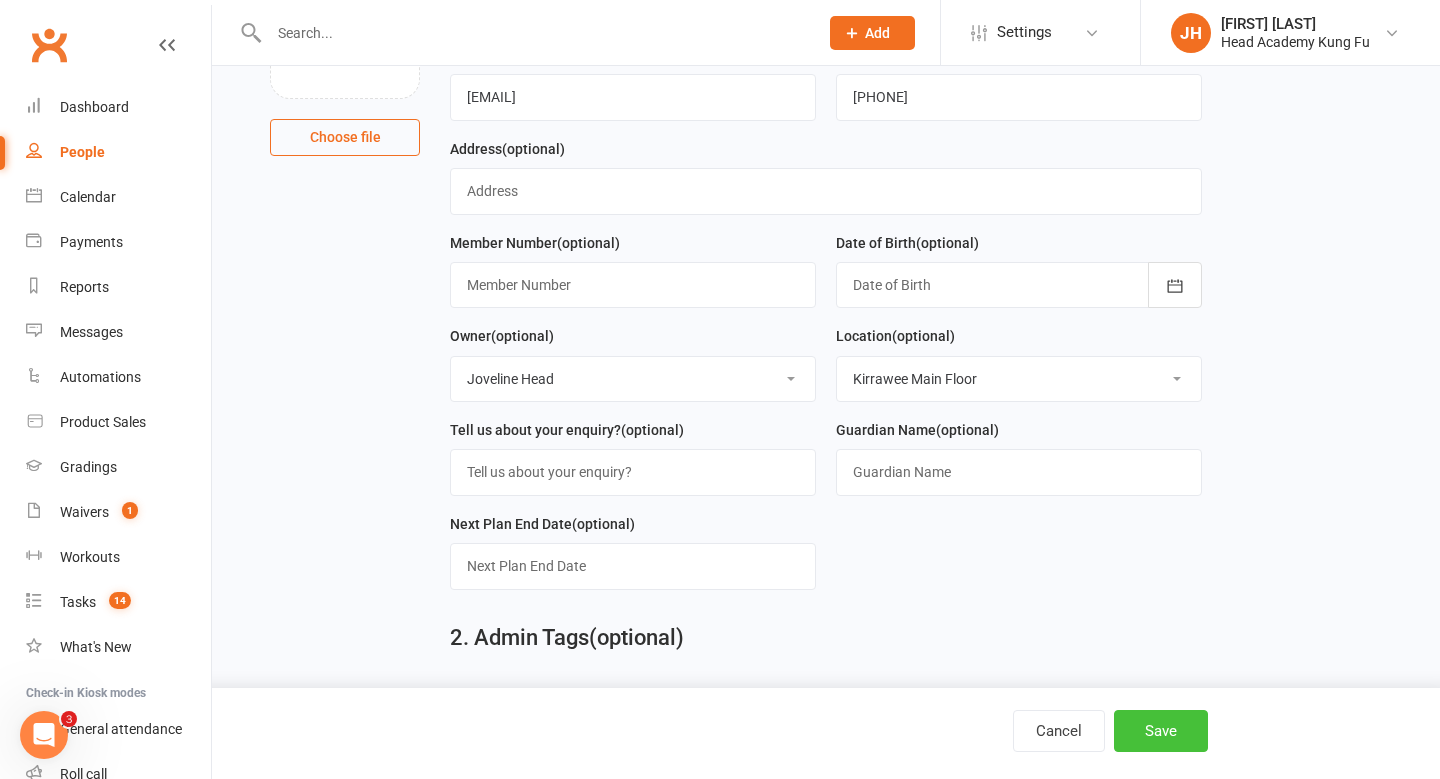 click on "Save" at bounding box center [1161, 731] 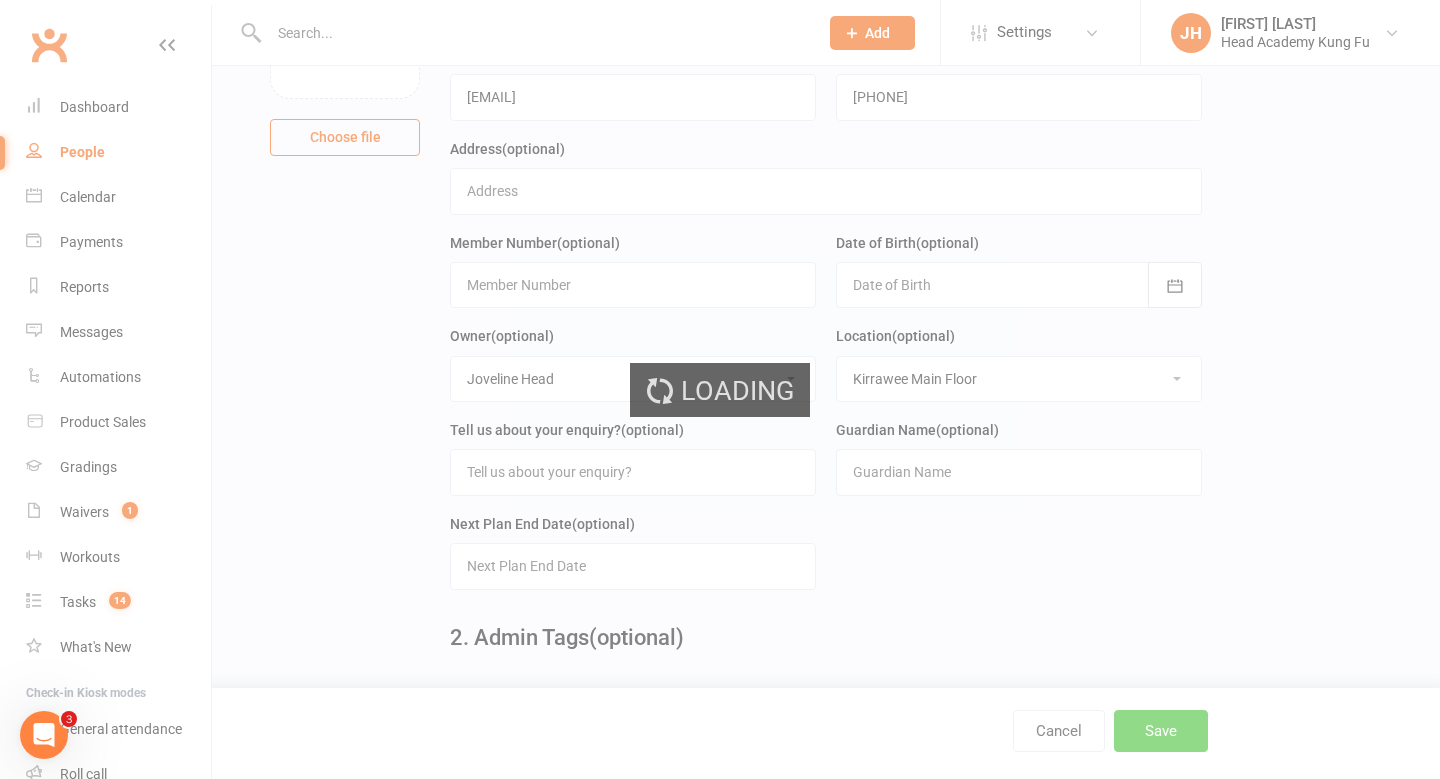 scroll, scrollTop: 1, scrollLeft: 0, axis: vertical 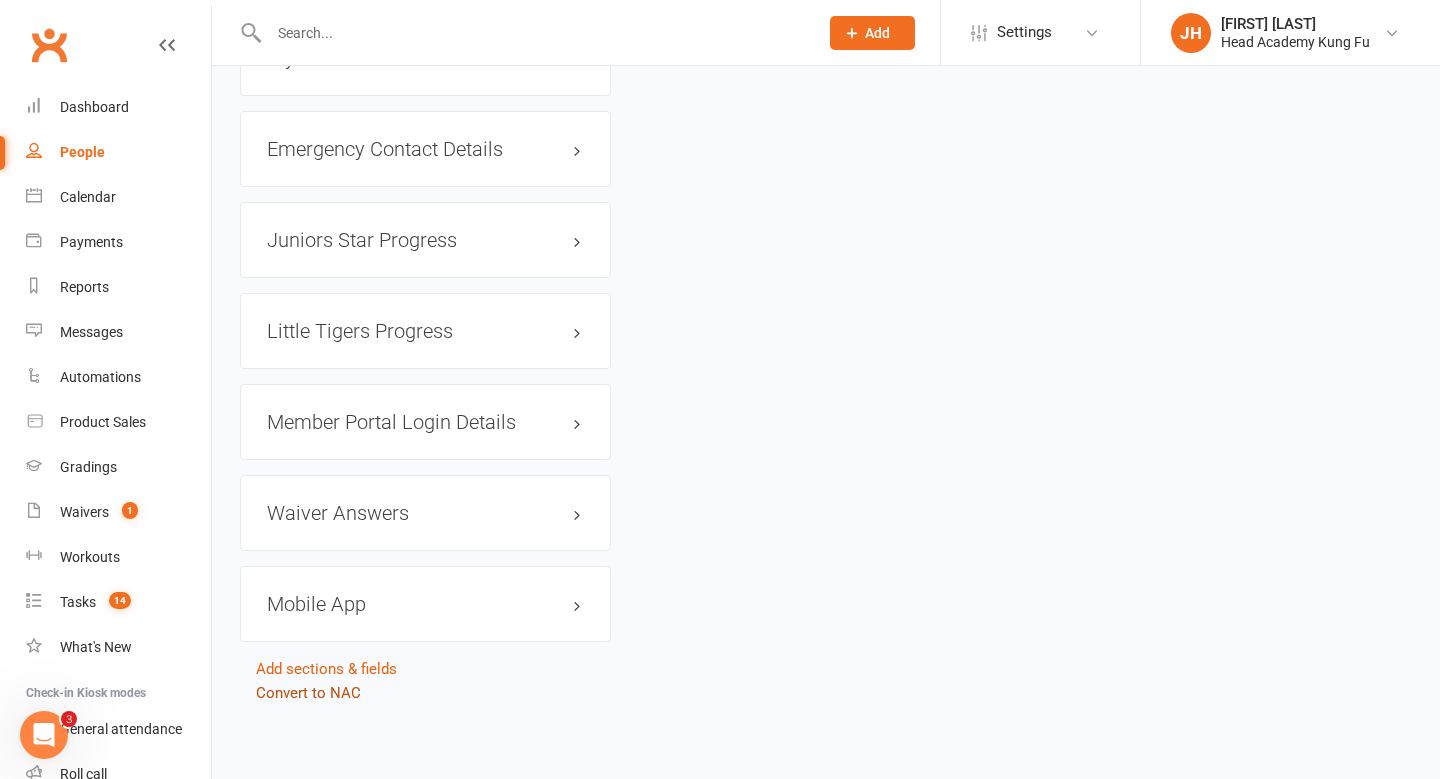 click on "Convert to NAC" at bounding box center [308, 693] 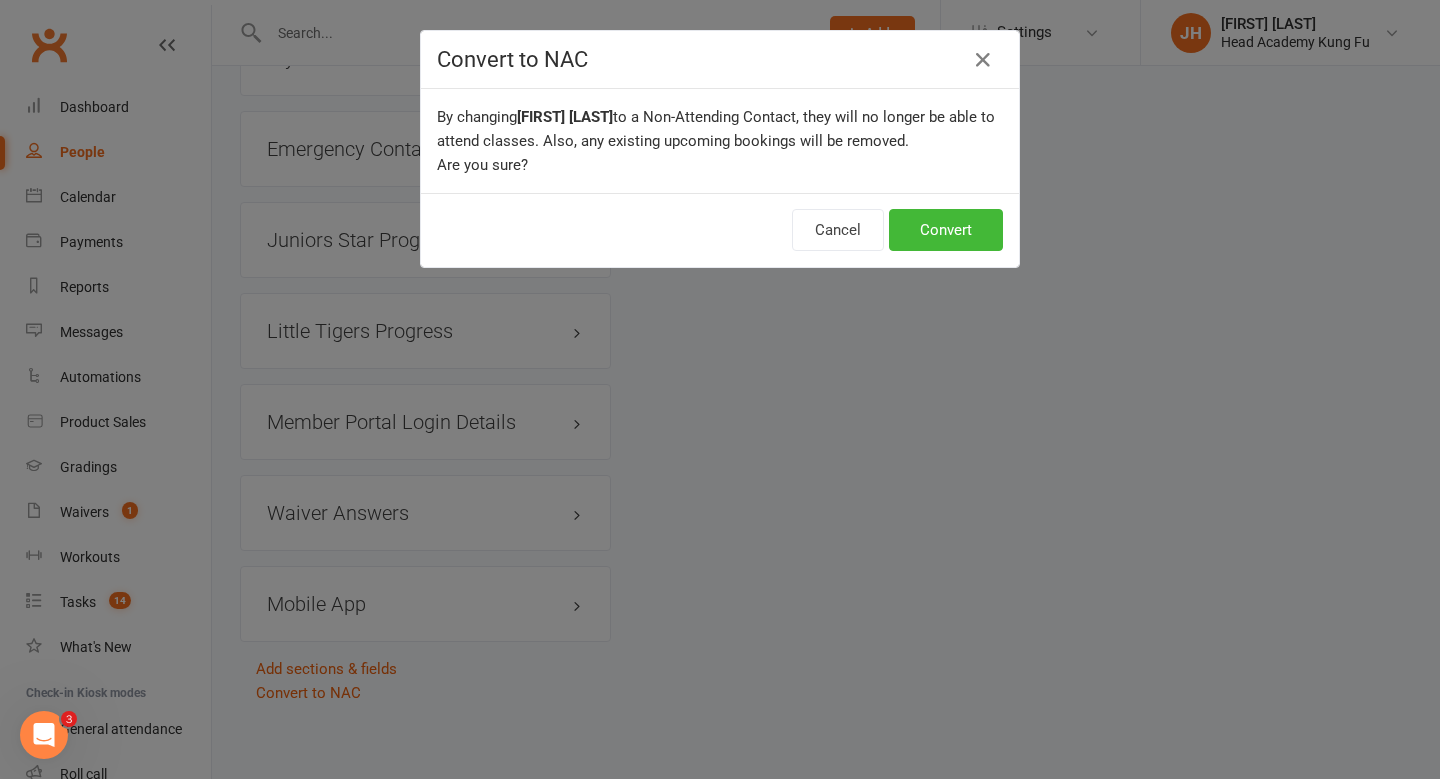 click on "By changing [NAME] [NAME] to a Non-Attending Contact, they will no longer be able to attend classes. Also, any existing upcoming bookings will be removed. Are you sure?" at bounding box center [720, 141] 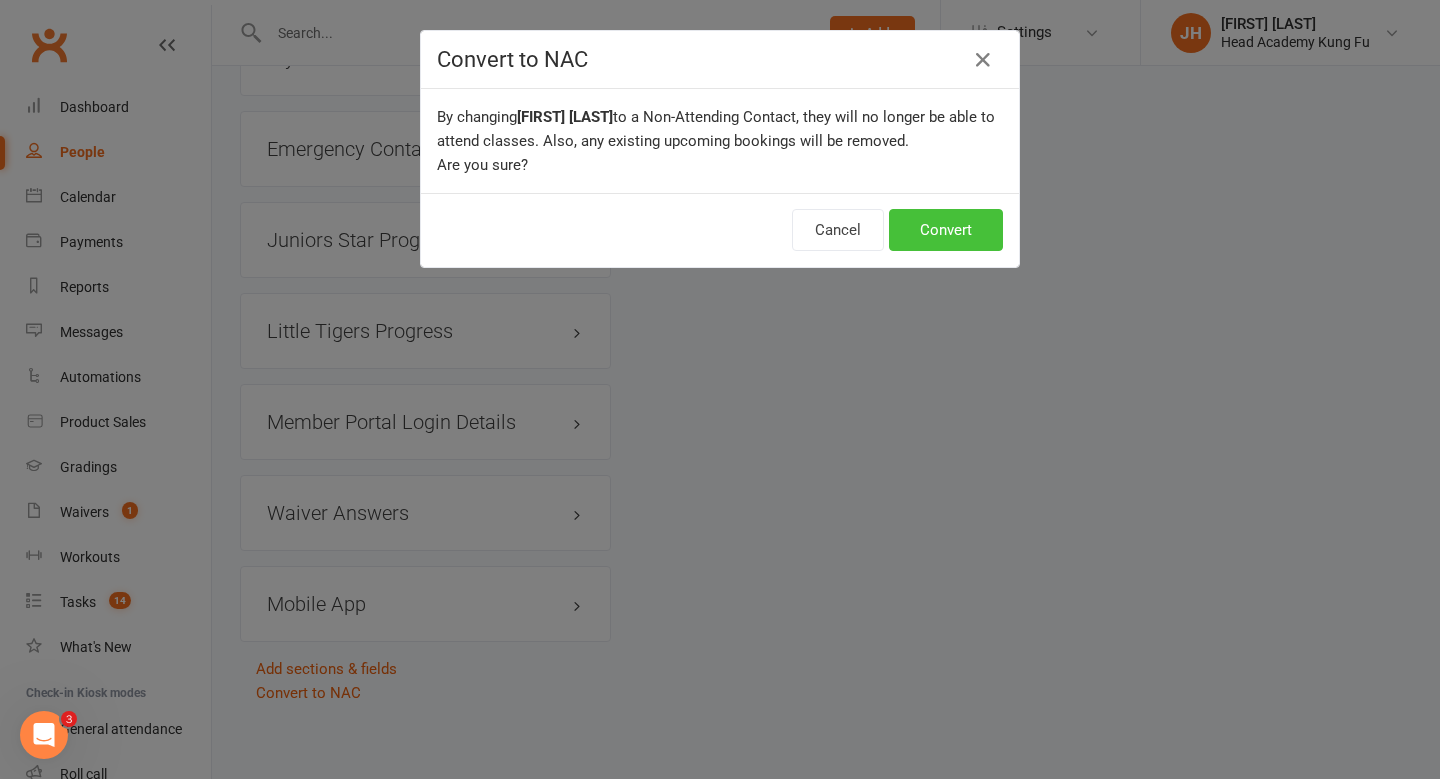 click on "Convert" at bounding box center (946, 230) 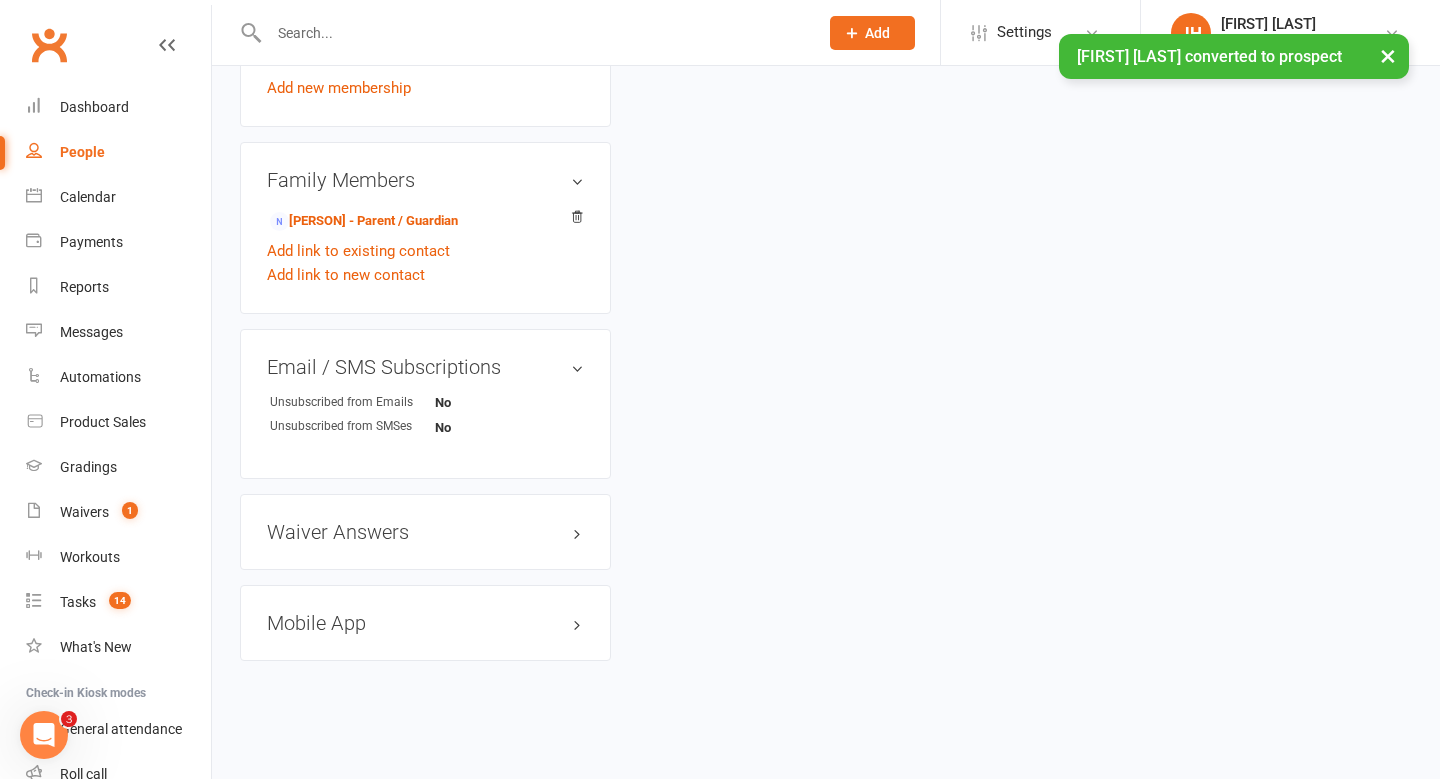 scroll, scrollTop: 0, scrollLeft: 0, axis: both 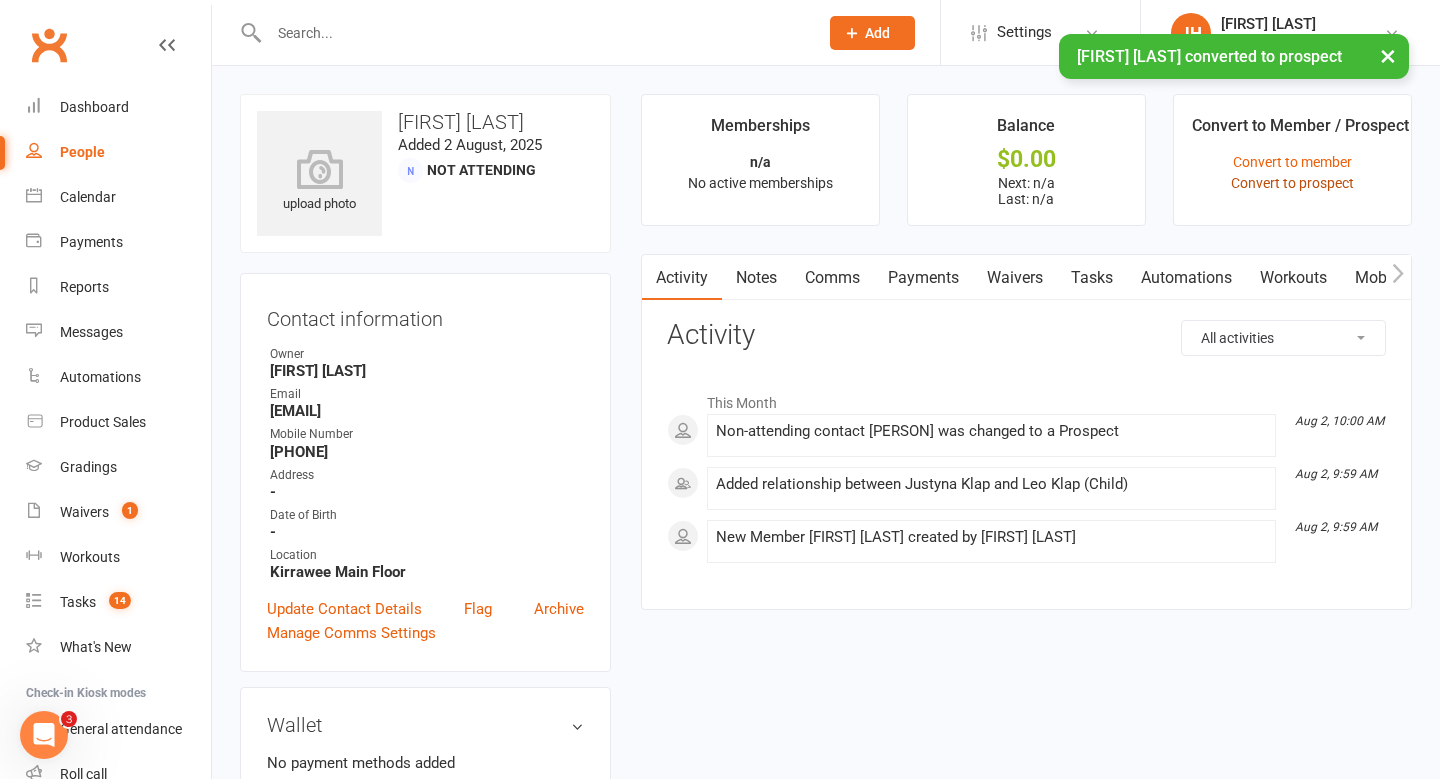 click on "Convert to prospect" at bounding box center (1292, 183) 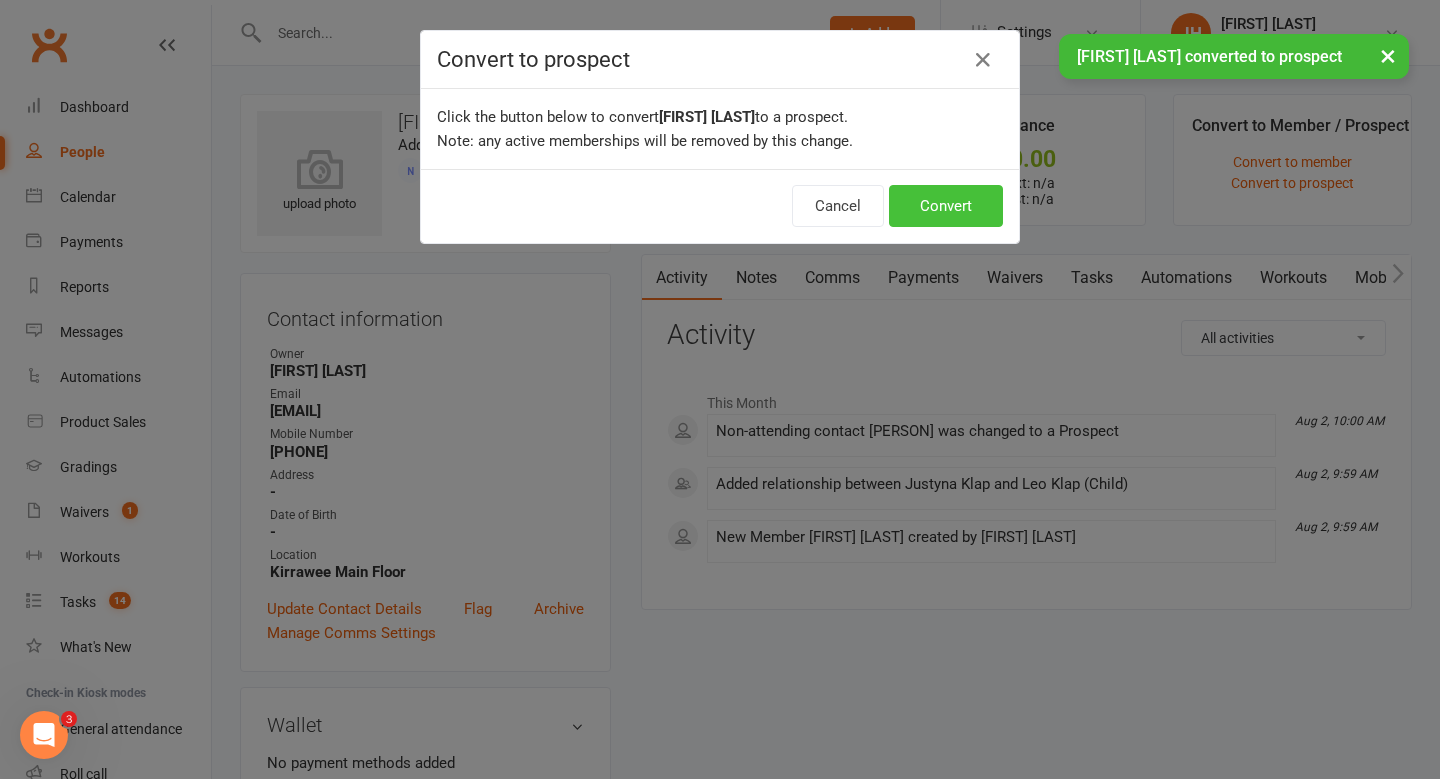 click on "Convert" at bounding box center (946, 206) 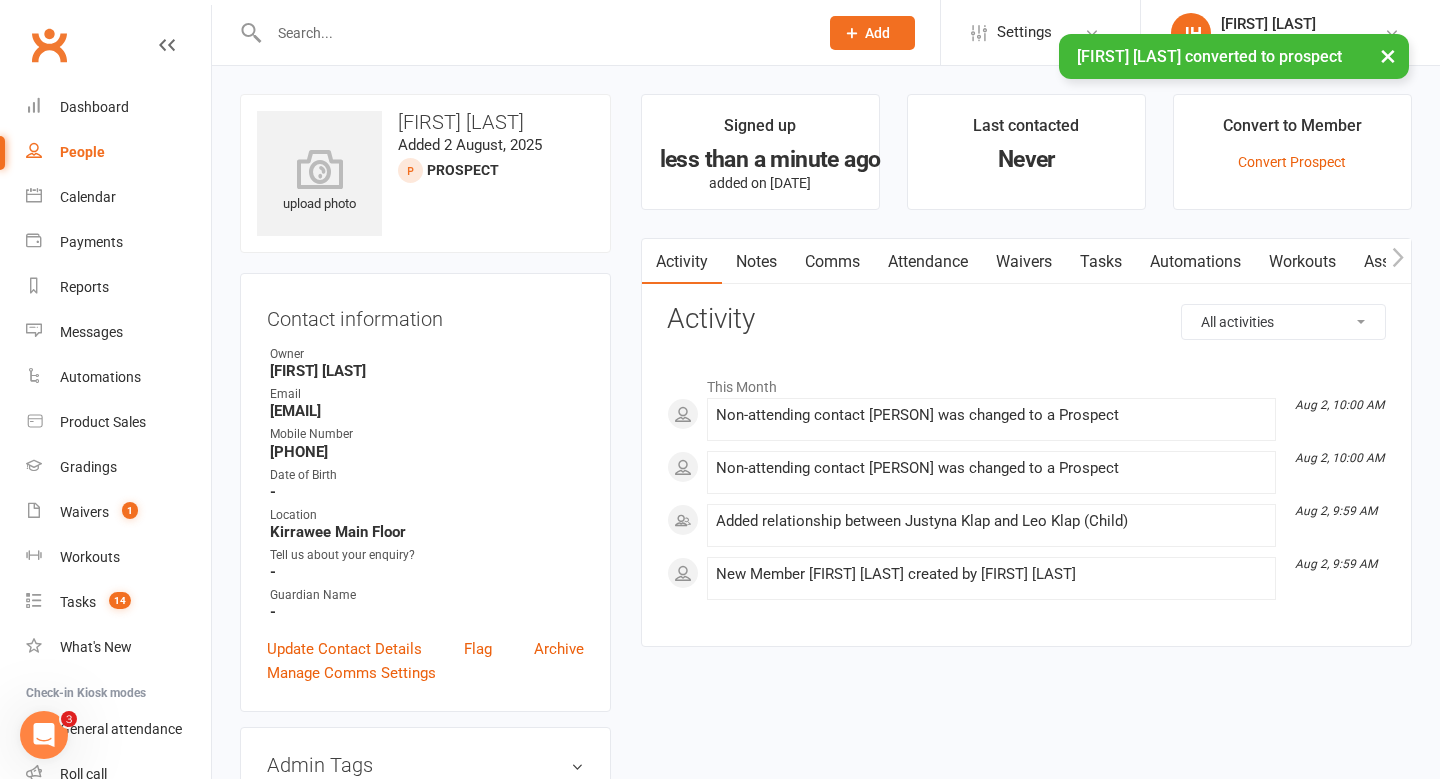 click on "×" at bounding box center (1388, 55) 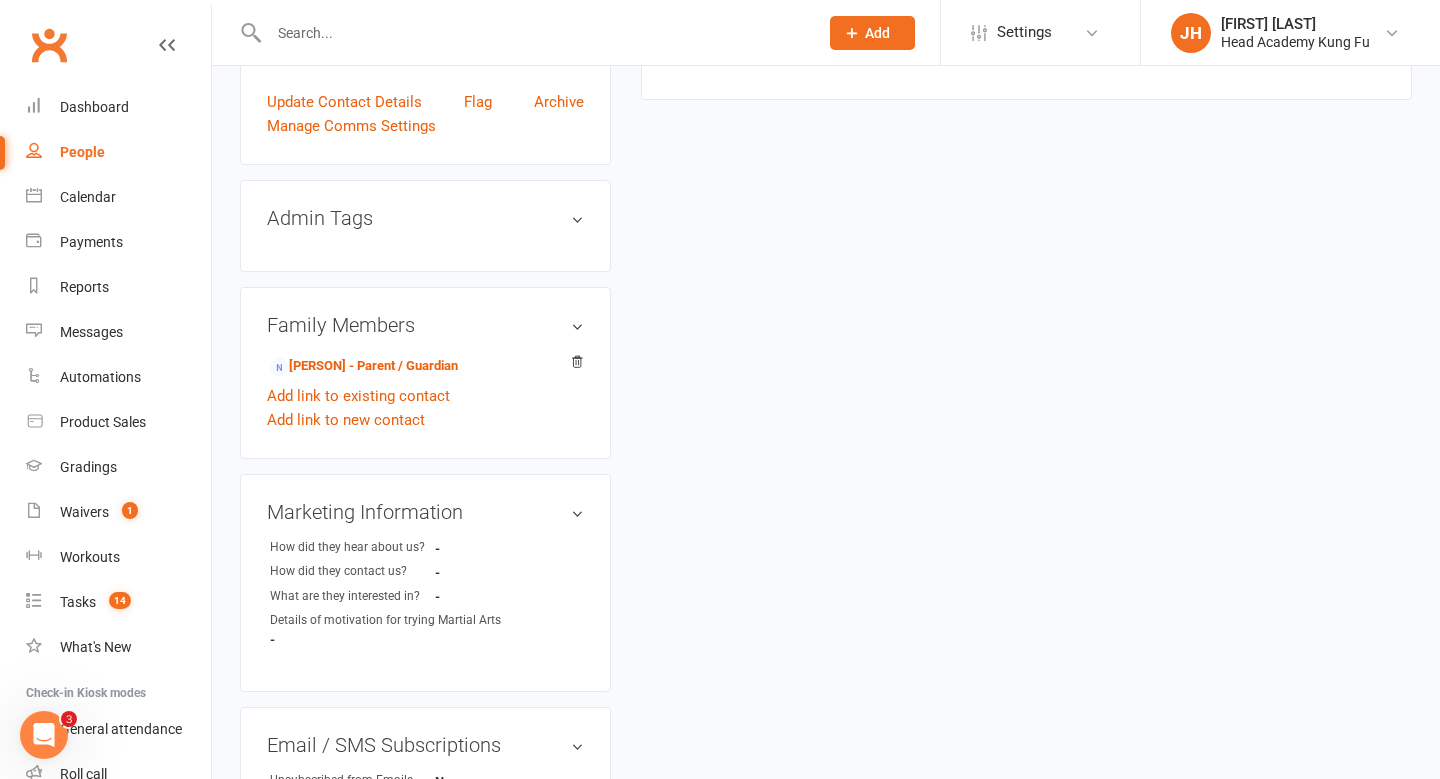 scroll, scrollTop: 557, scrollLeft: 0, axis: vertical 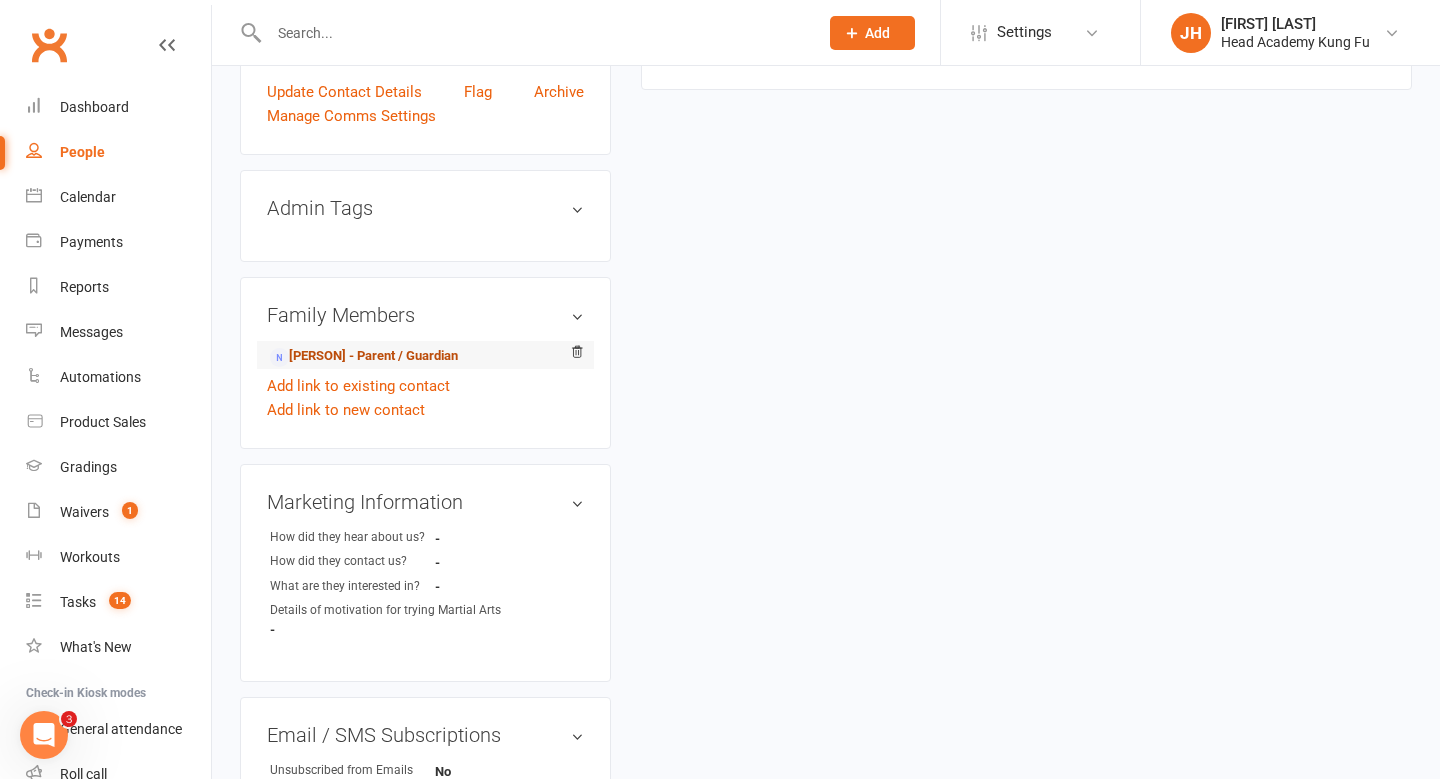 click on "[PERSON] - Parent / Guardian" at bounding box center (364, 356) 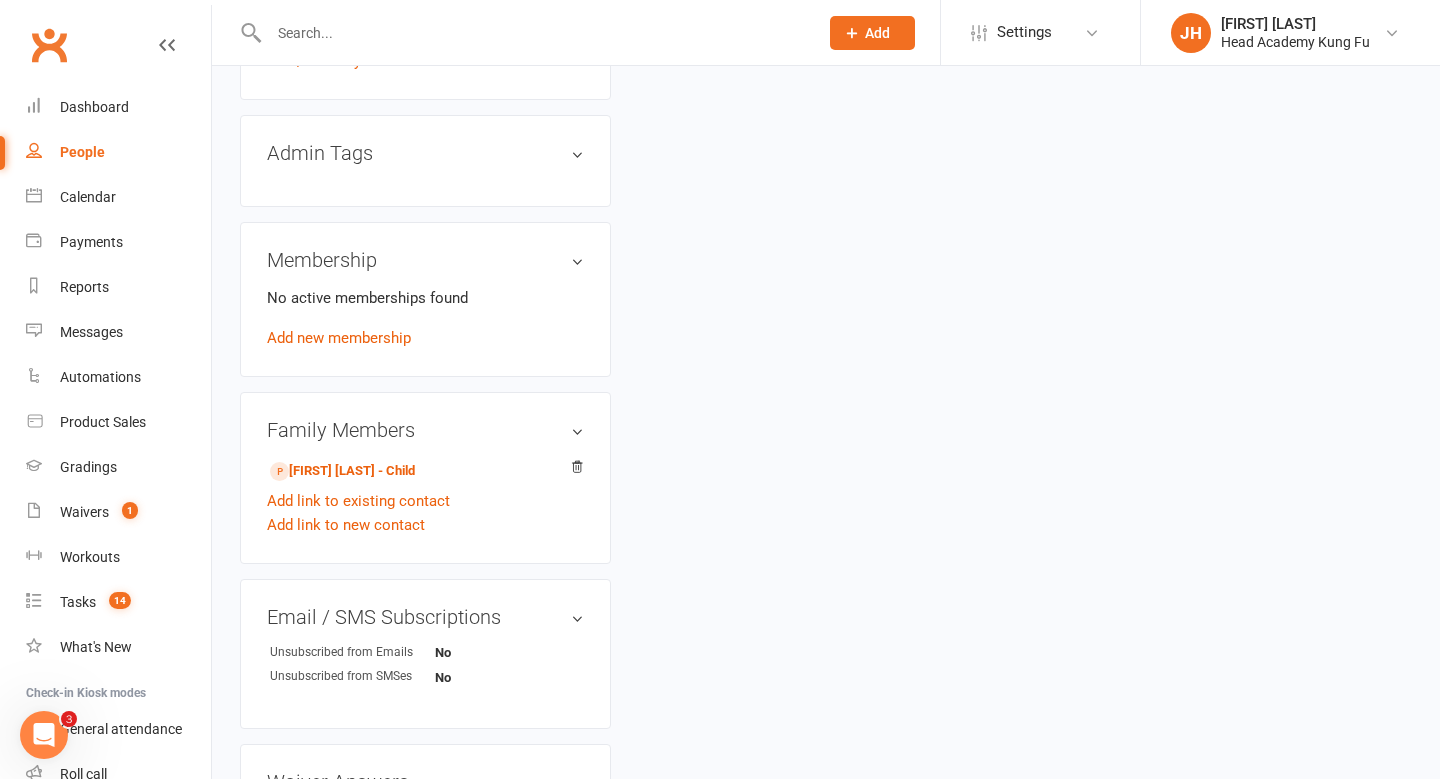 scroll, scrollTop: 787, scrollLeft: 0, axis: vertical 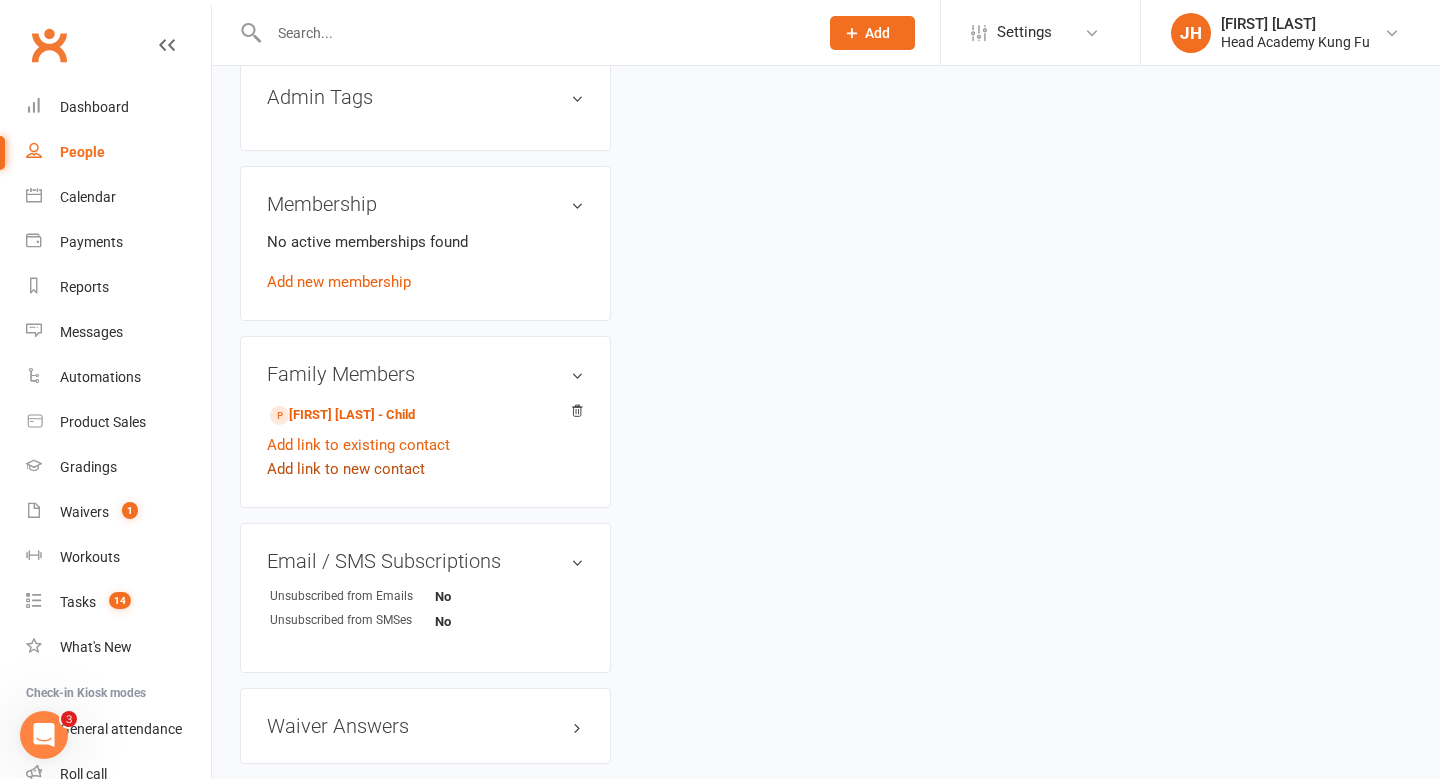 click on "Add link to new contact" at bounding box center (346, 469) 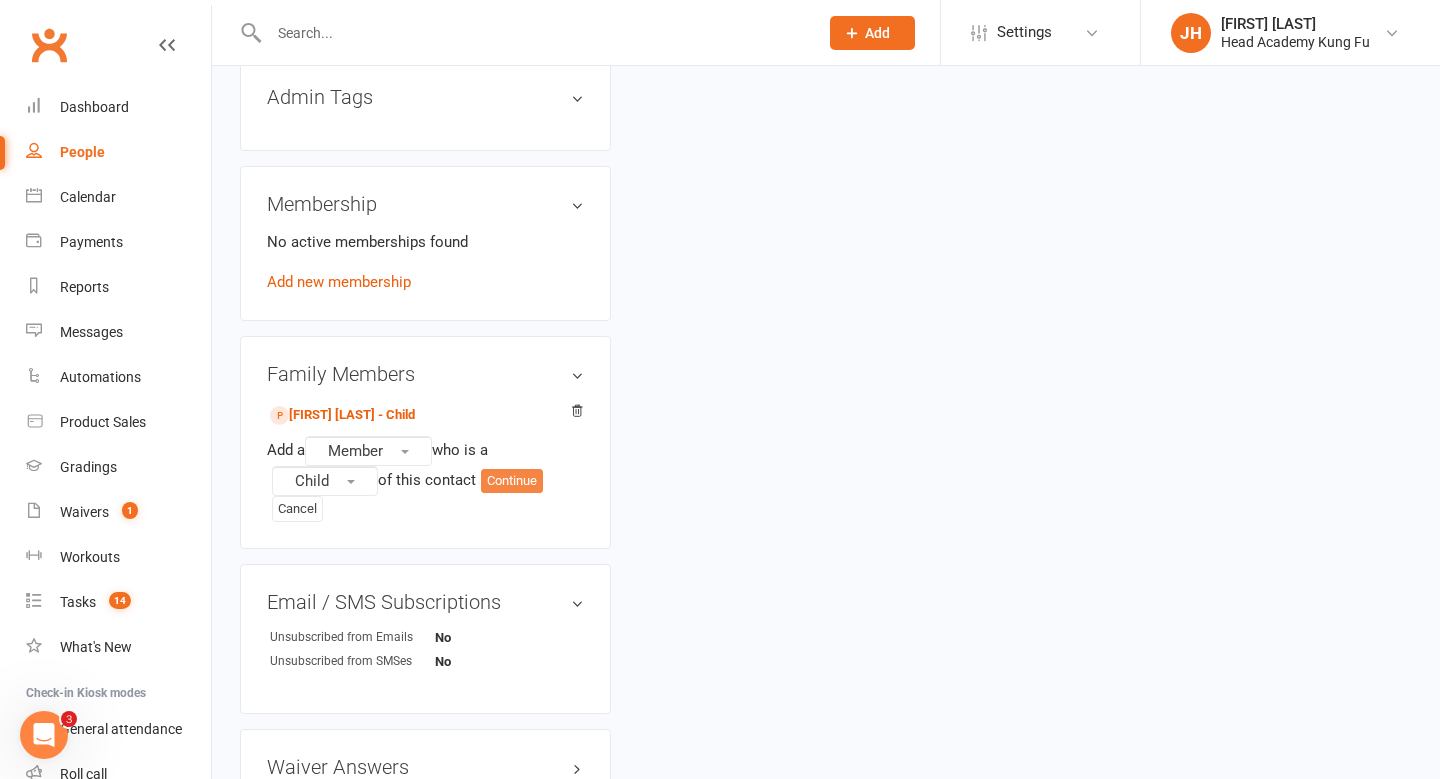 click on "Continue" at bounding box center (512, 481) 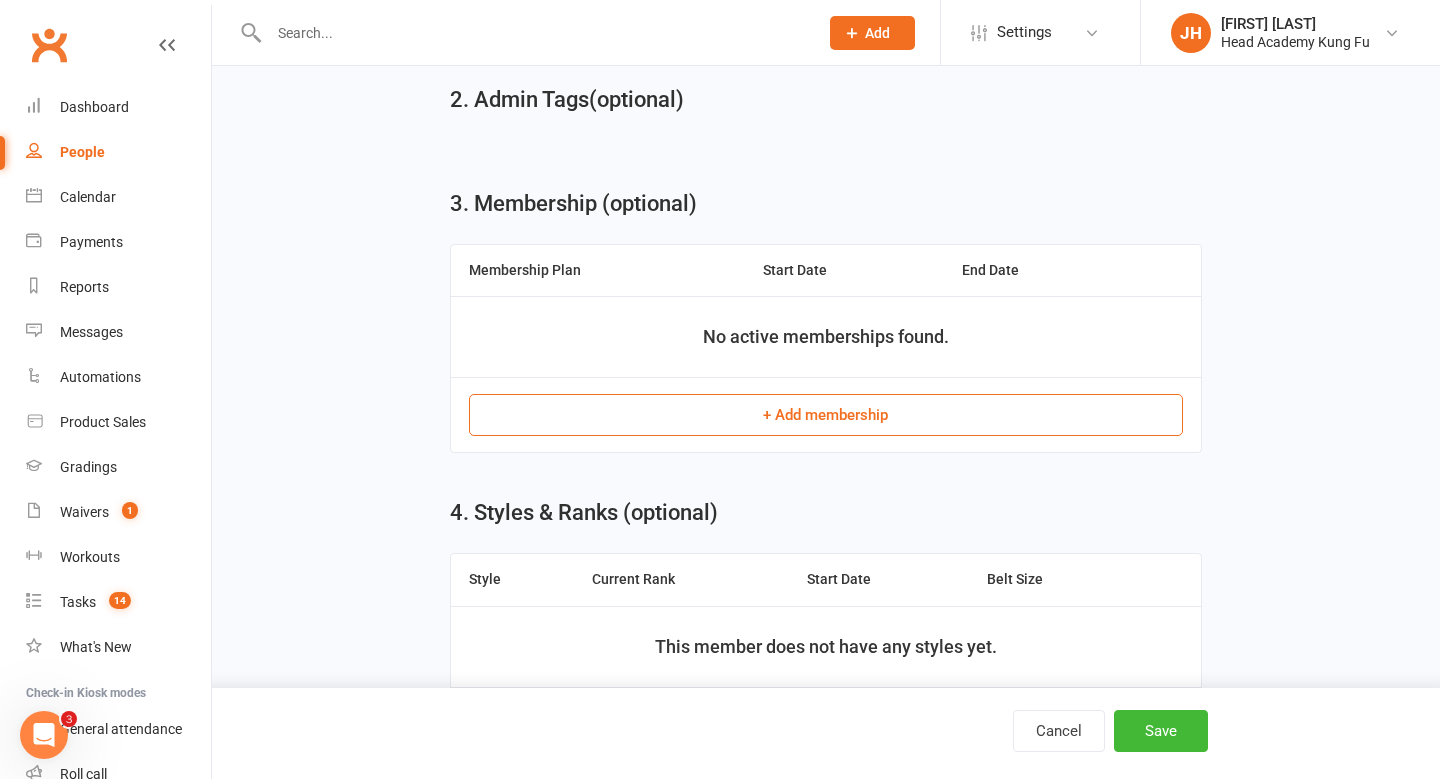 scroll, scrollTop: 0, scrollLeft: 0, axis: both 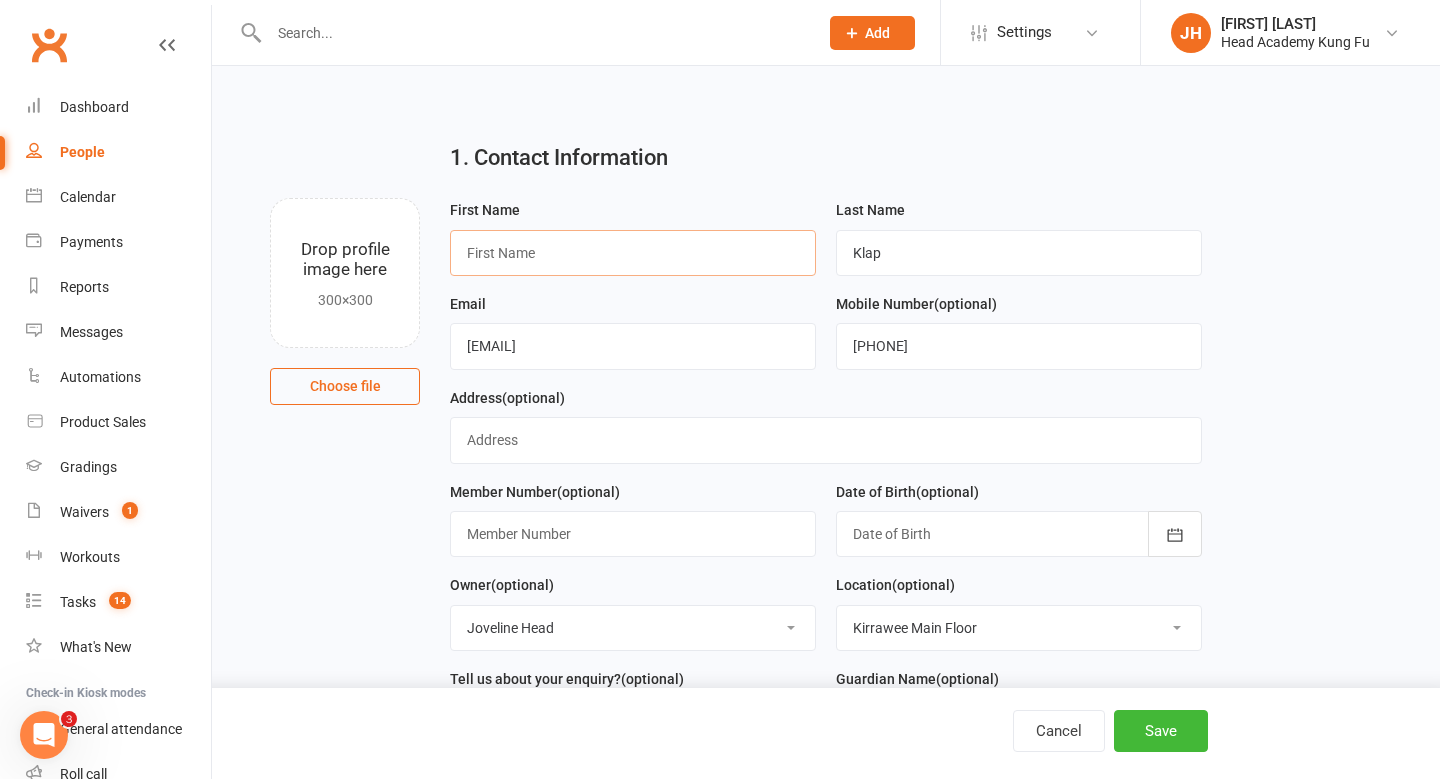 click at bounding box center (633, 253) 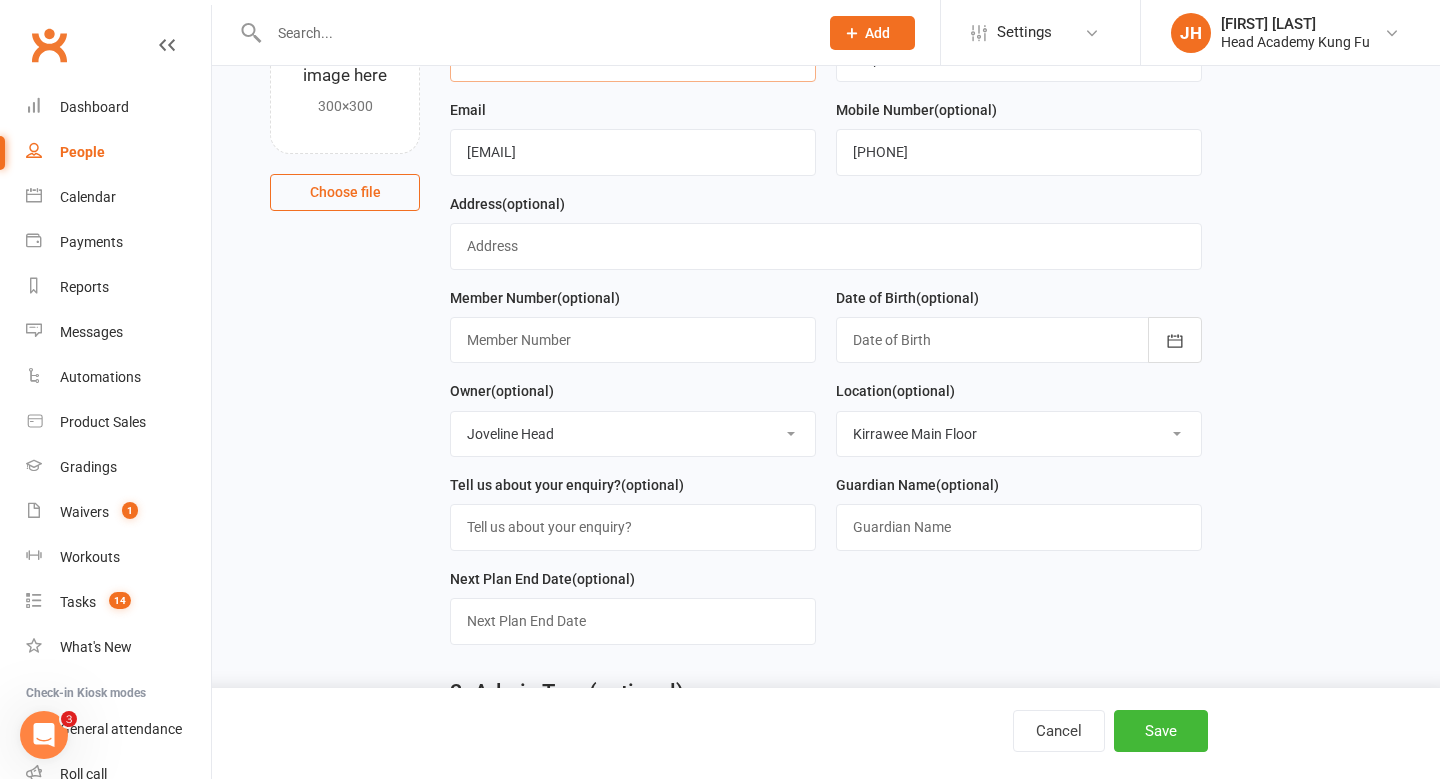 scroll, scrollTop: 198, scrollLeft: 0, axis: vertical 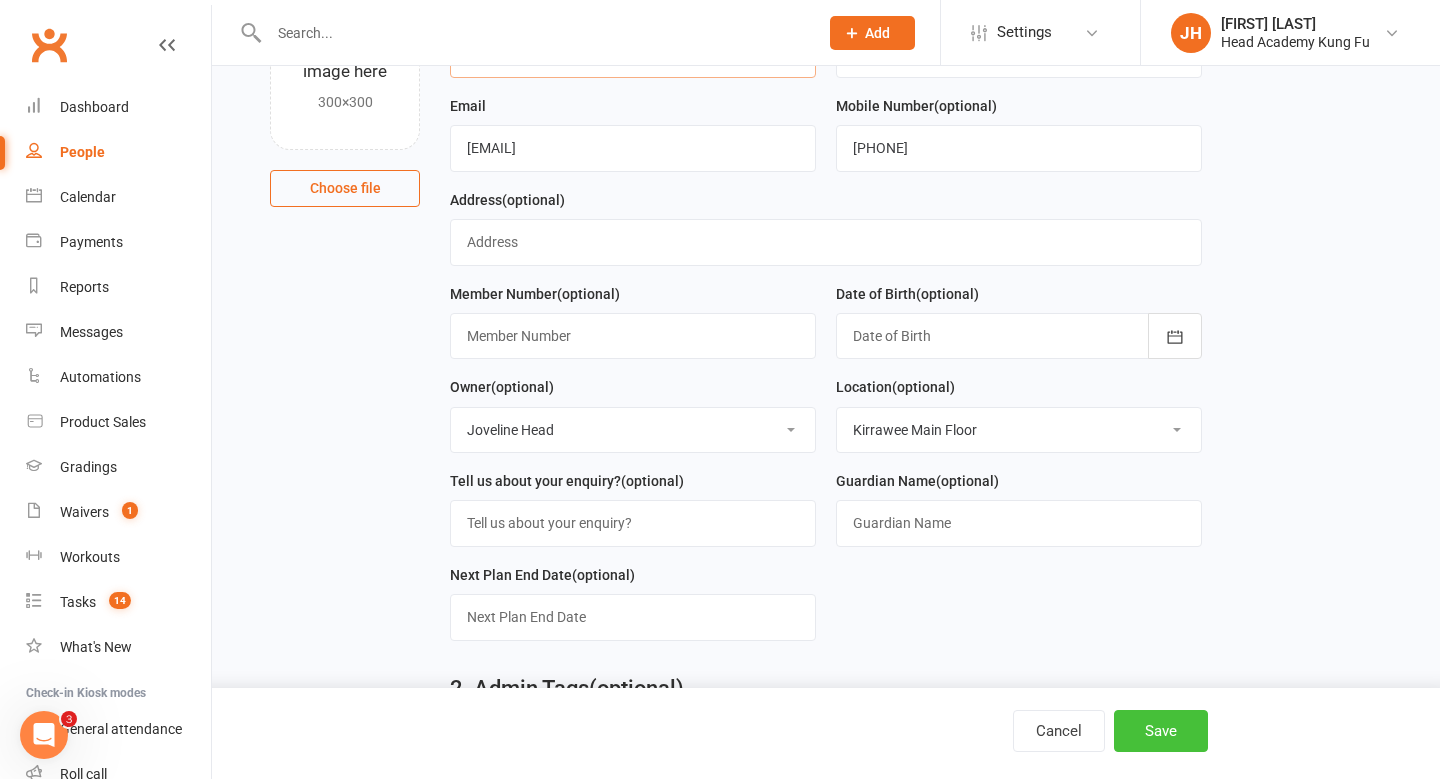 type on "[FIRST]" 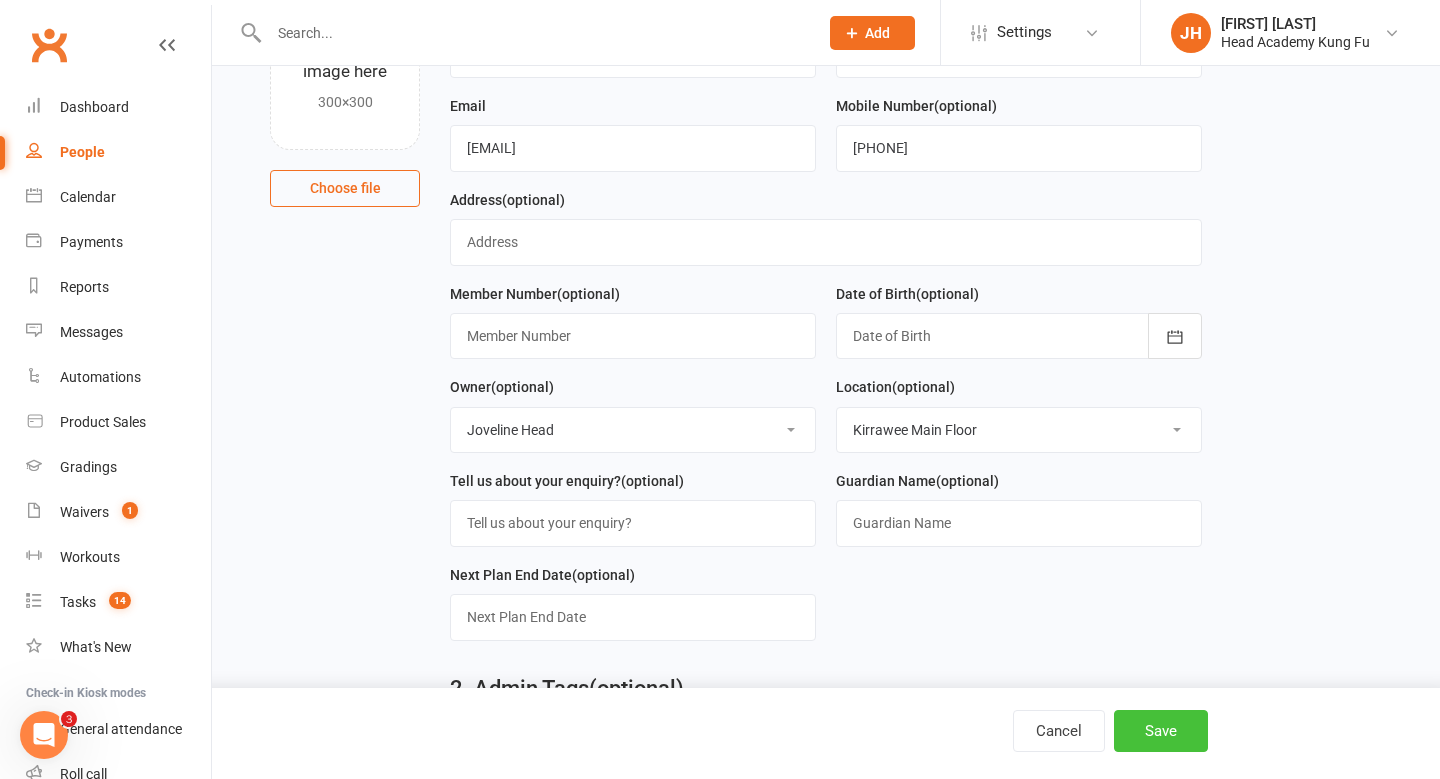 click on "Save" at bounding box center [1161, 731] 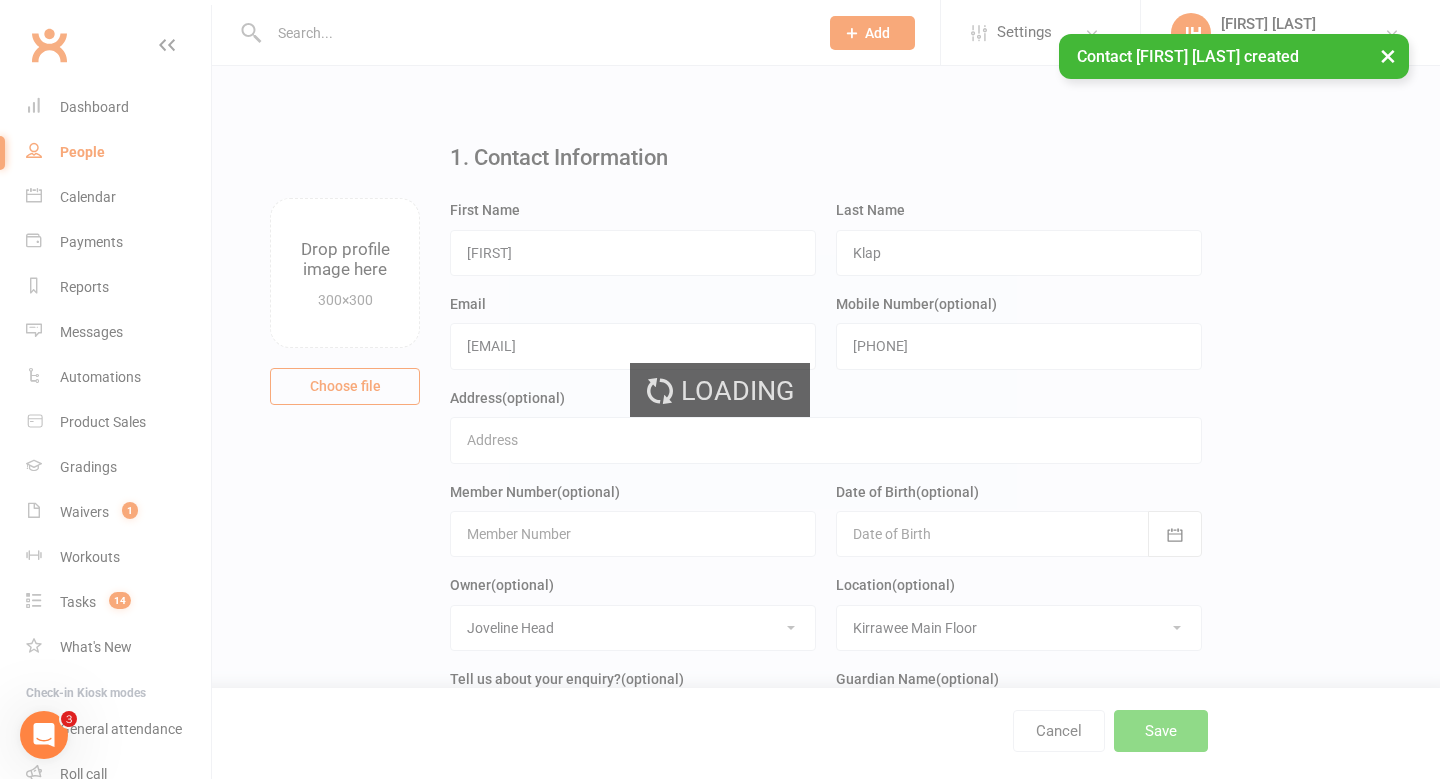scroll, scrollTop: 2, scrollLeft: 0, axis: vertical 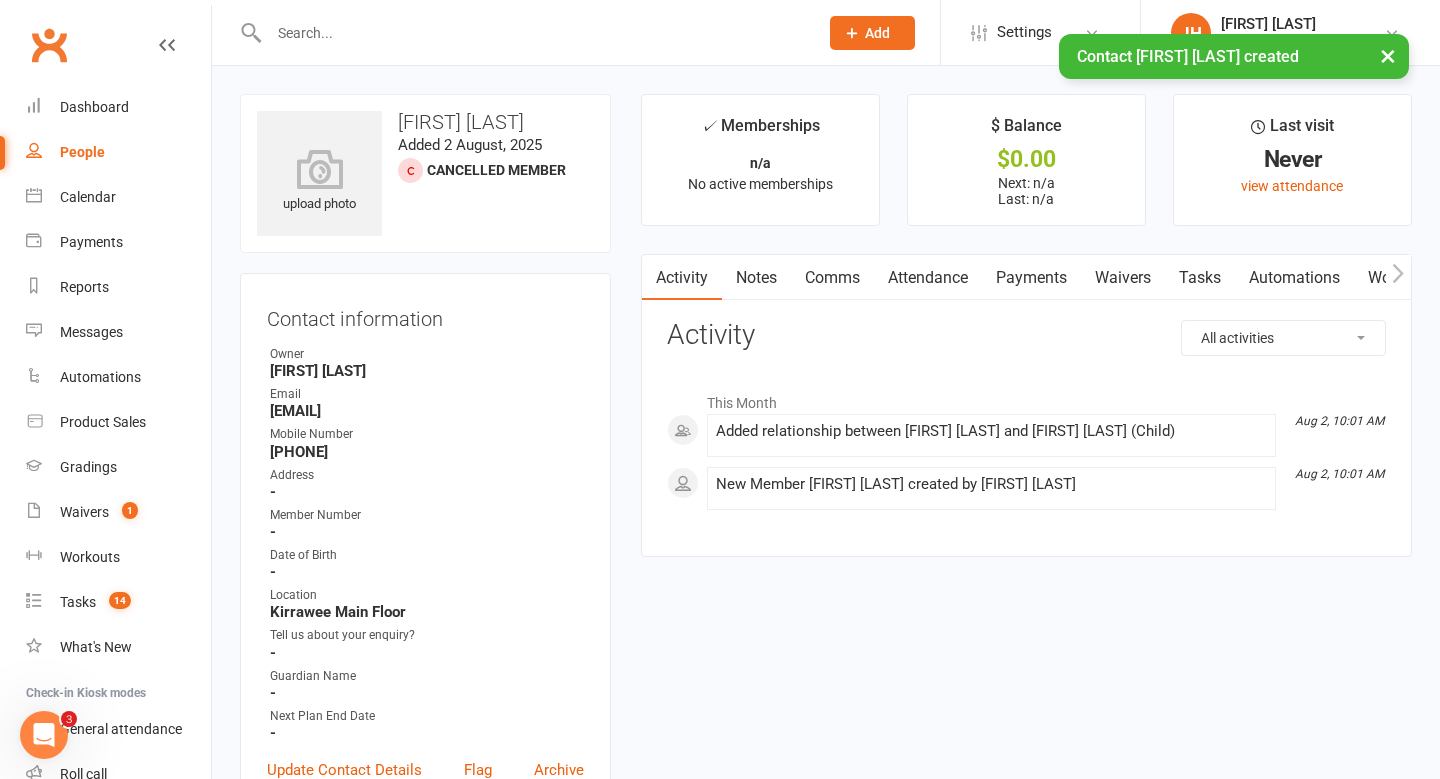click on "× Contact [FIRST] [LAST] created" at bounding box center [707, 34] 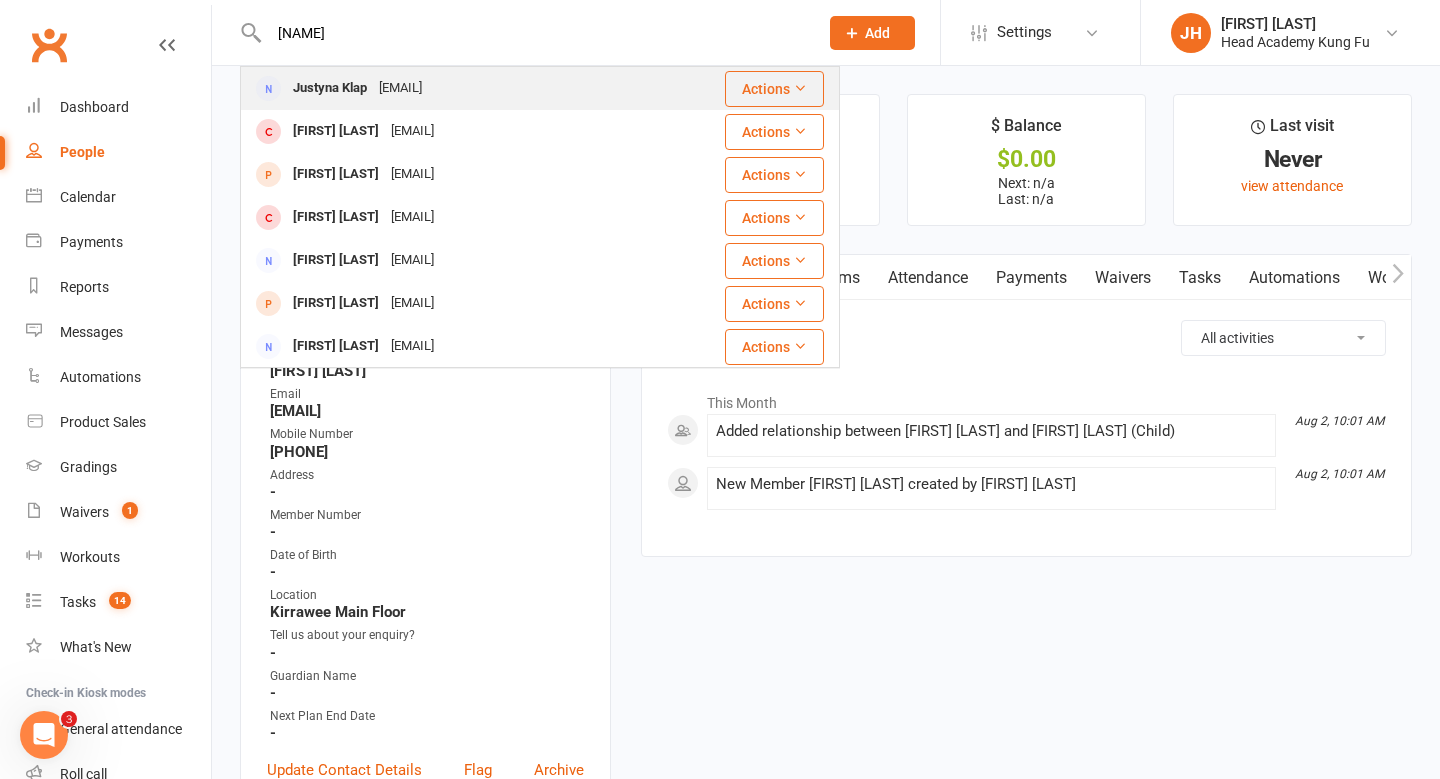 type on "[NAME]" 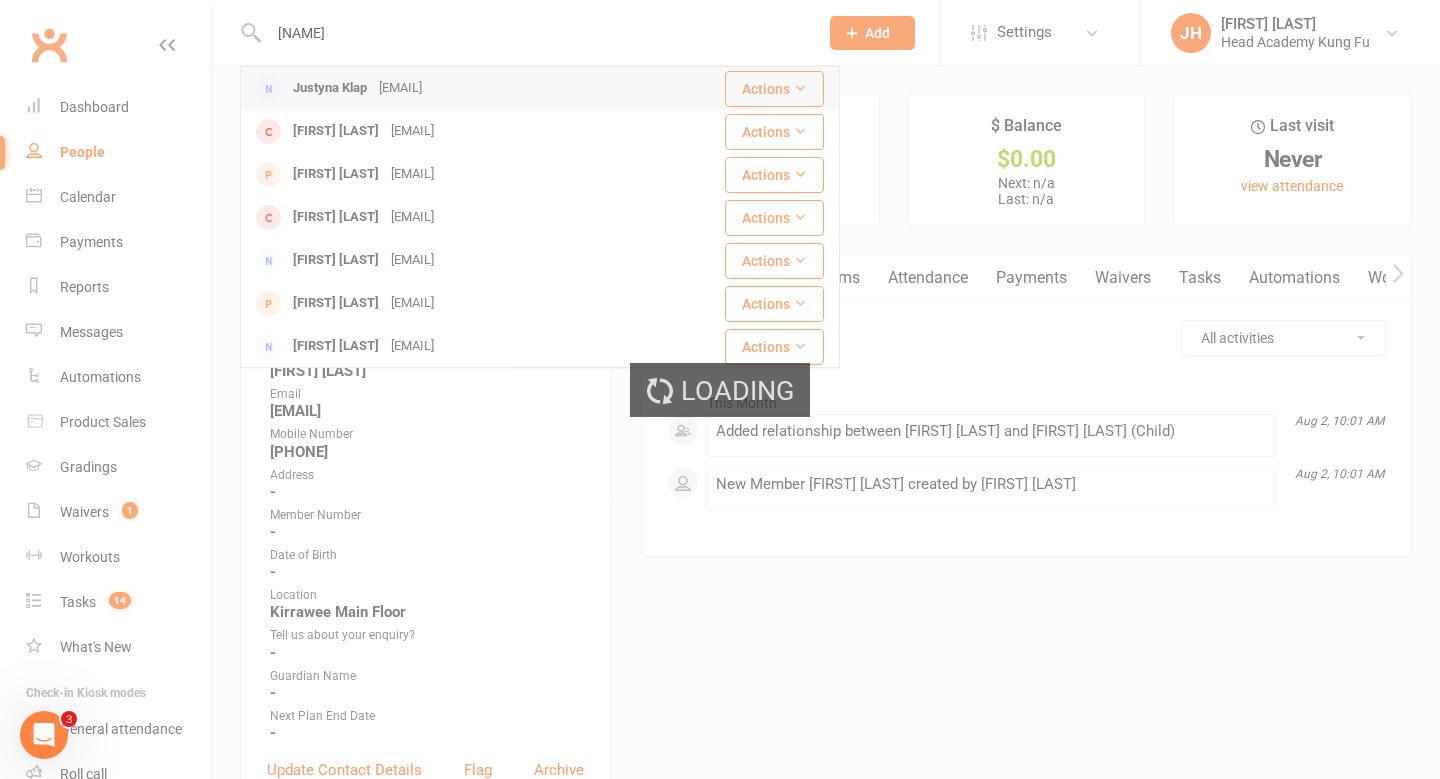 type 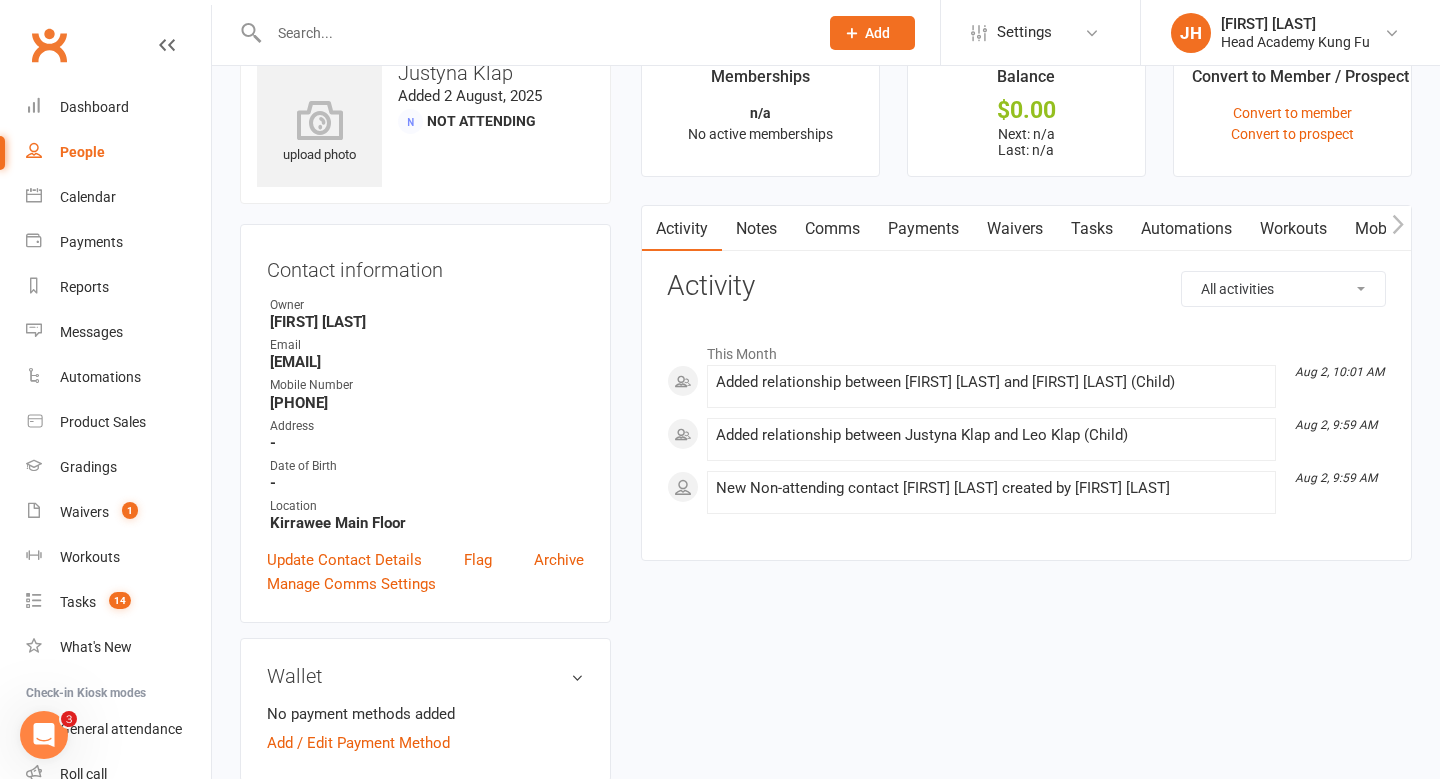 scroll, scrollTop: 48, scrollLeft: 0, axis: vertical 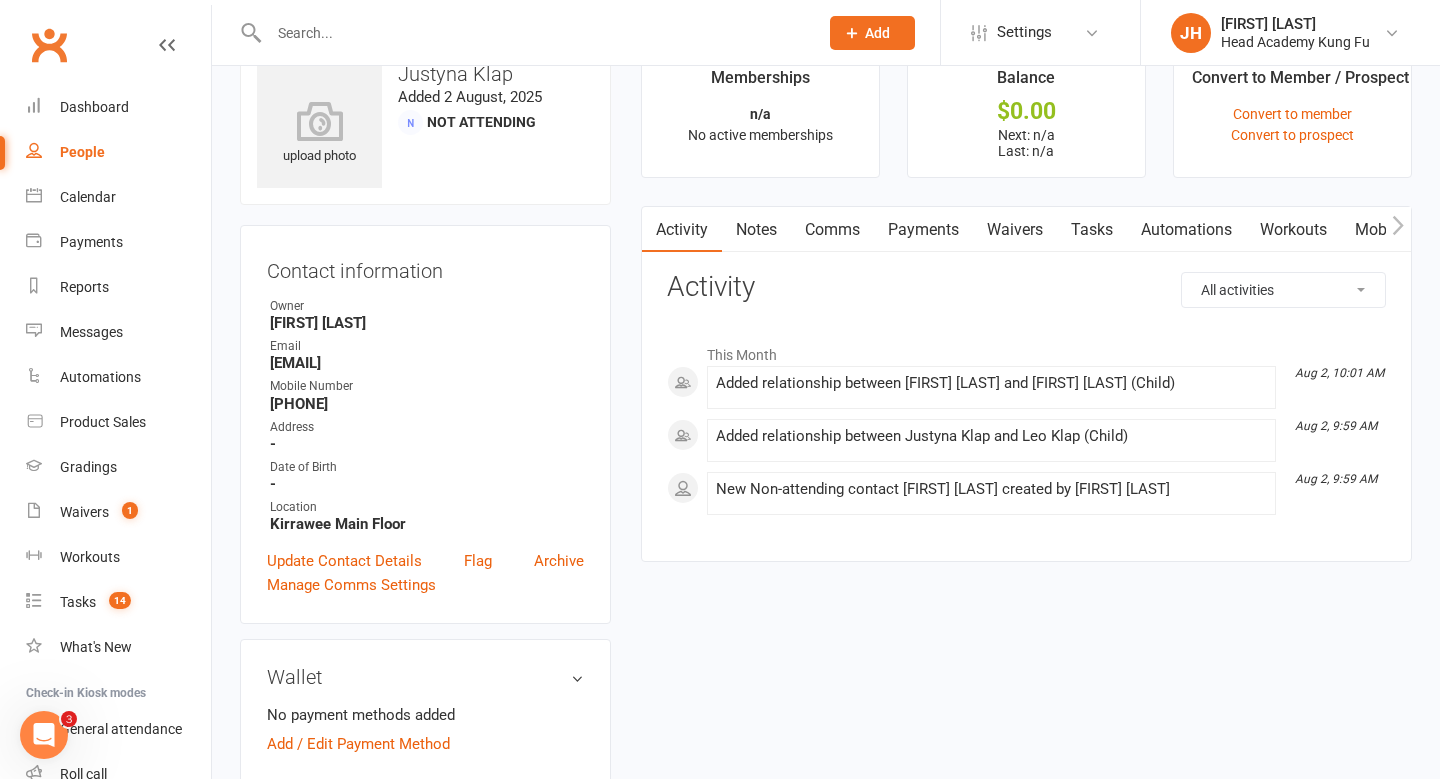 click on "Notes" at bounding box center (756, 230) 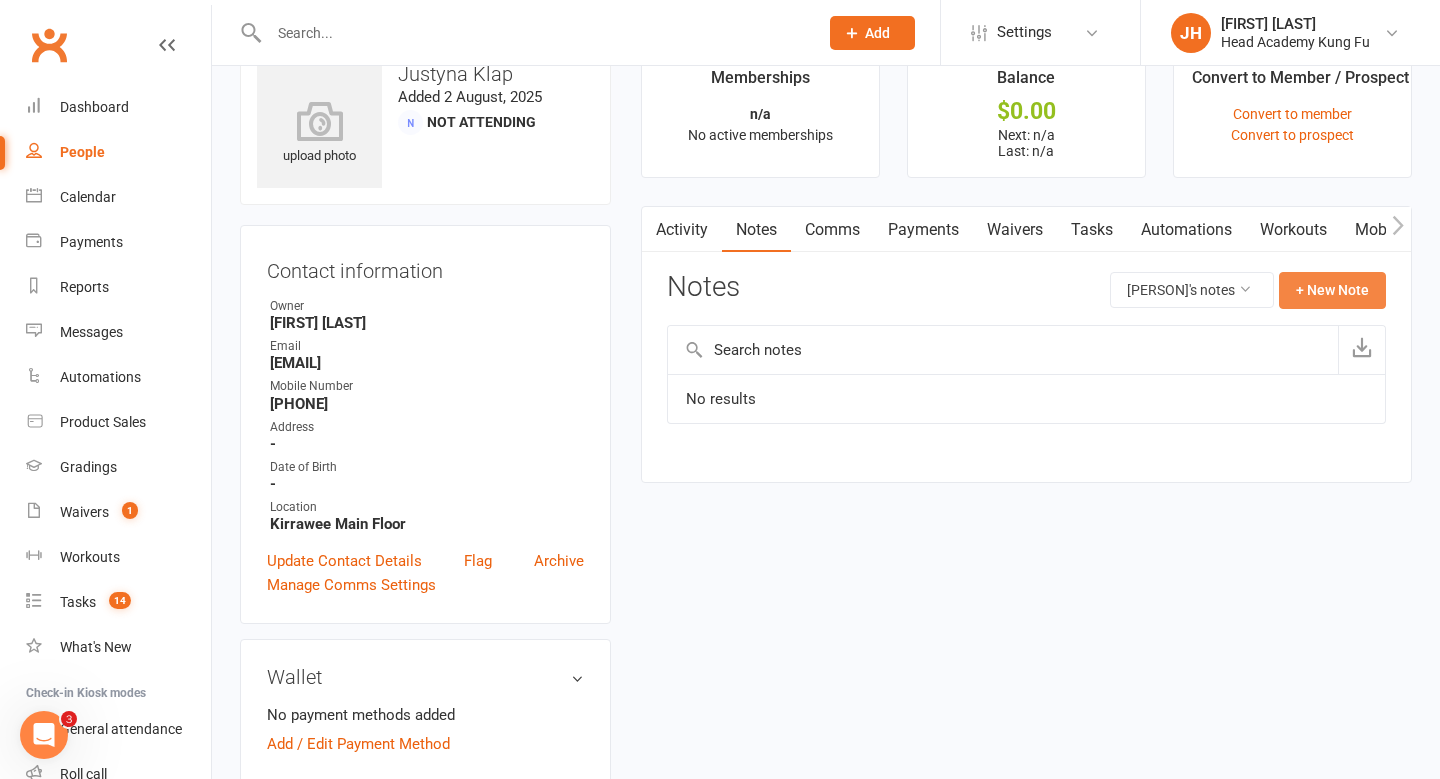 click on "+ New Note" at bounding box center [1332, 290] 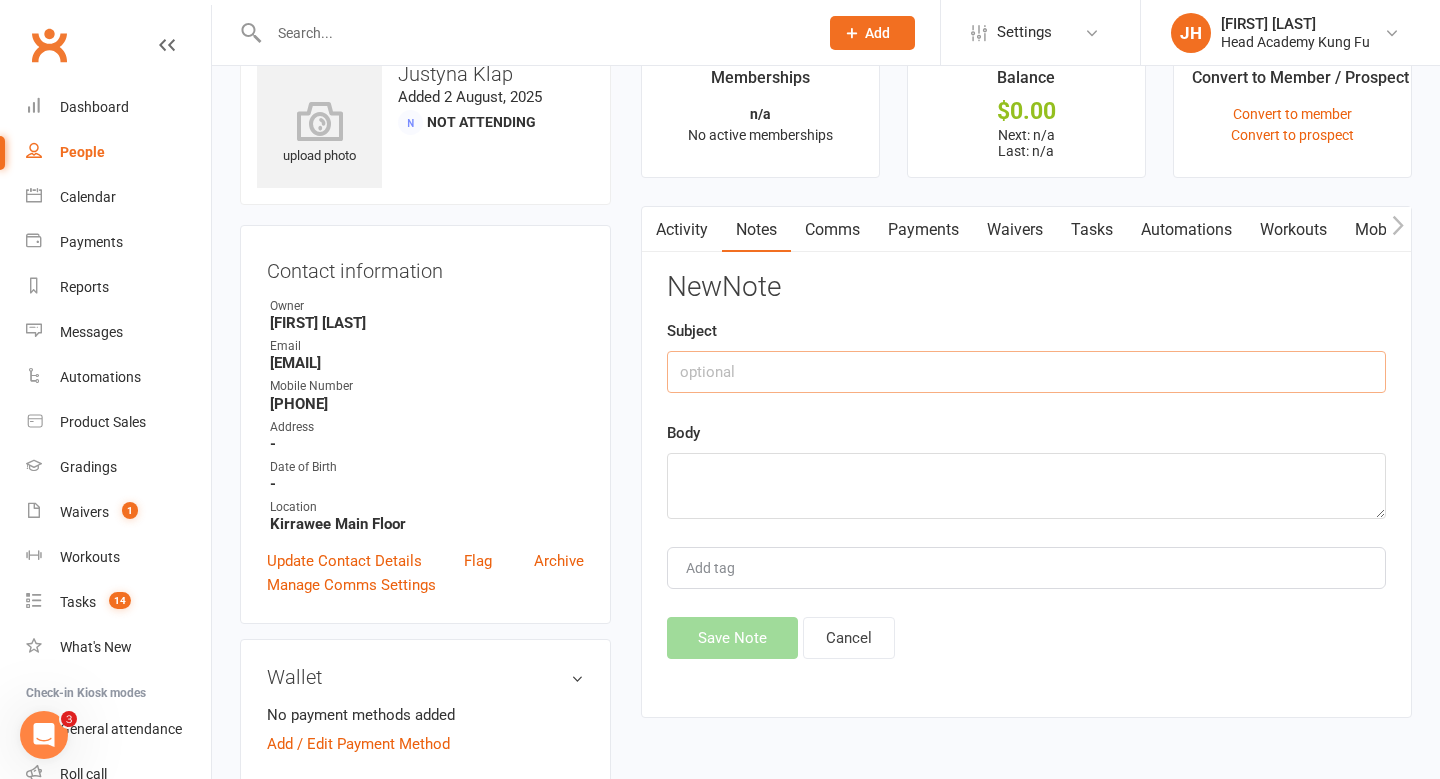 click at bounding box center [1026, 372] 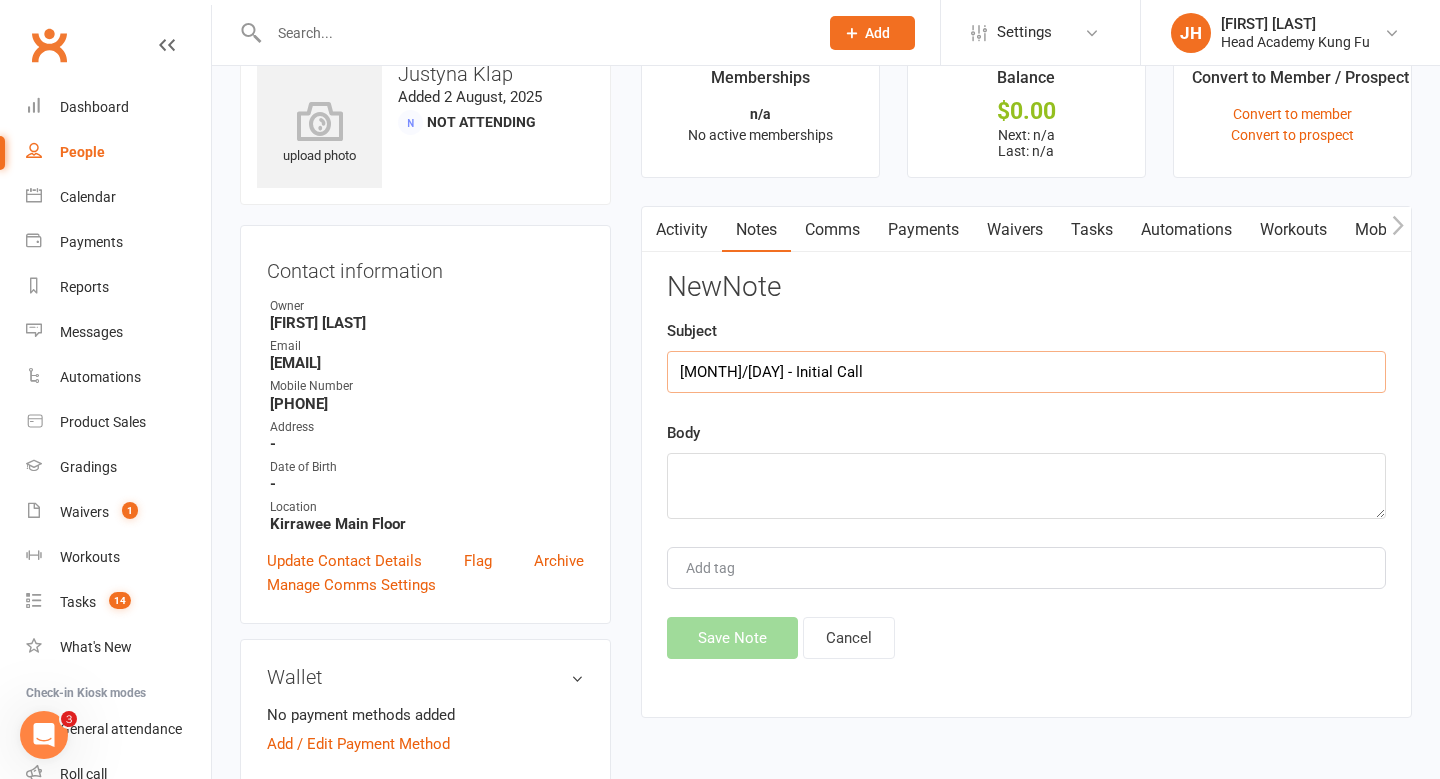 type on "[MONTH]/[DAY] - Initial Call" 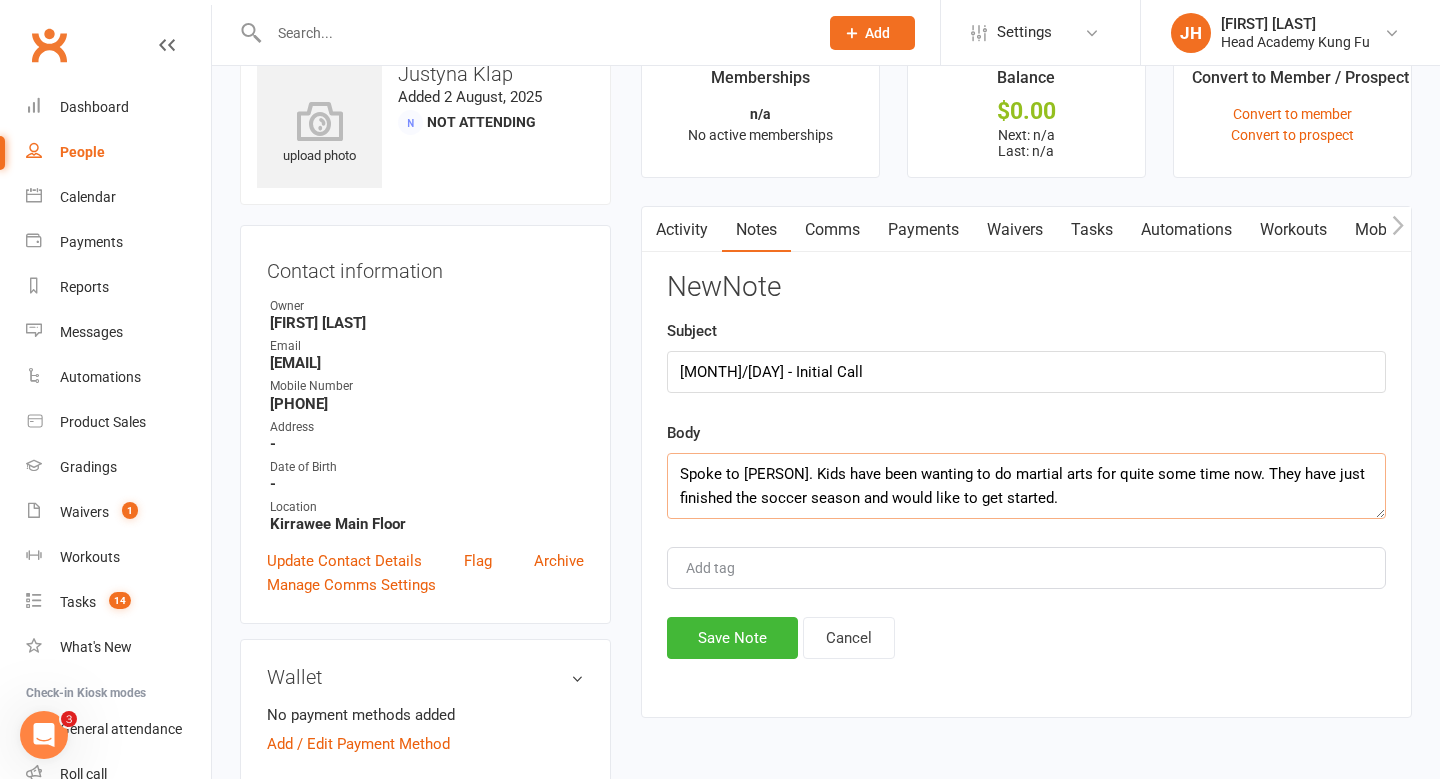 paste on "5 yr Sienna - lacks leadership and resilience
7 yr Leo - needs direction and listening.
Kids have wanted to do martial arts before
Never done it before
Based in Sylvania
Friday is a good day she doesn’t work
Yes" 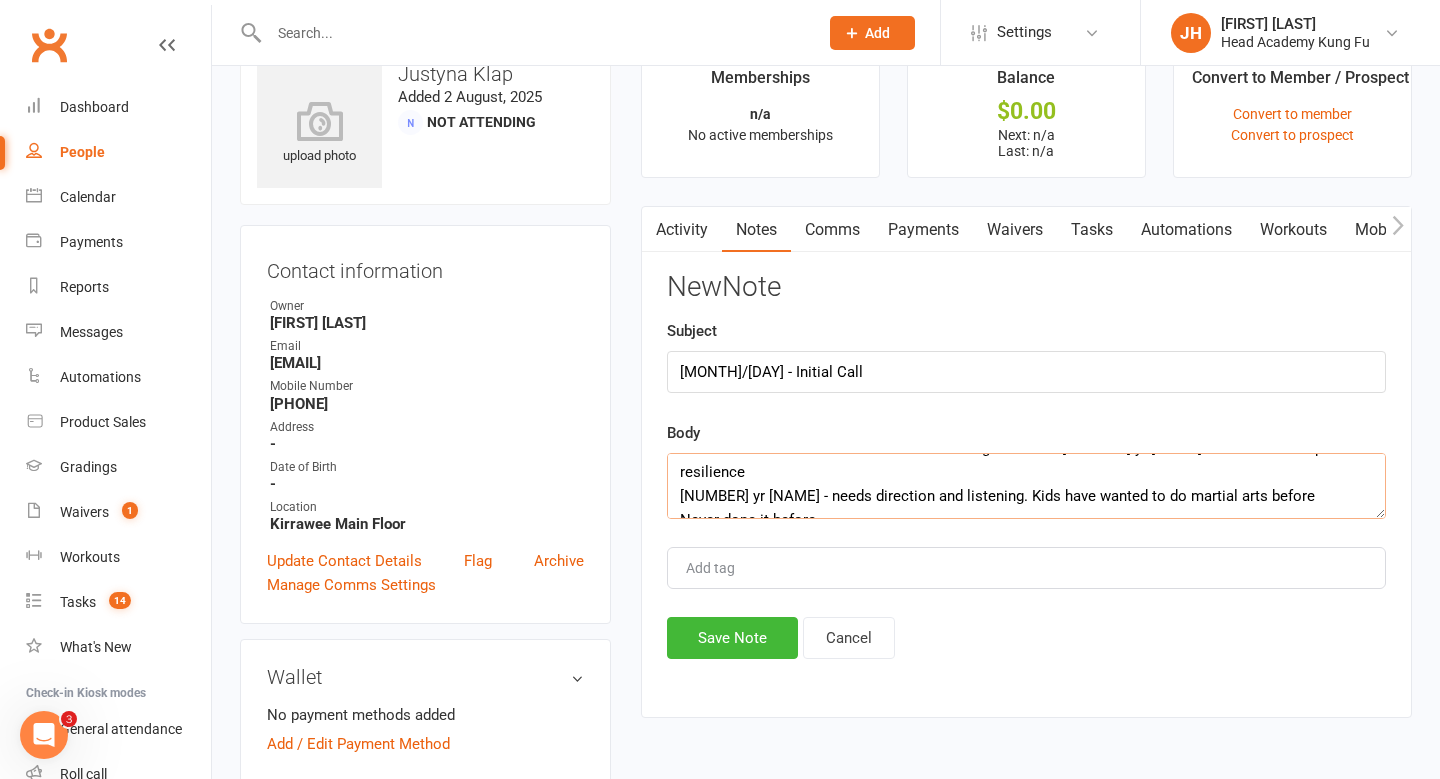 scroll, scrollTop: 63, scrollLeft: 0, axis: vertical 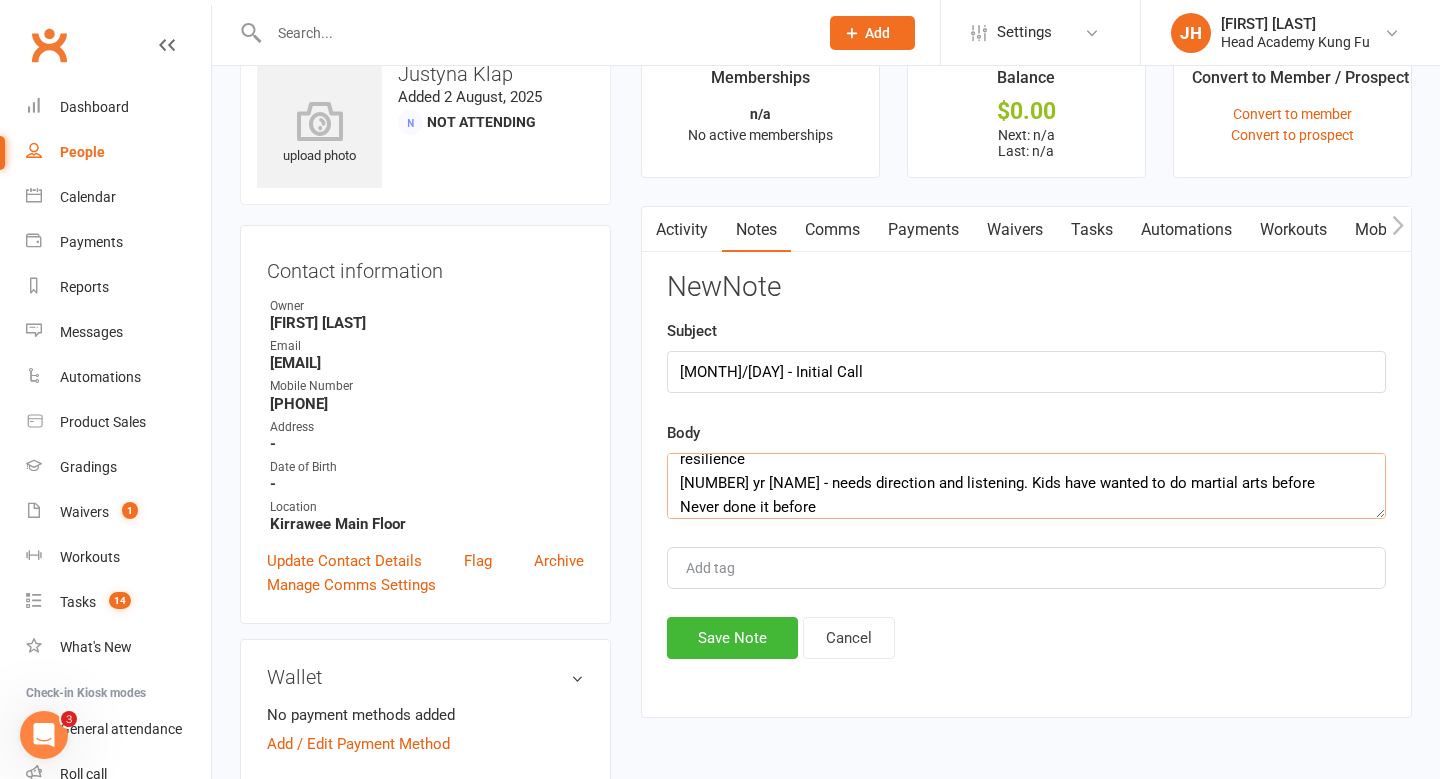drag, startPoint x: 845, startPoint y: 505, endPoint x: 663, endPoint y: 486, distance: 182.98907 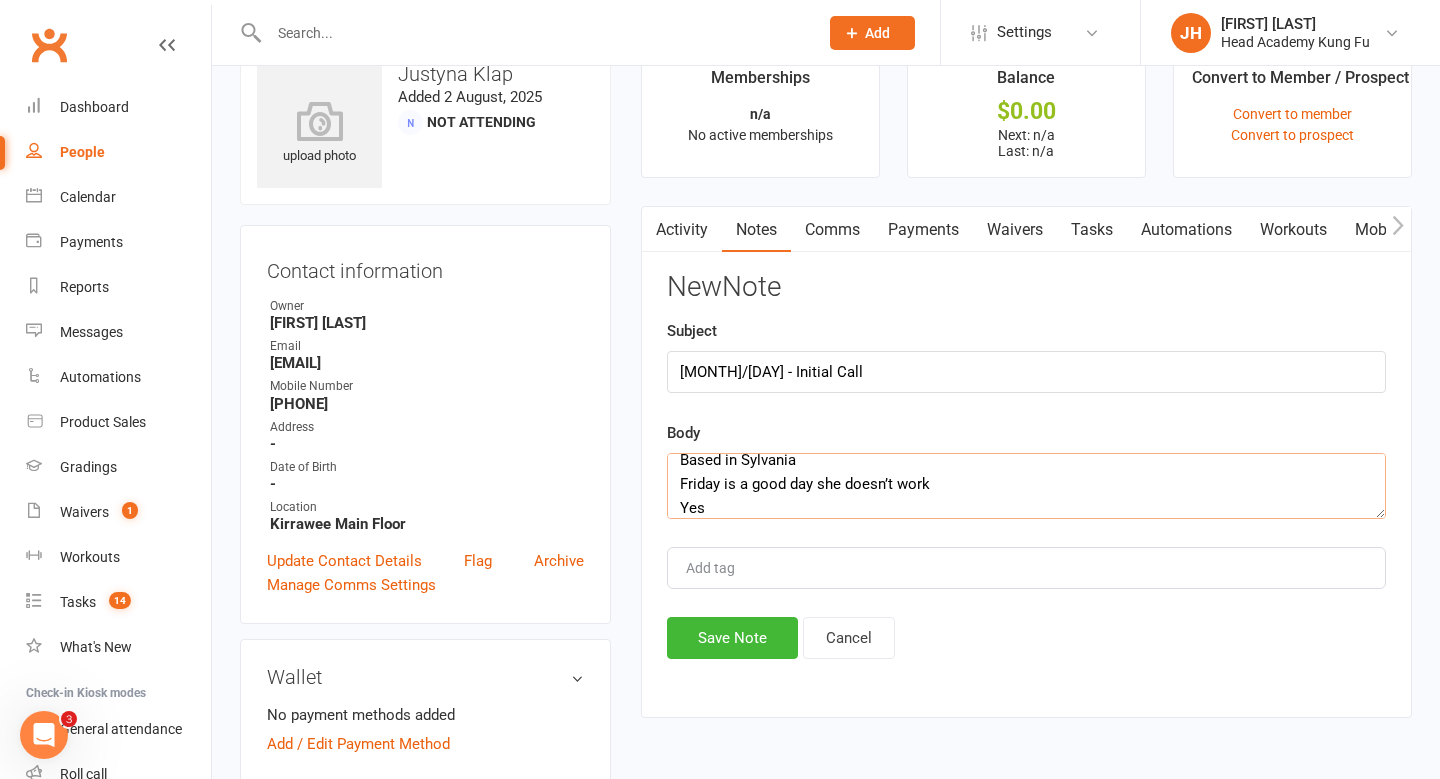scroll, scrollTop: 108, scrollLeft: 0, axis: vertical 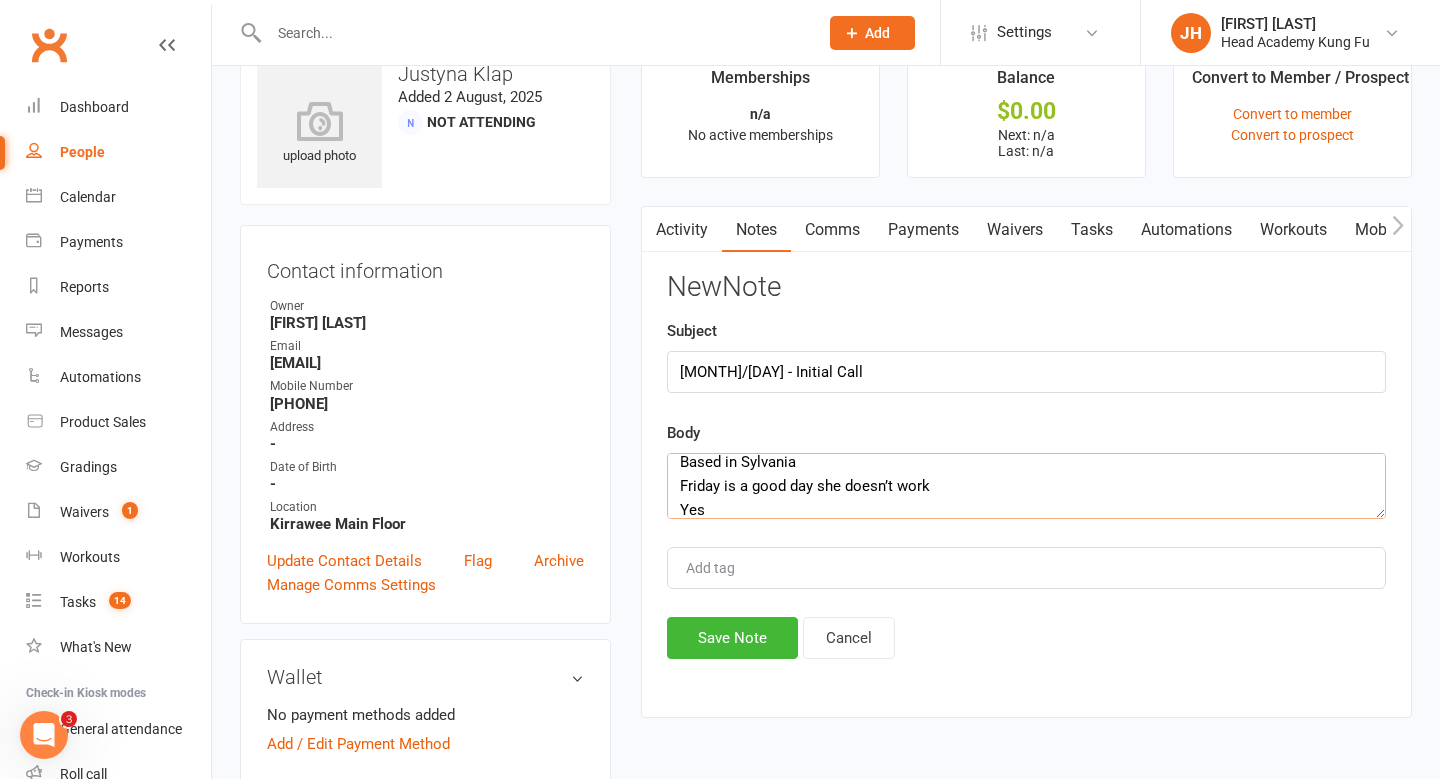 drag, startPoint x: 732, startPoint y: 510, endPoint x: 683, endPoint y: 467, distance: 65.192024 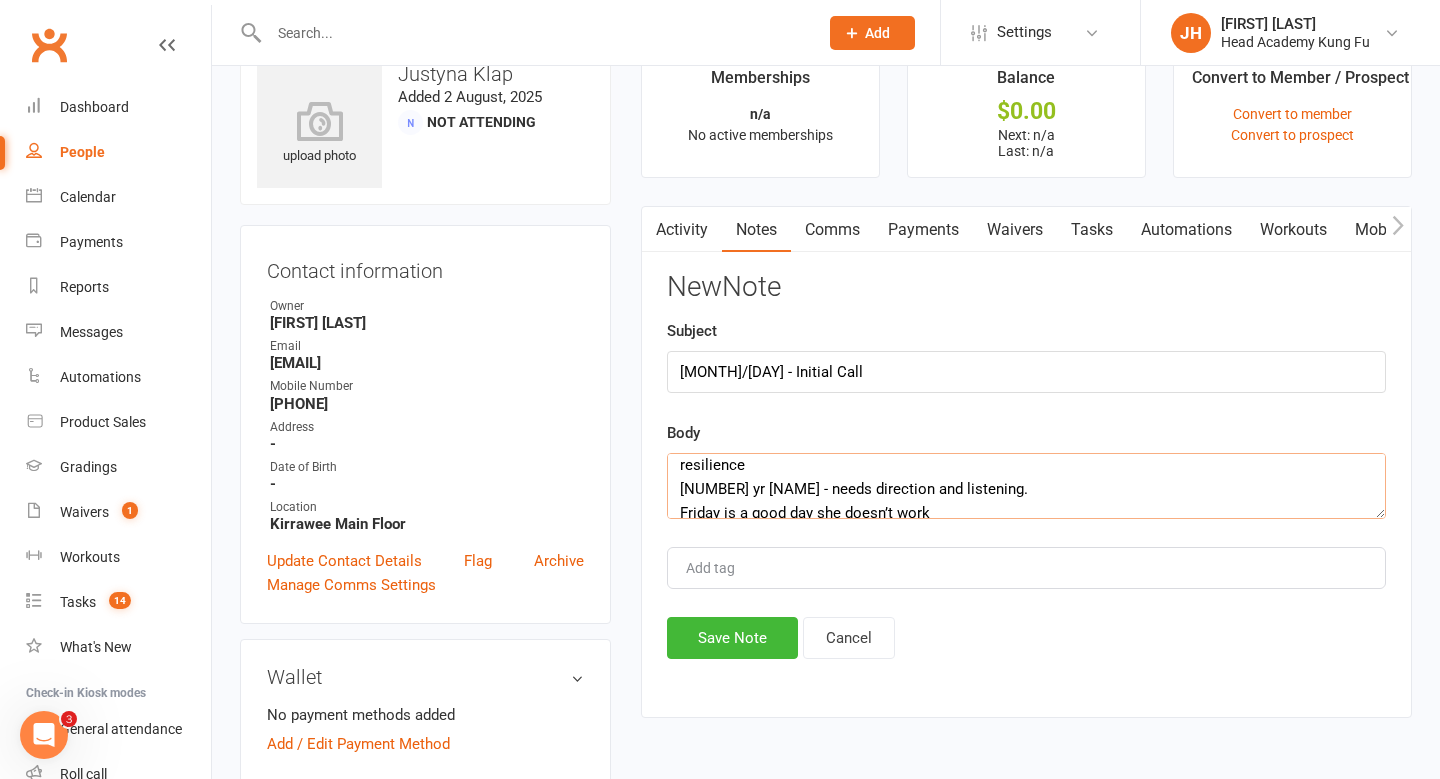 scroll, scrollTop: 33, scrollLeft: 0, axis: vertical 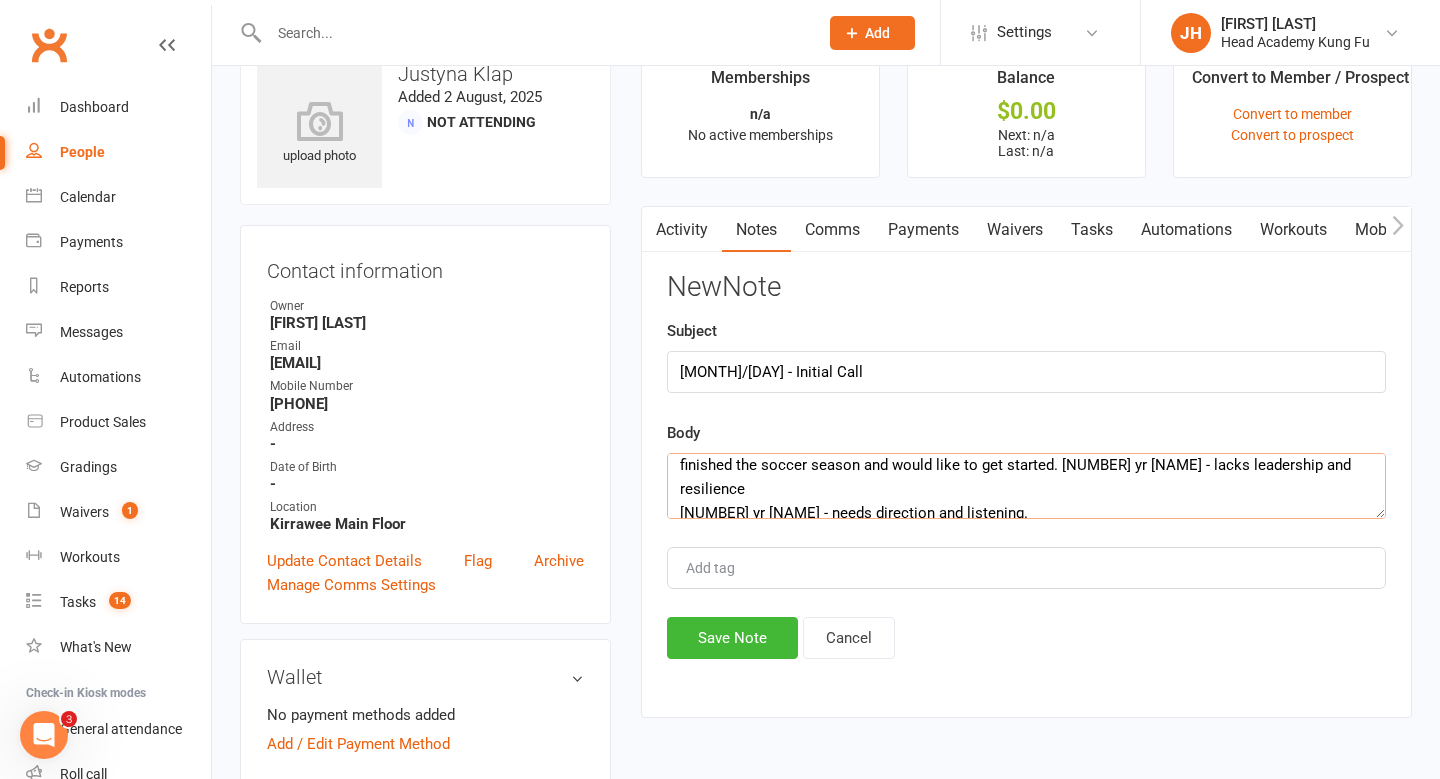 click on "Spoke to [NAME]. Kids have been wanting to do martial arts for quite some time now. They have just finished the soccer season and would like to get started. [NUMBER] yr [NAME] - lacks leadership and resilience
[NUMBER] yr [NAME] - needs direction and listening.
Friday is a good day she doesn’t work
Yes" at bounding box center [1026, 486] 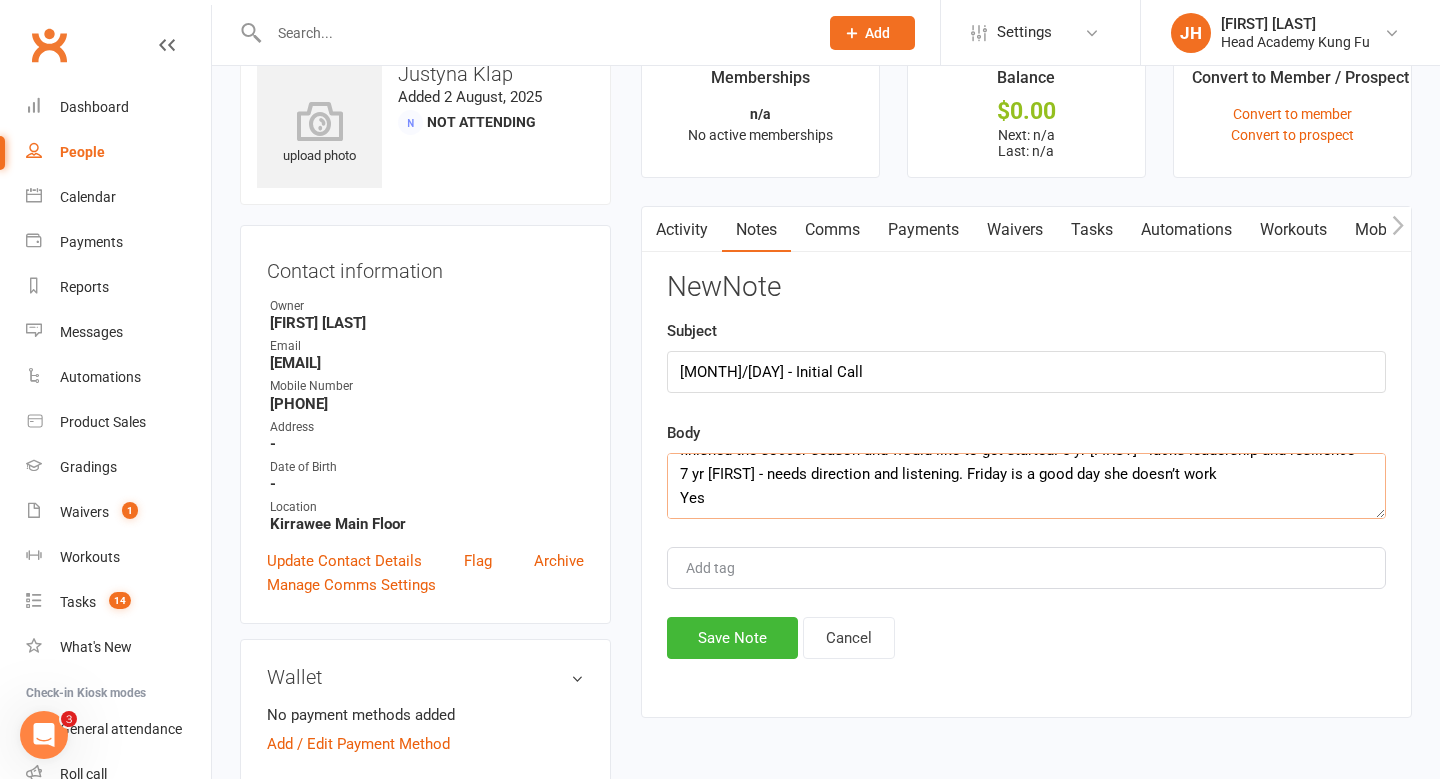 scroll, scrollTop: 45, scrollLeft: 0, axis: vertical 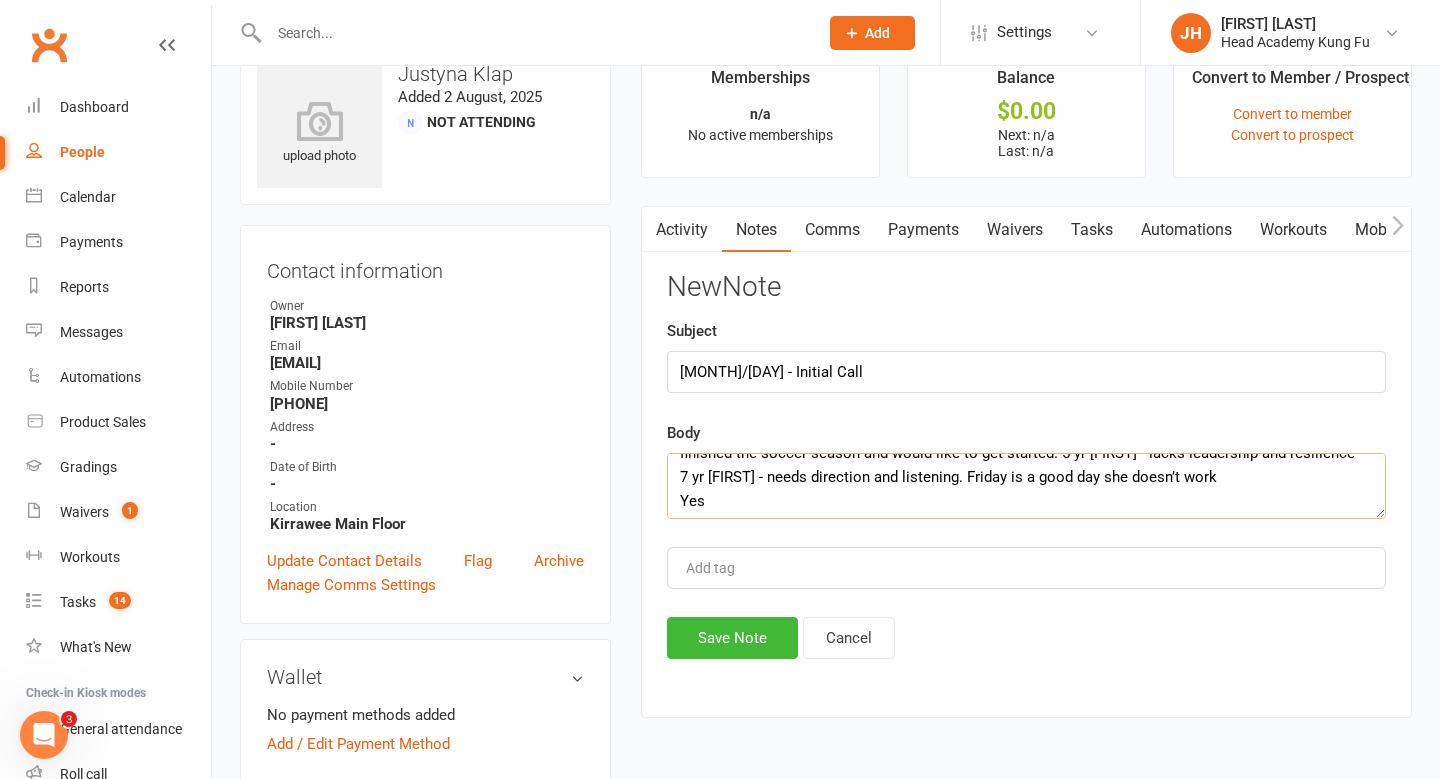 click on "Spoke to Justyna. Kids have been wanting to do martial arts for quite some time now. They have just finished the soccer season and would like to get started. 5 yr [FIRST] - lacks leadership and resilience
7 yr [FIRST] - needs direction and listening. Friday is a good day she doesn’t work
Yes" at bounding box center [1026, 486] 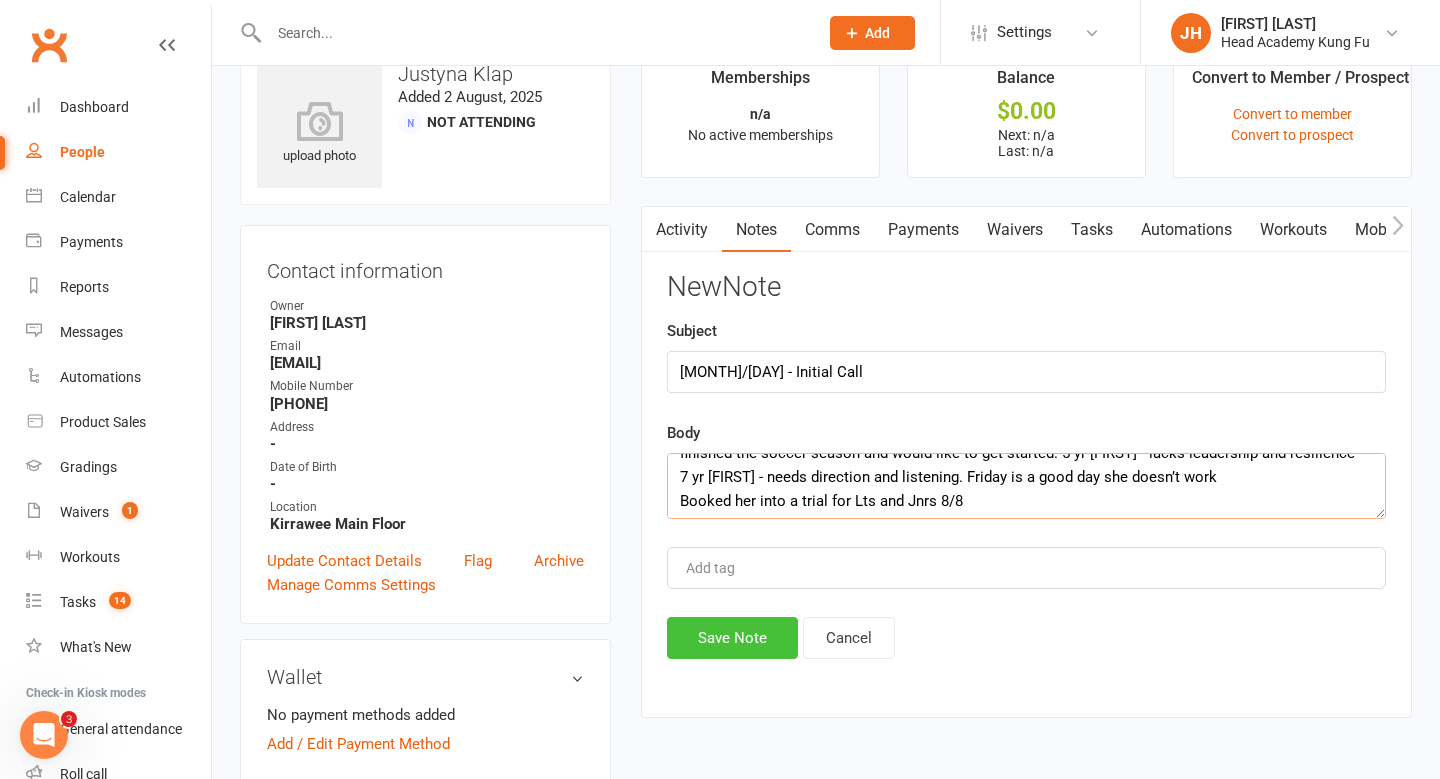 type on "Spoke to Justyna. Kids have been wanting to do martial arts for quite some time now. They have just finished the soccer season and would like to get started. 5 yr [FIRST] - lacks leadership and resilience
7 yr [FIRST] - needs direction and listening. Friday is a good day she doesn’t work
Booked her into a trial for Lts and Jnrs 8/8" 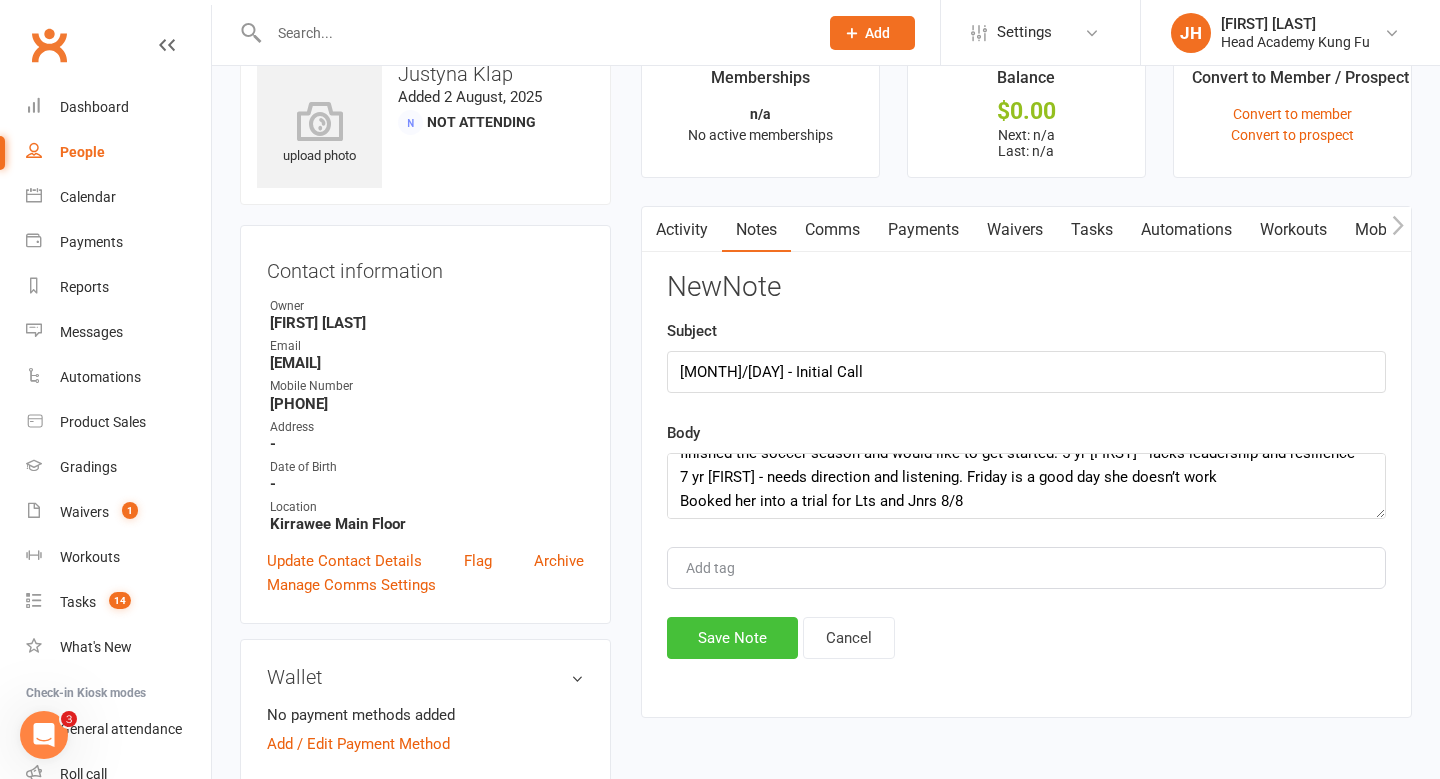 click on "Save Note" at bounding box center [732, 638] 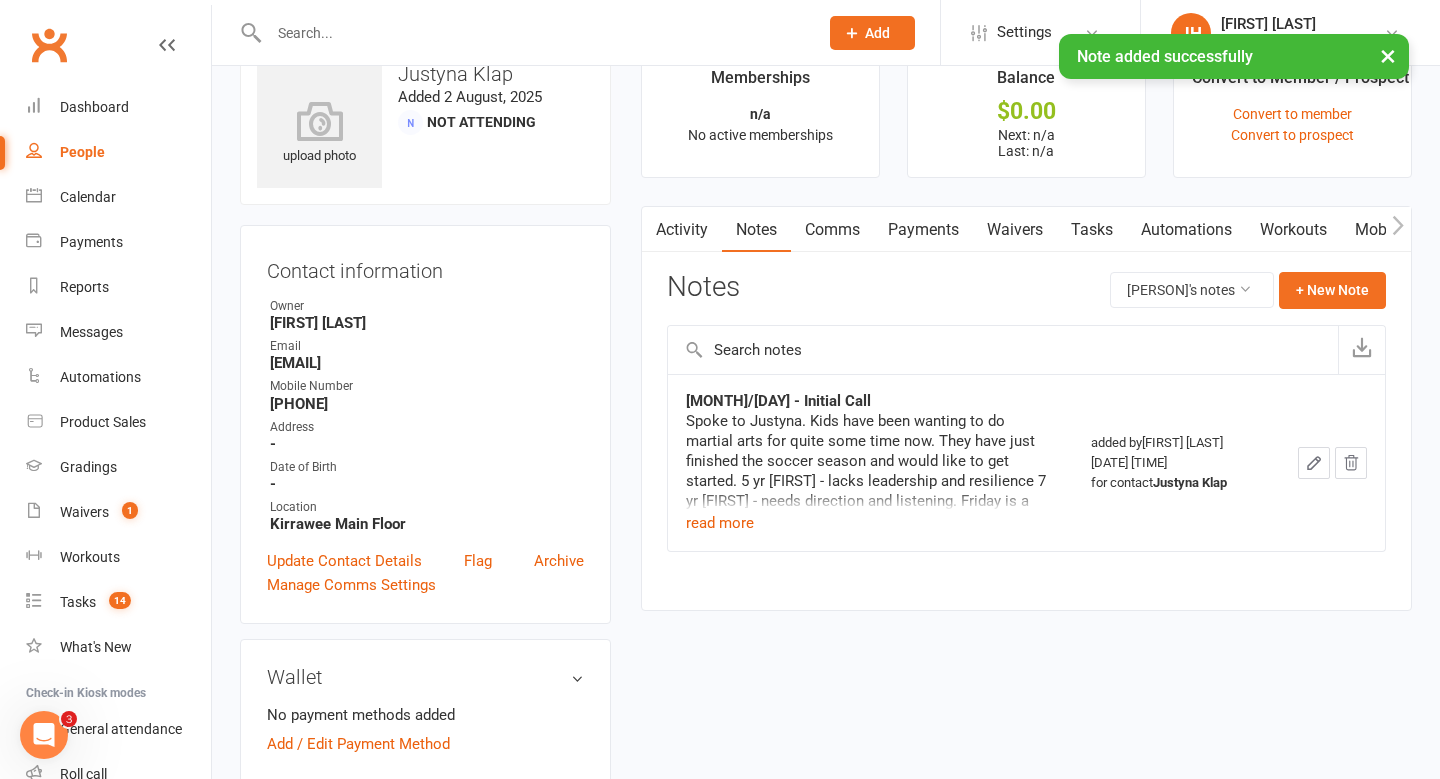 click on "×" at bounding box center [1388, 55] 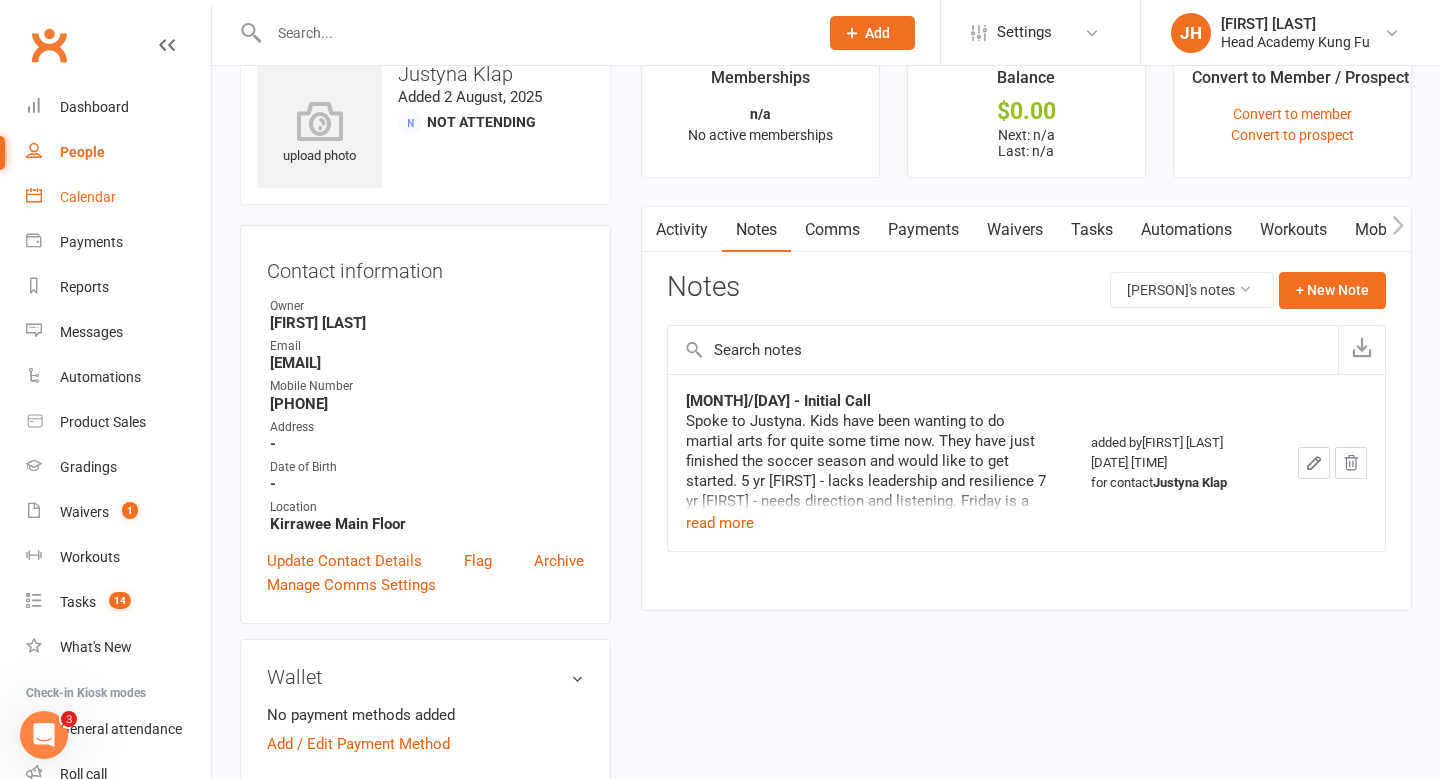 click on "Calendar" at bounding box center (88, 197) 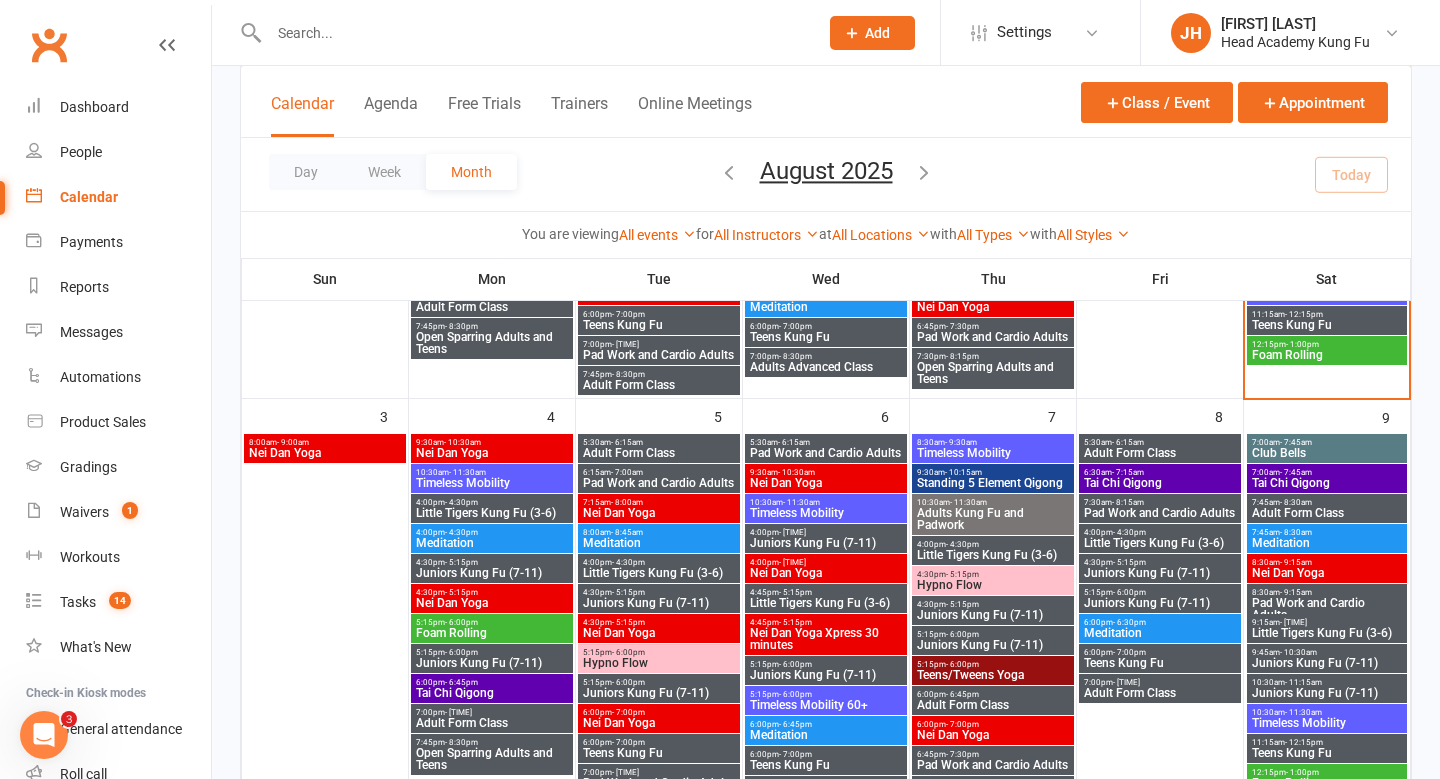 scroll, scrollTop: 451, scrollLeft: 0, axis: vertical 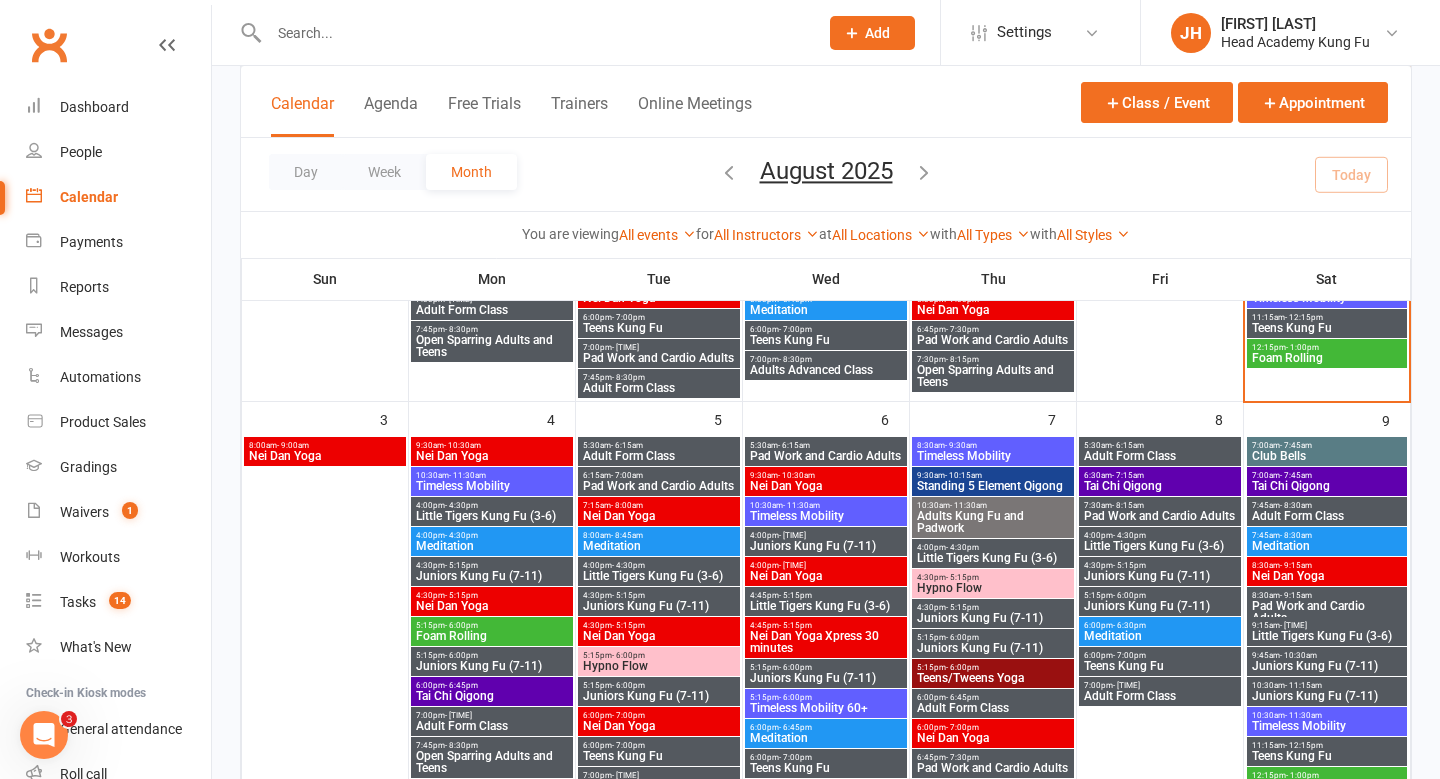 click on "4:00pm  - 4:30pm" at bounding box center (1160, 535) 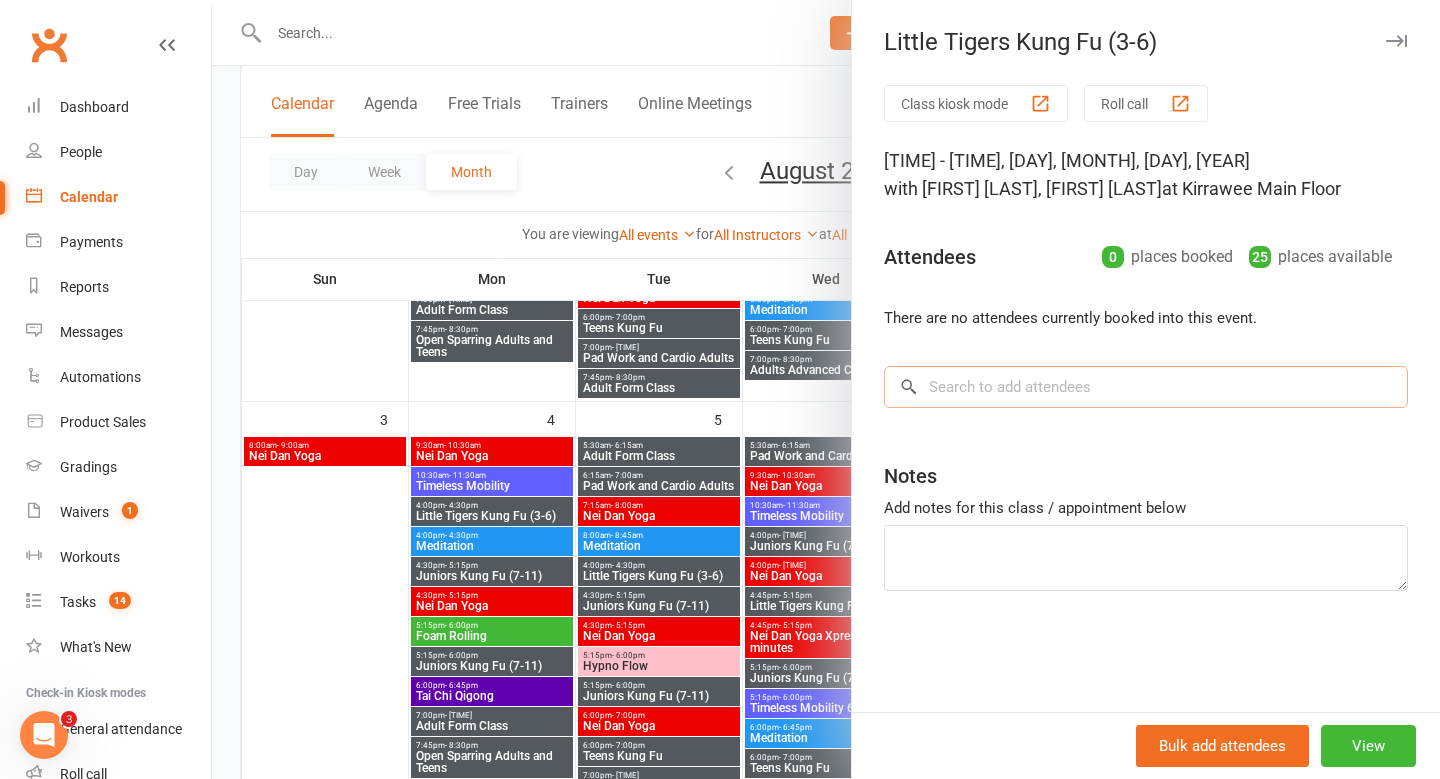 click at bounding box center [1146, 387] 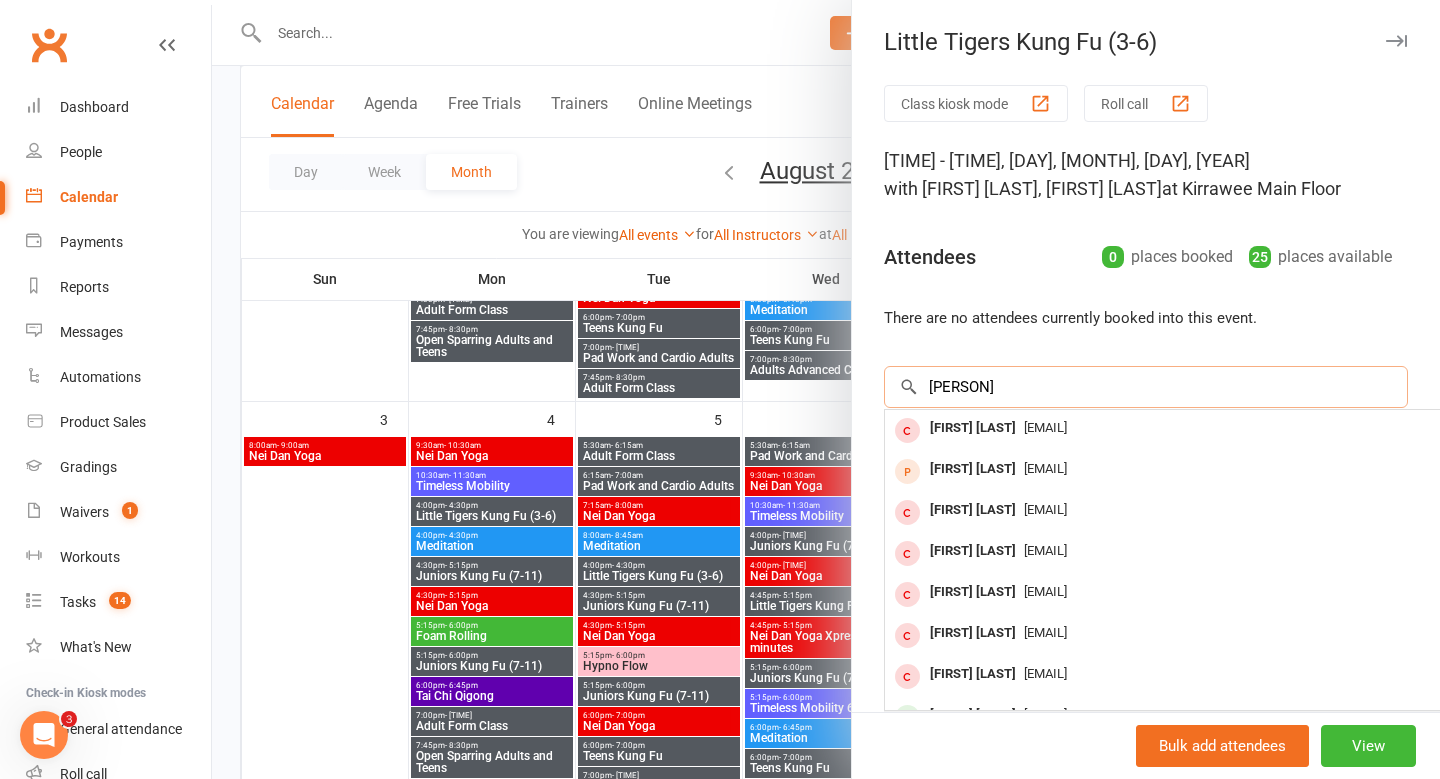 type on "[PERSON]" 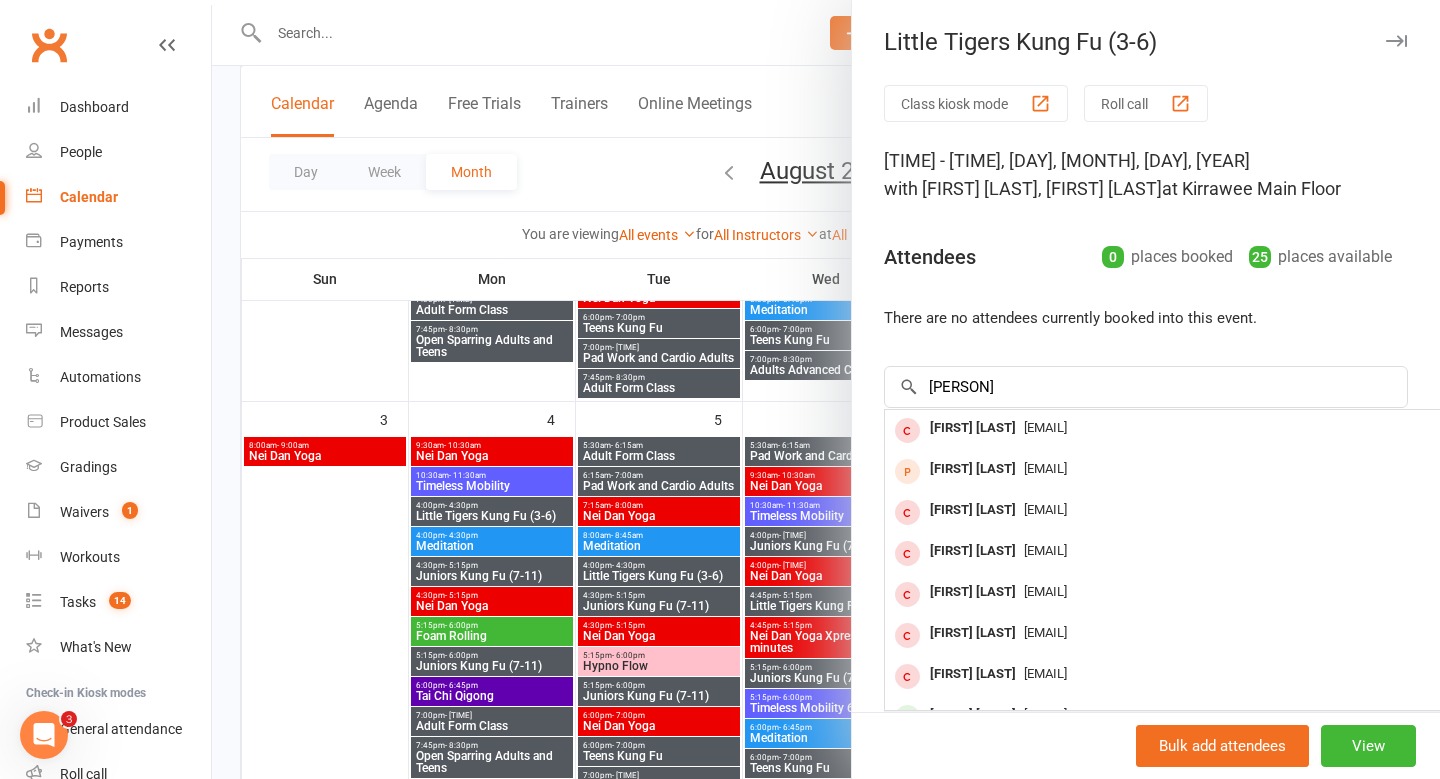 click at bounding box center (826, 389) 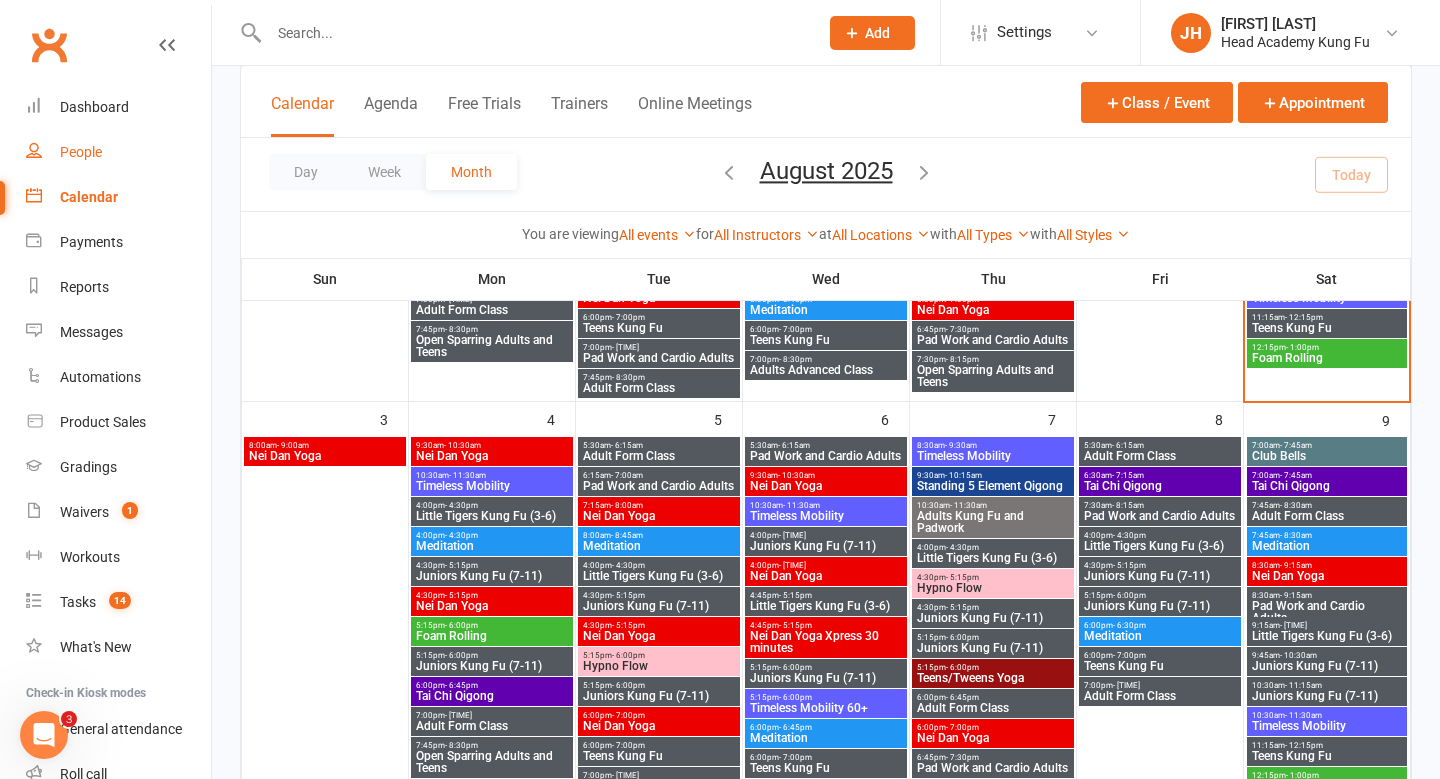 click on "People" at bounding box center (81, 152) 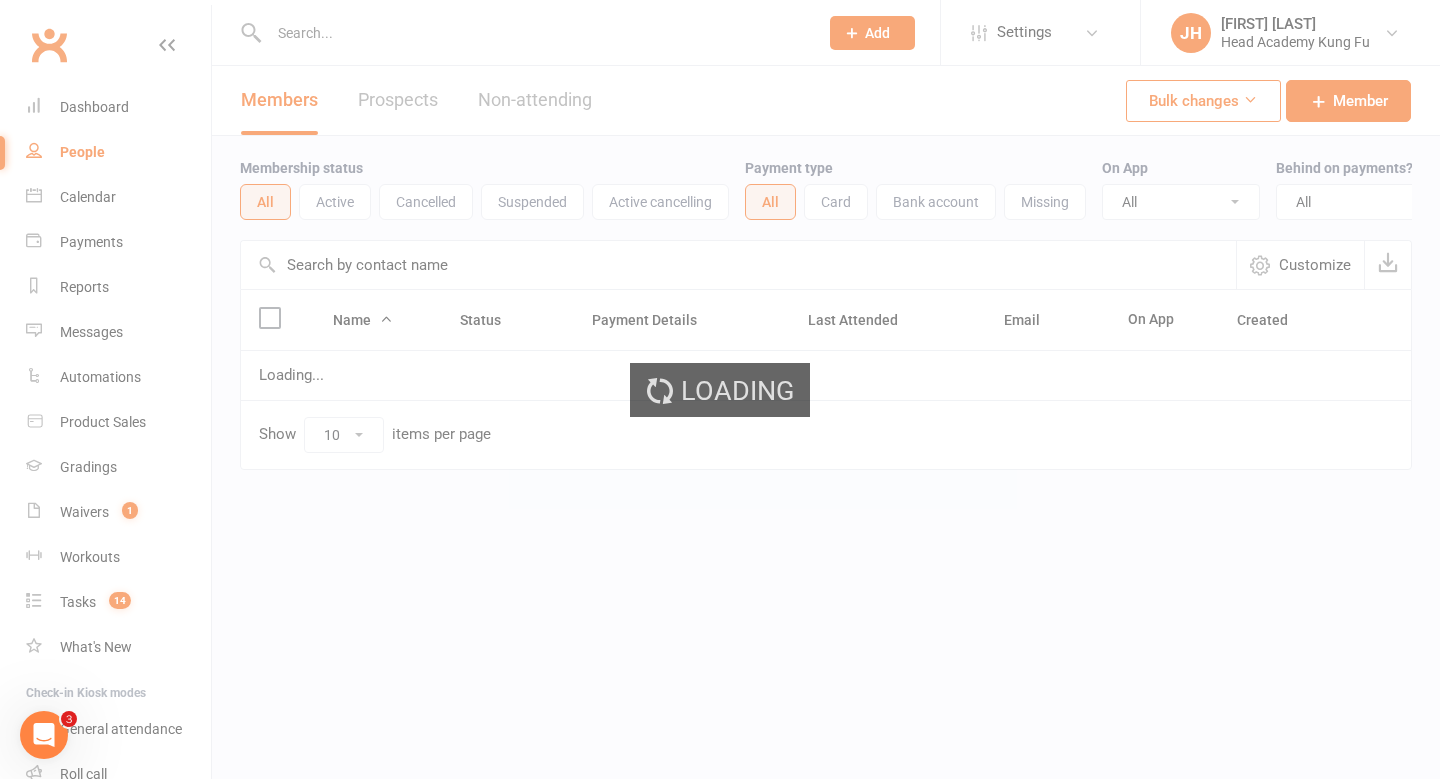 scroll, scrollTop: 0, scrollLeft: 0, axis: both 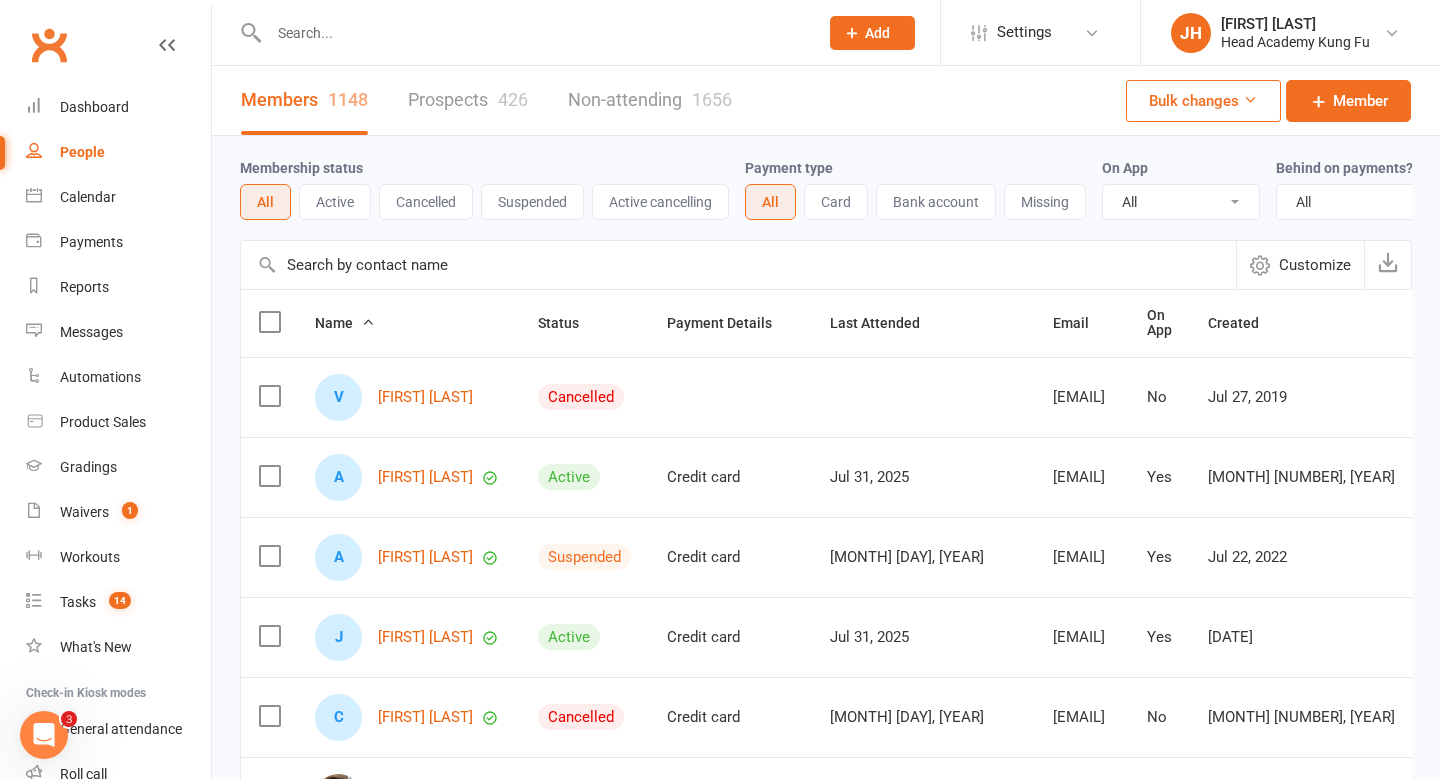 click at bounding box center (533, 33) 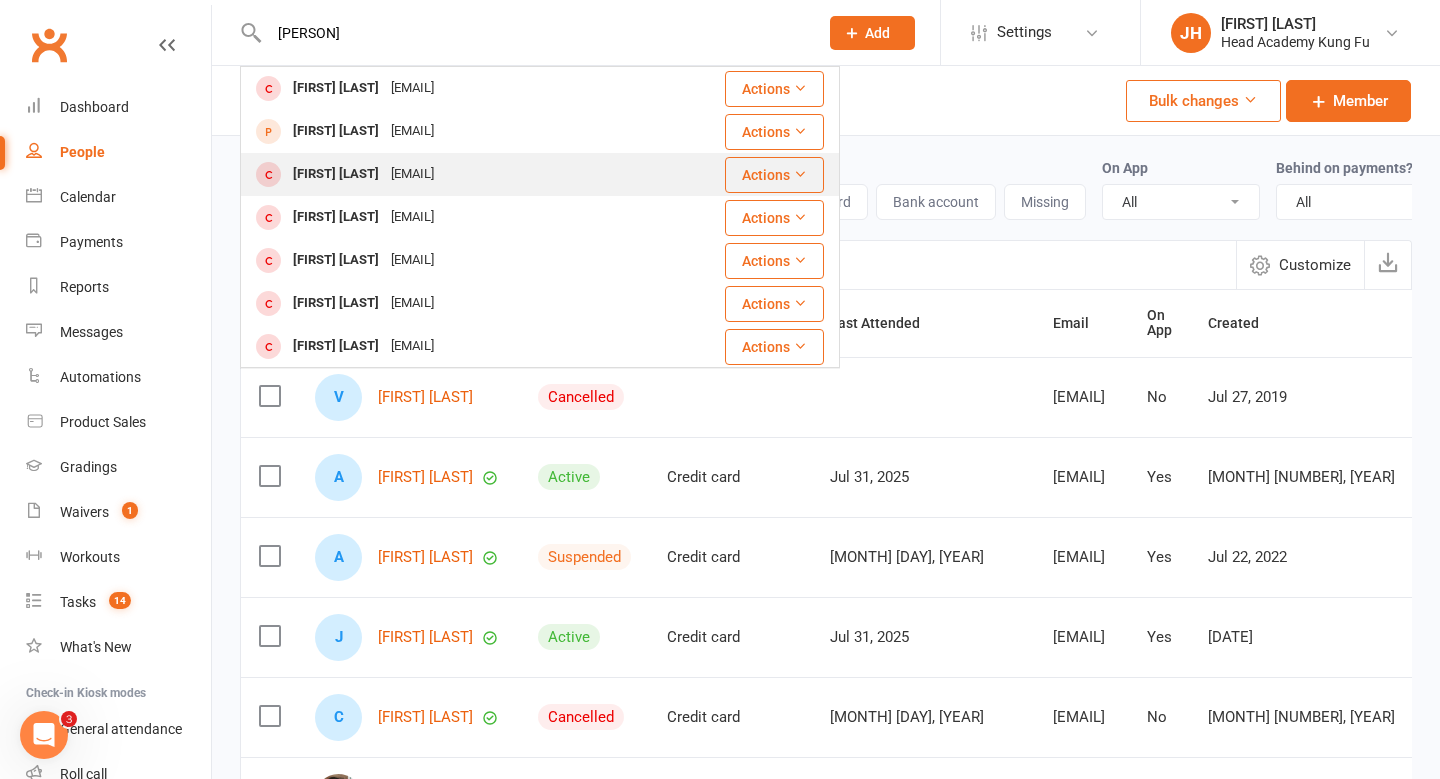 type on "[PERSON]" 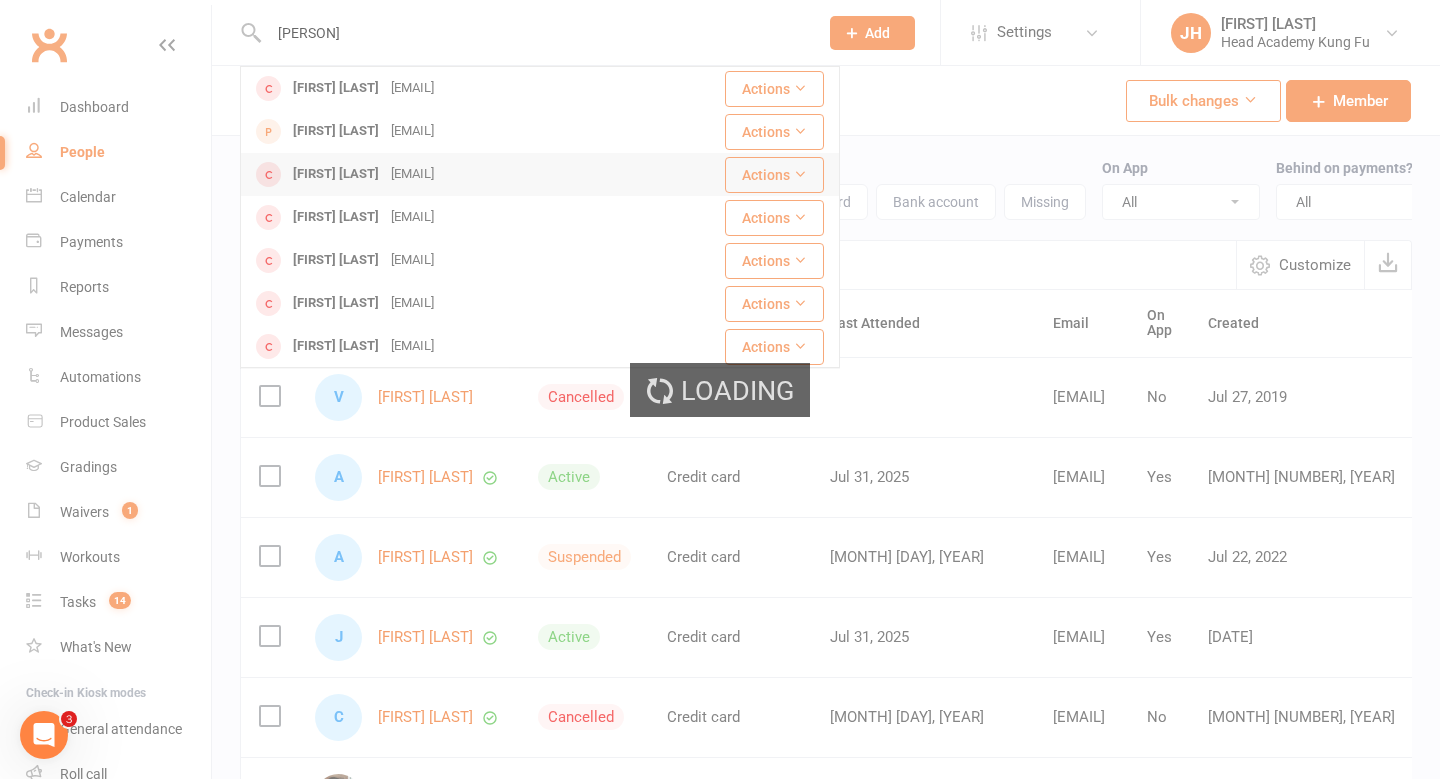 type 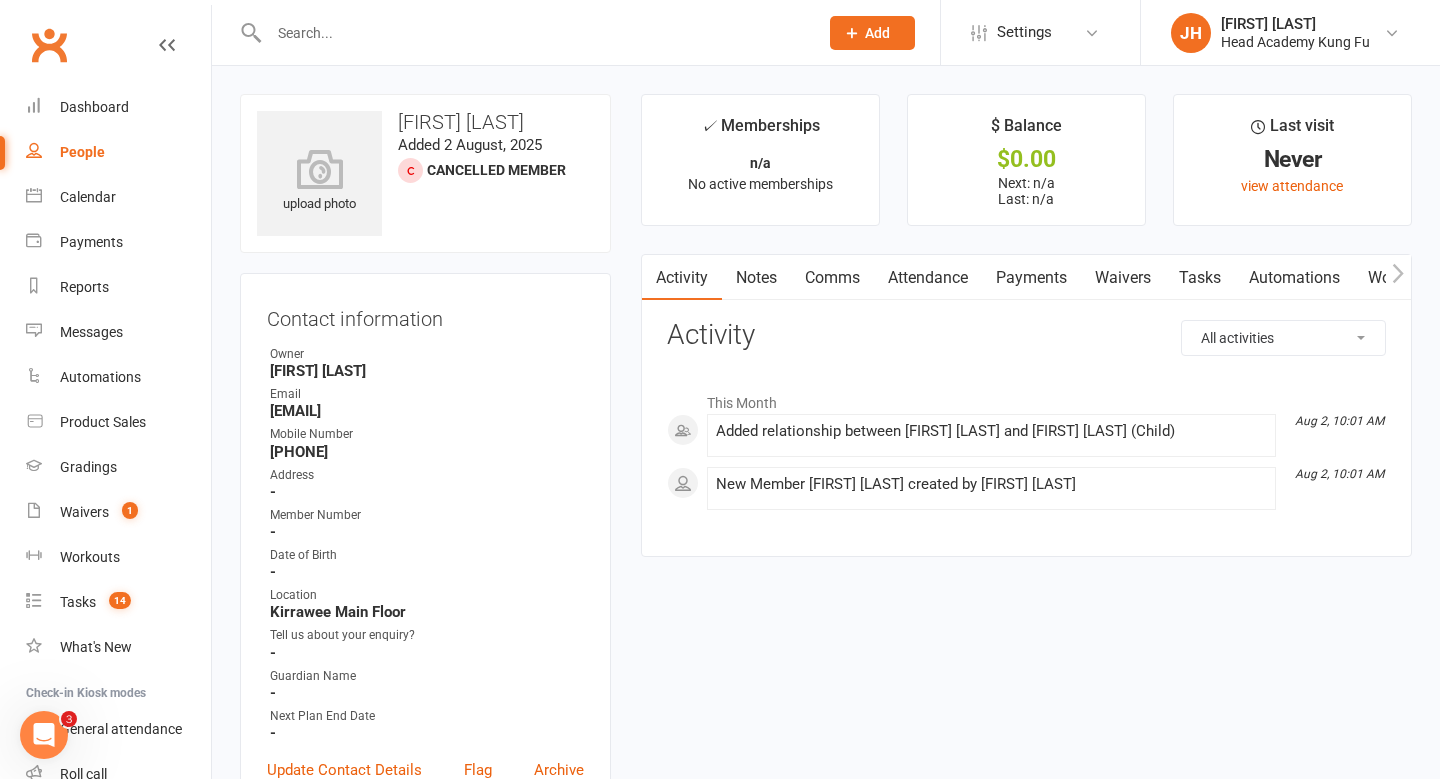 scroll, scrollTop: 1, scrollLeft: 0, axis: vertical 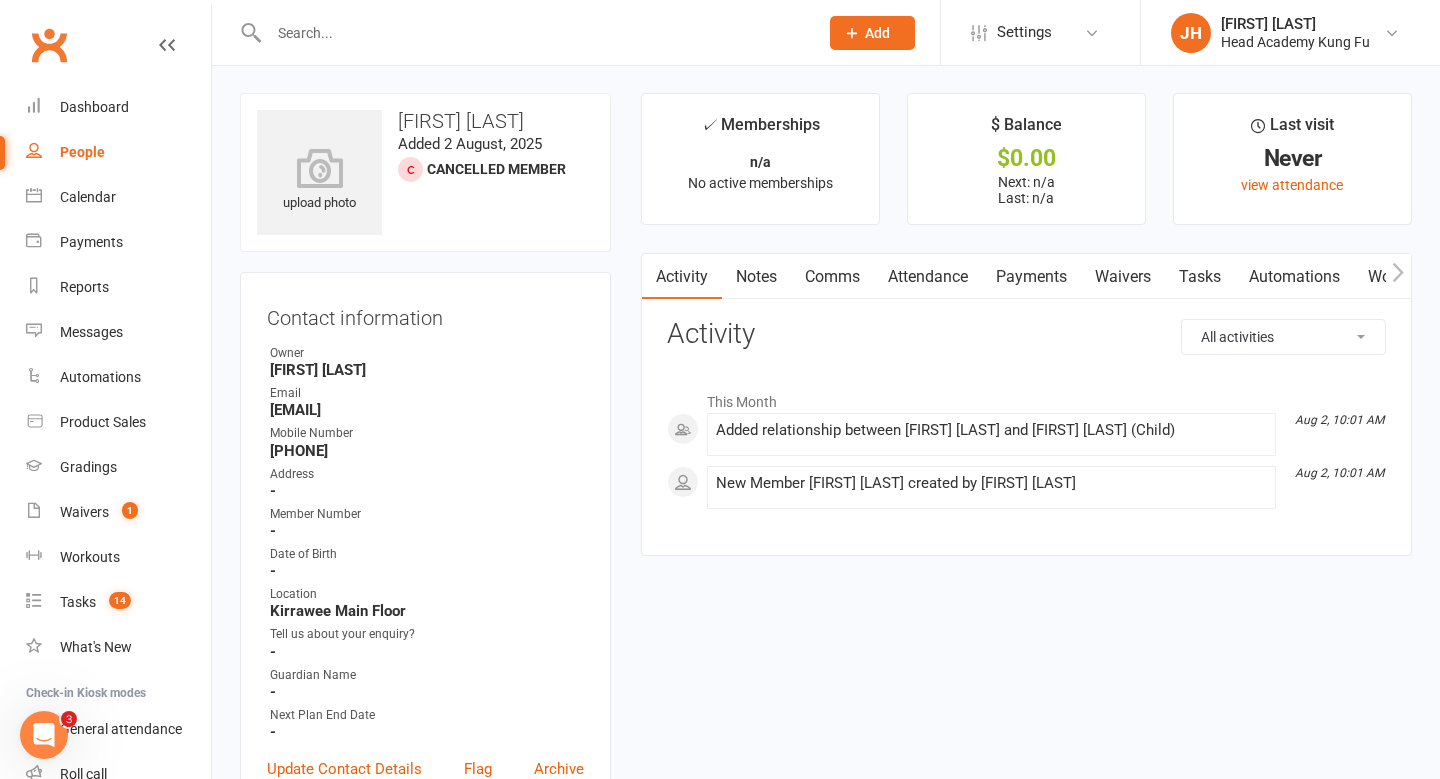 click on "Activity" at bounding box center [1026, 334] 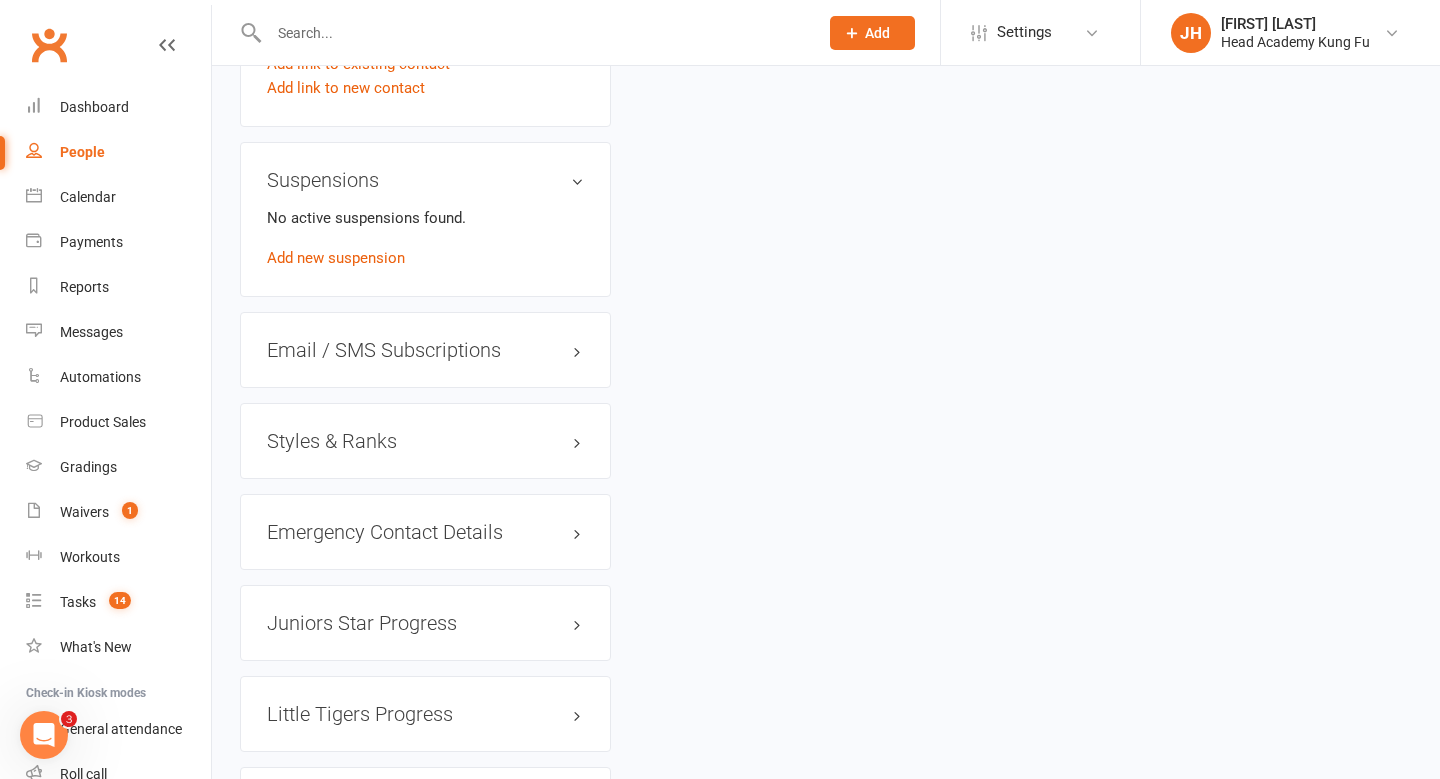 scroll, scrollTop: 1740, scrollLeft: 0, axis: vertical 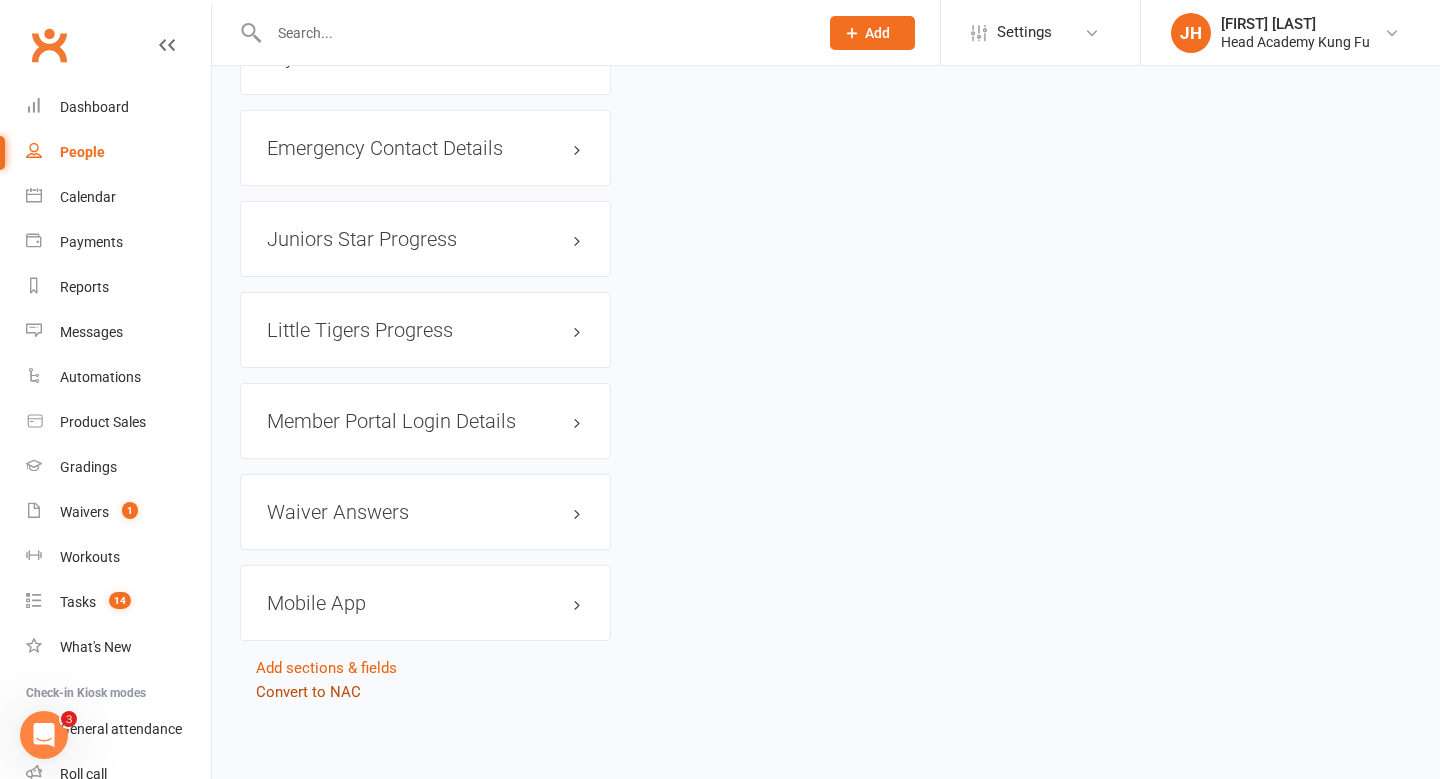 click on "Convert to NAC" at bounding box center (308, 692) 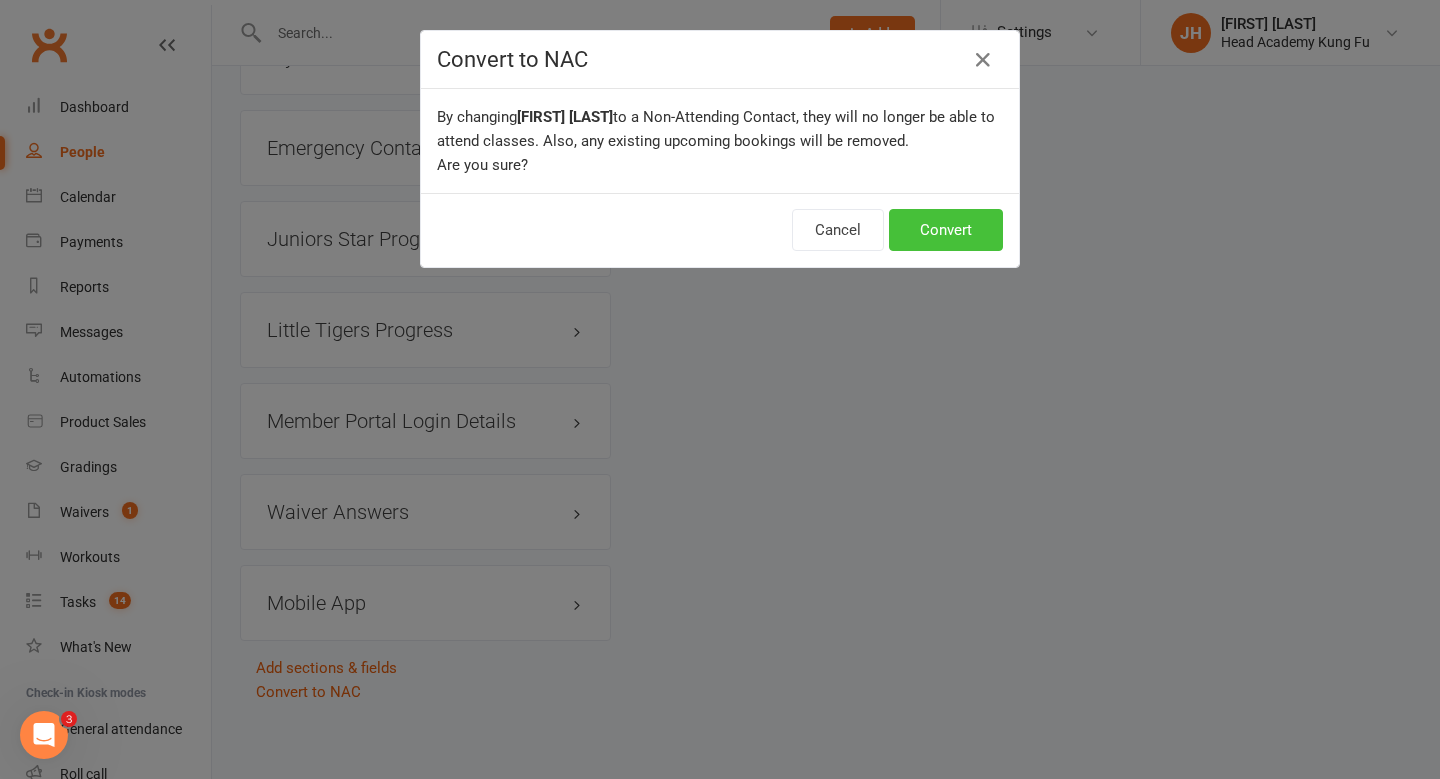 click on "Convert" at bounding box center [946, 230] 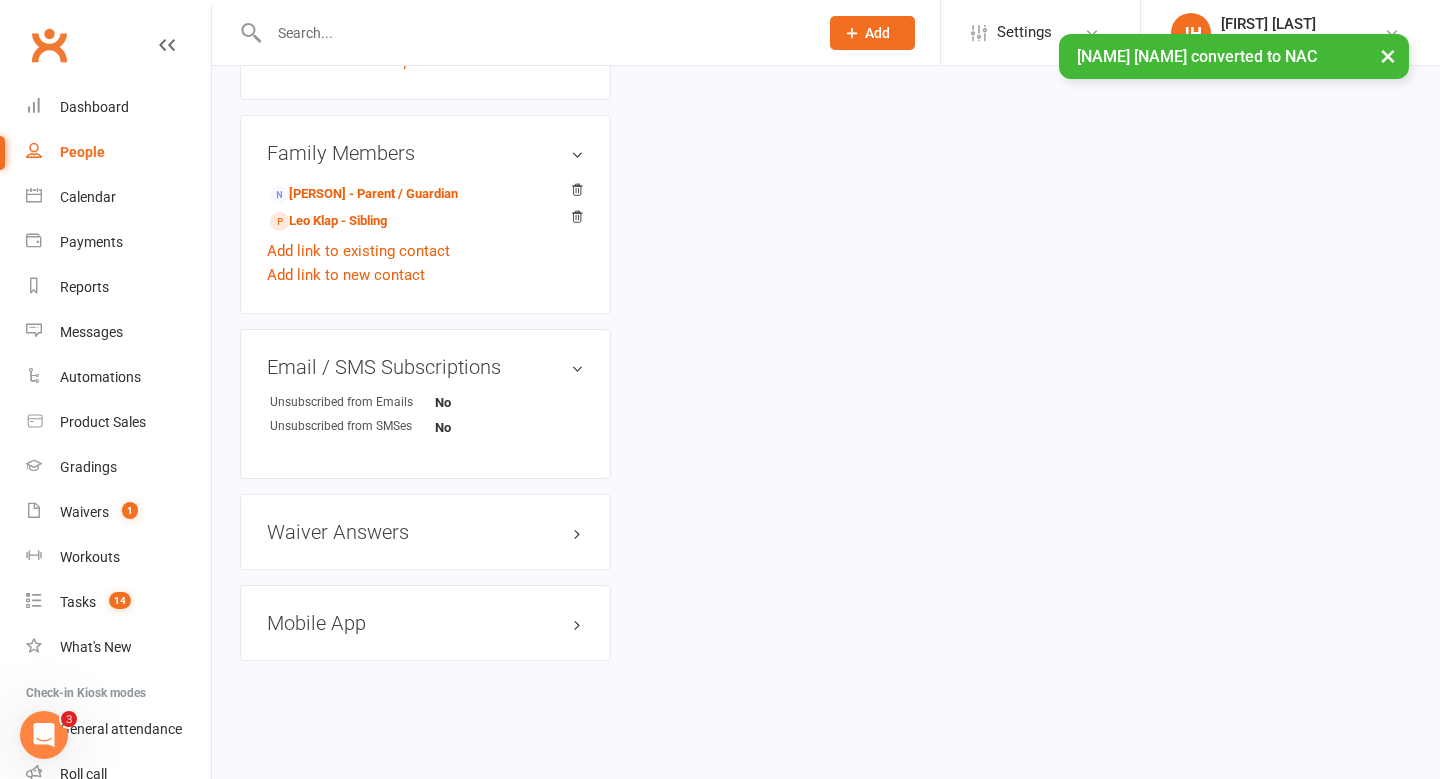 scroll, scrollTop: 0, scrollLeft: 0, axis: both 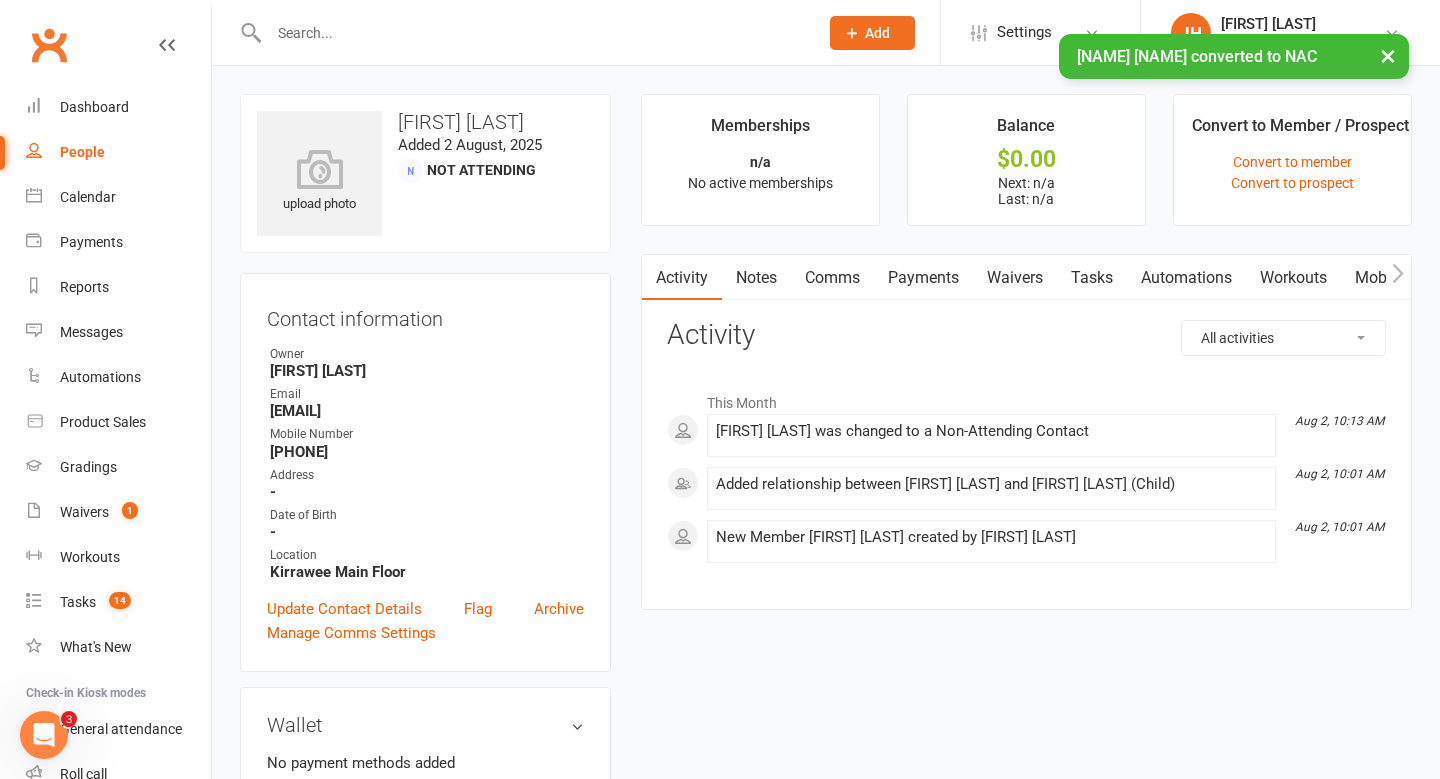 click on "×" at bounding box center [1388, 55] 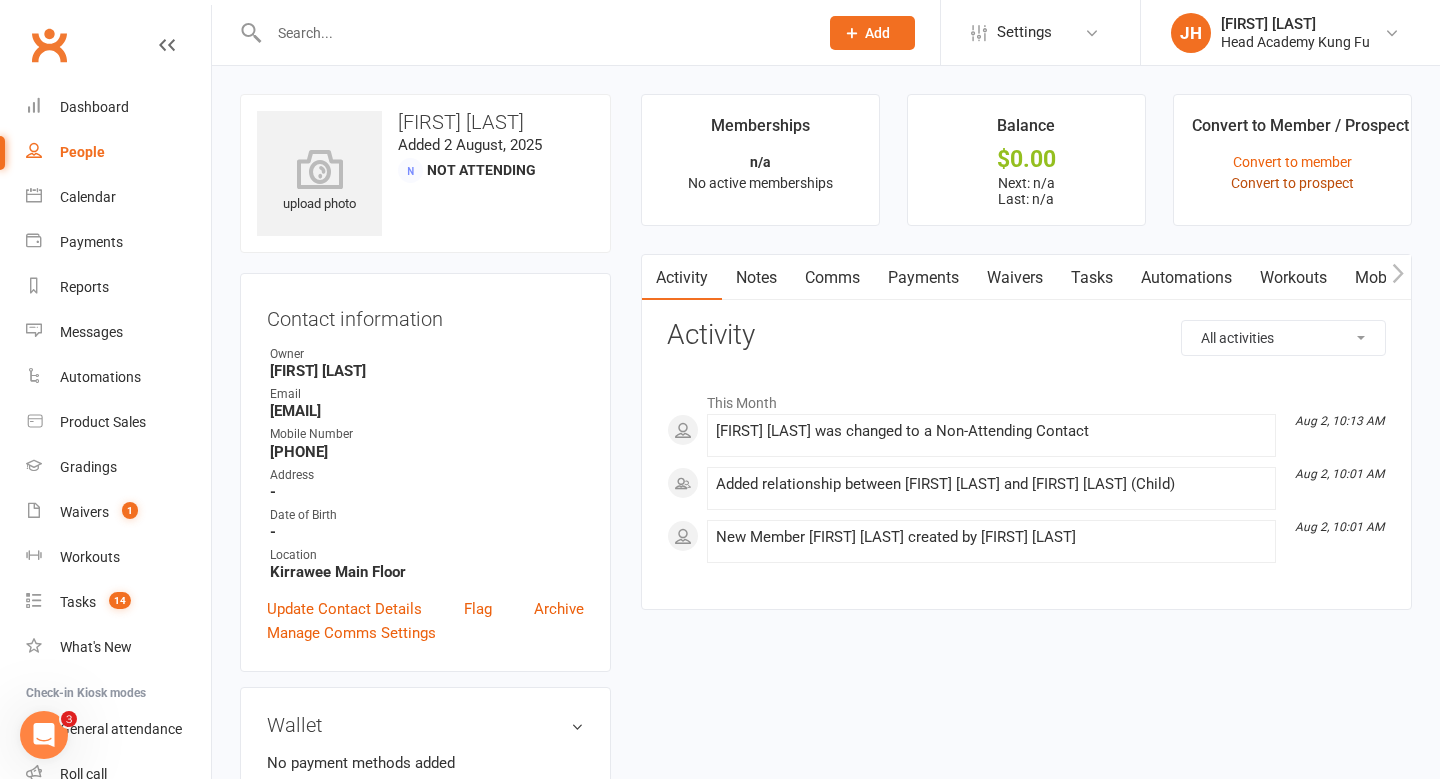 click on "Convert to prospect" at bounding box center (1292, 183) 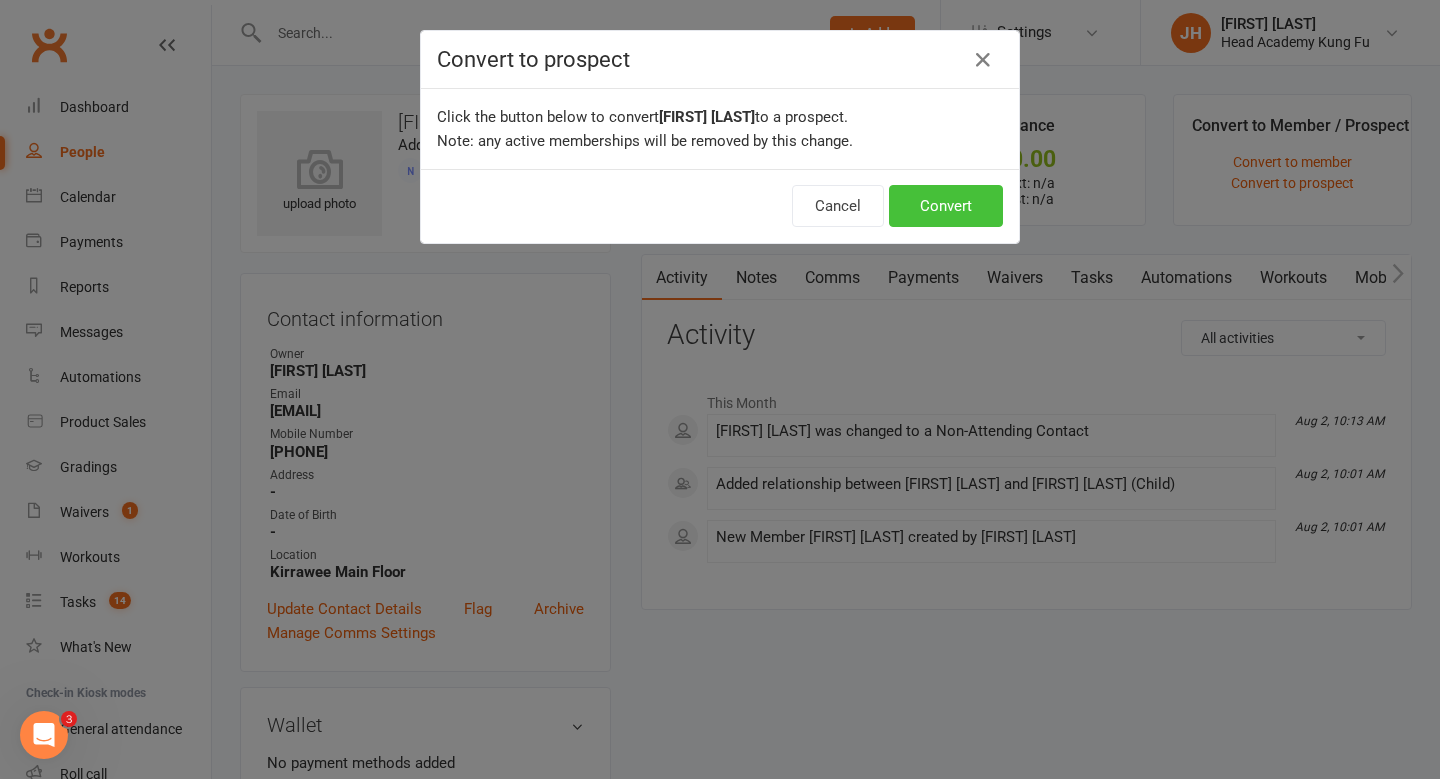 click on "Convert" at bounding box center [946, 206] 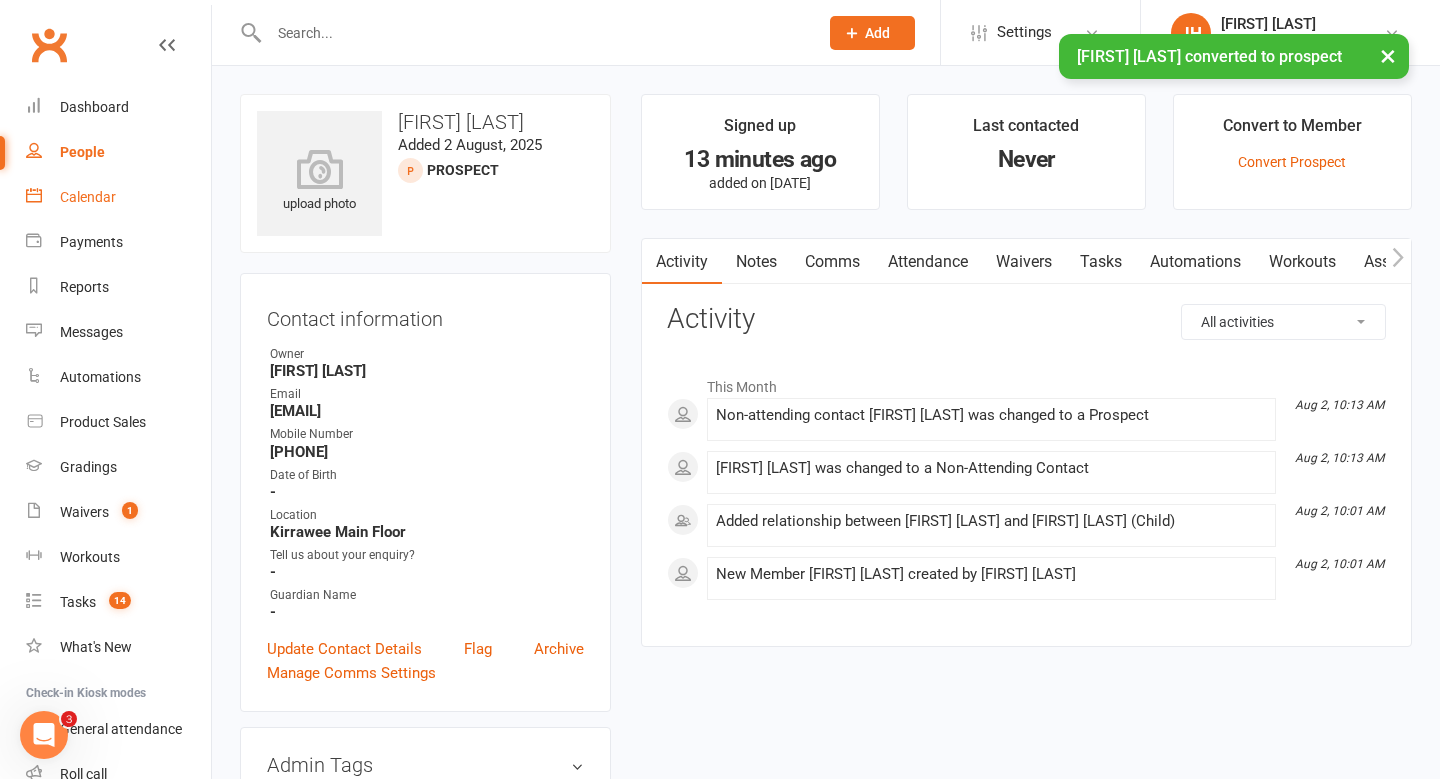 click on "Calendar" at bounding box center (88, 197) 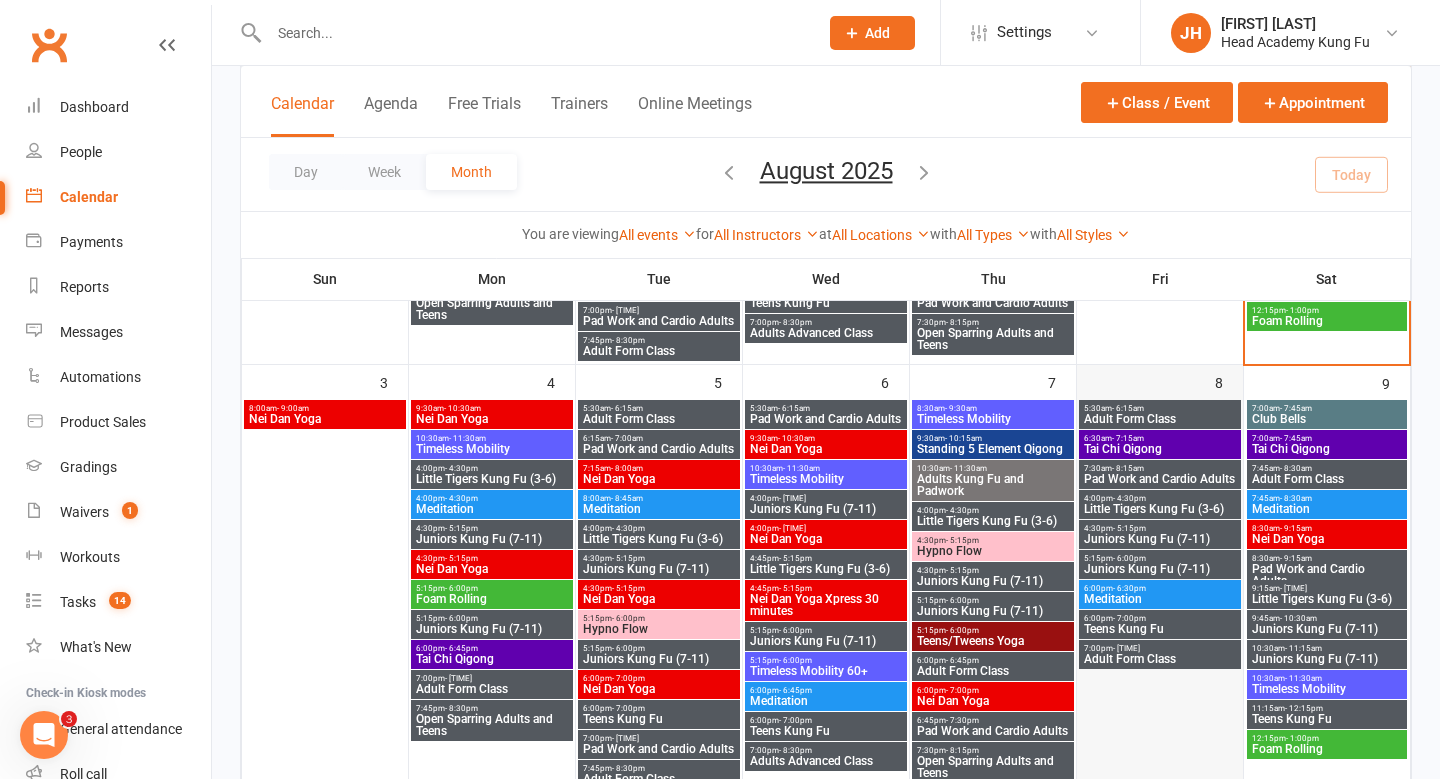 scroll, scrollTop: 492, scrollLeft: 0, axis: vertical 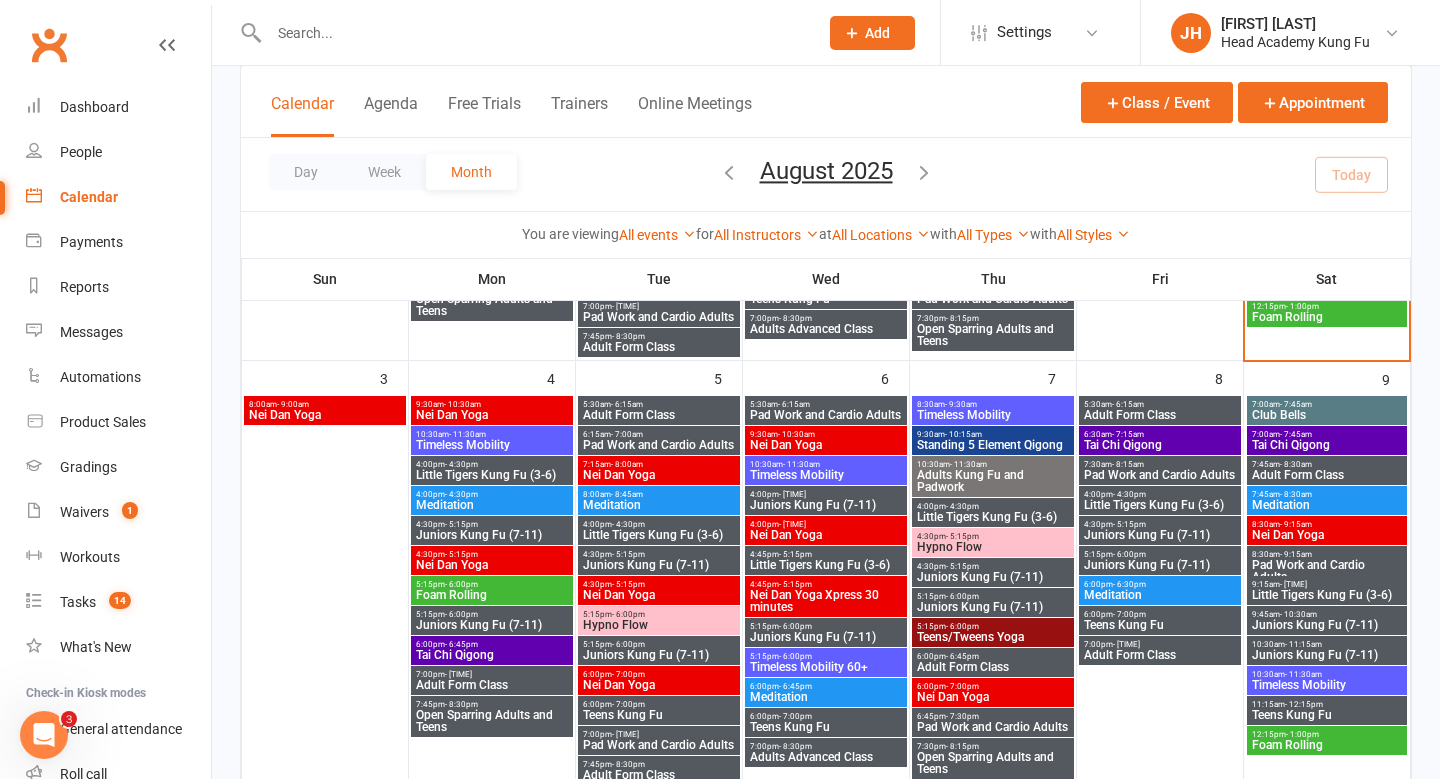 click on "4:00pm  - 4:30pm" at bounding box center (1160, 494) 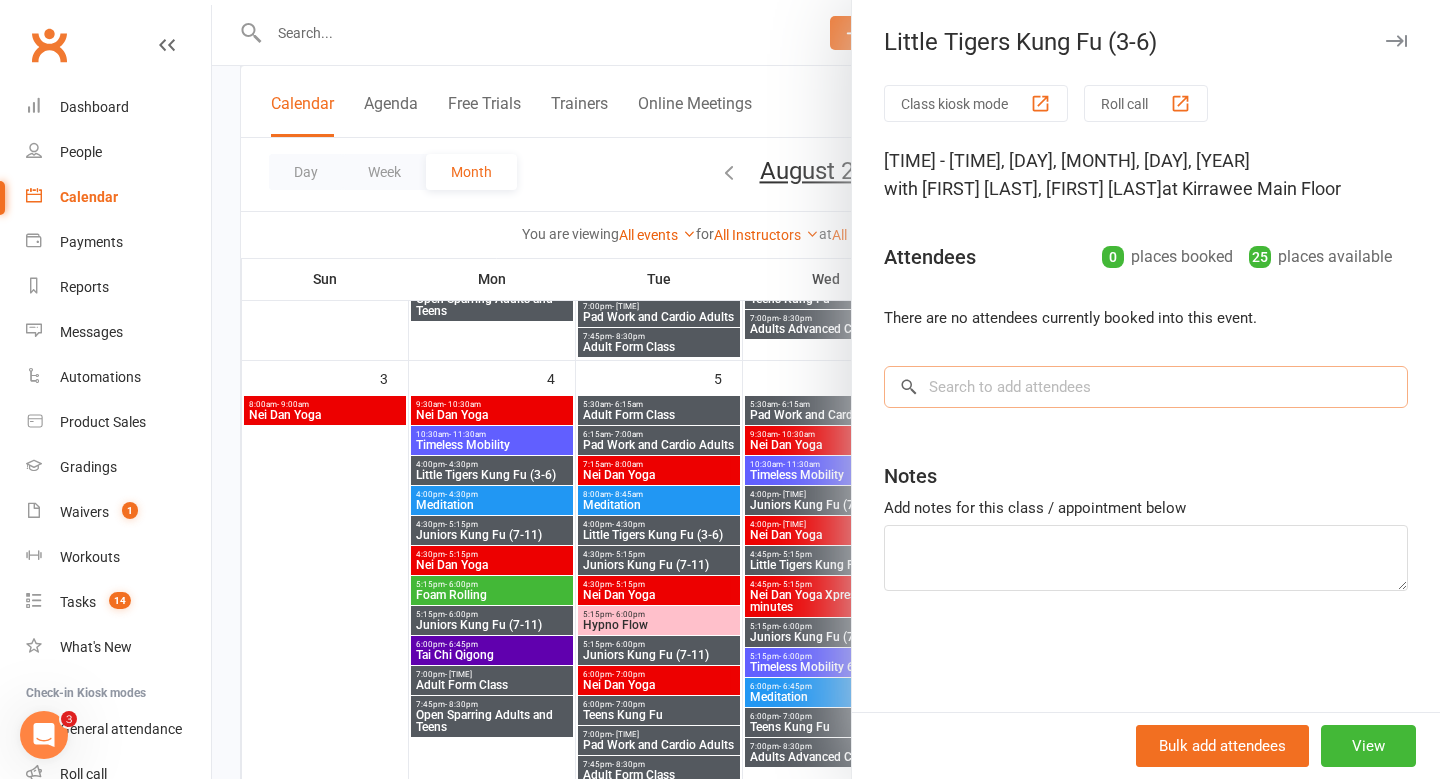 click at bounding box center [1146, 387] 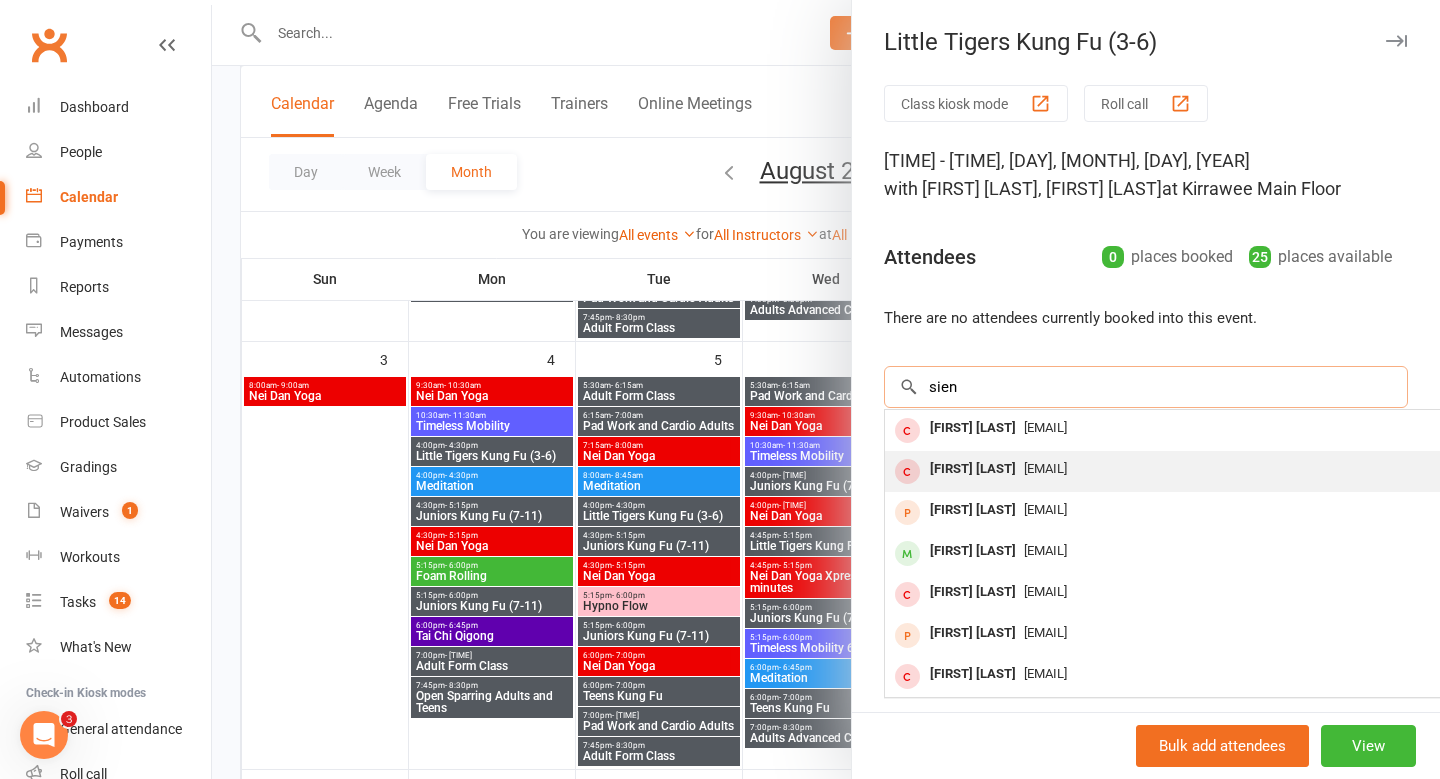 scroll, scrollTop: 512, scrollLeft: 0, axis: vertical 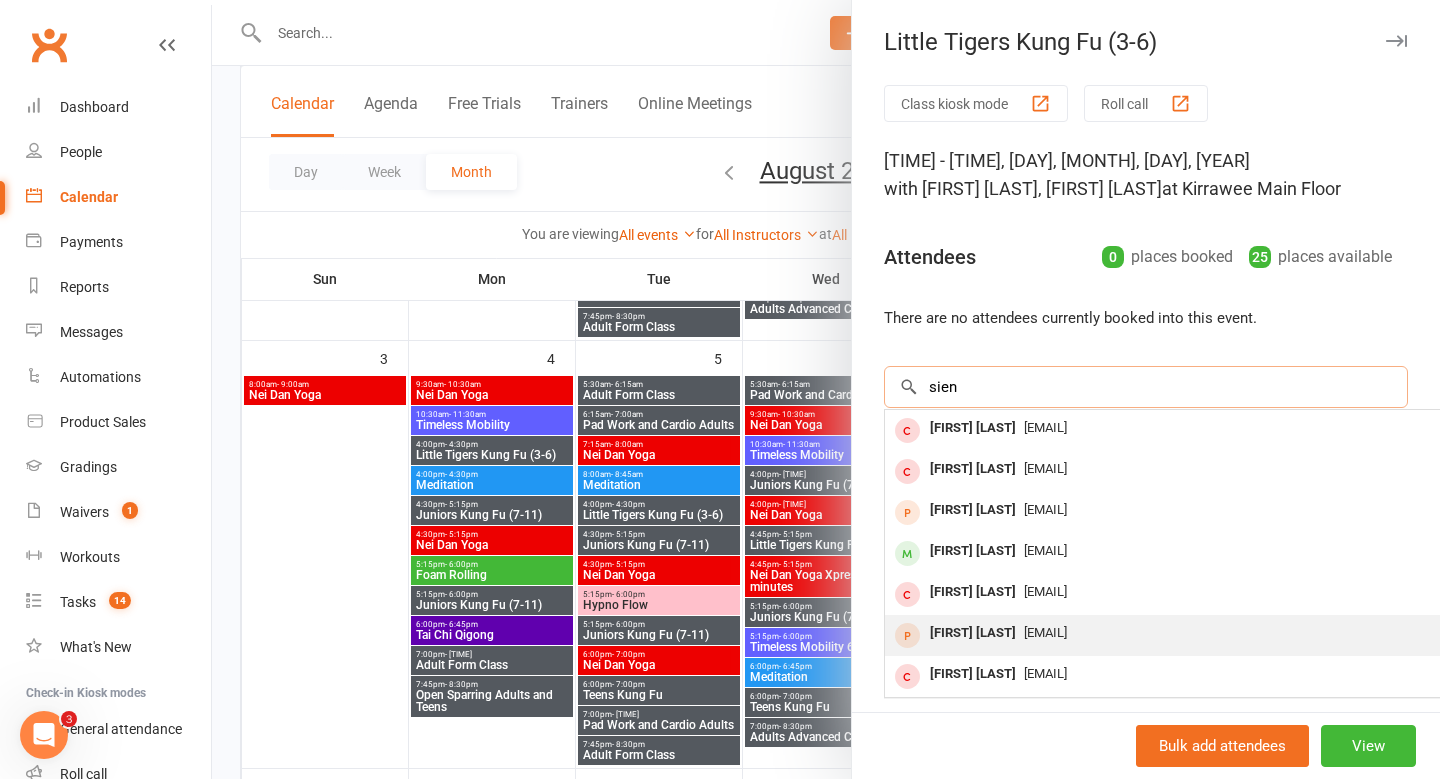 type on "sien" 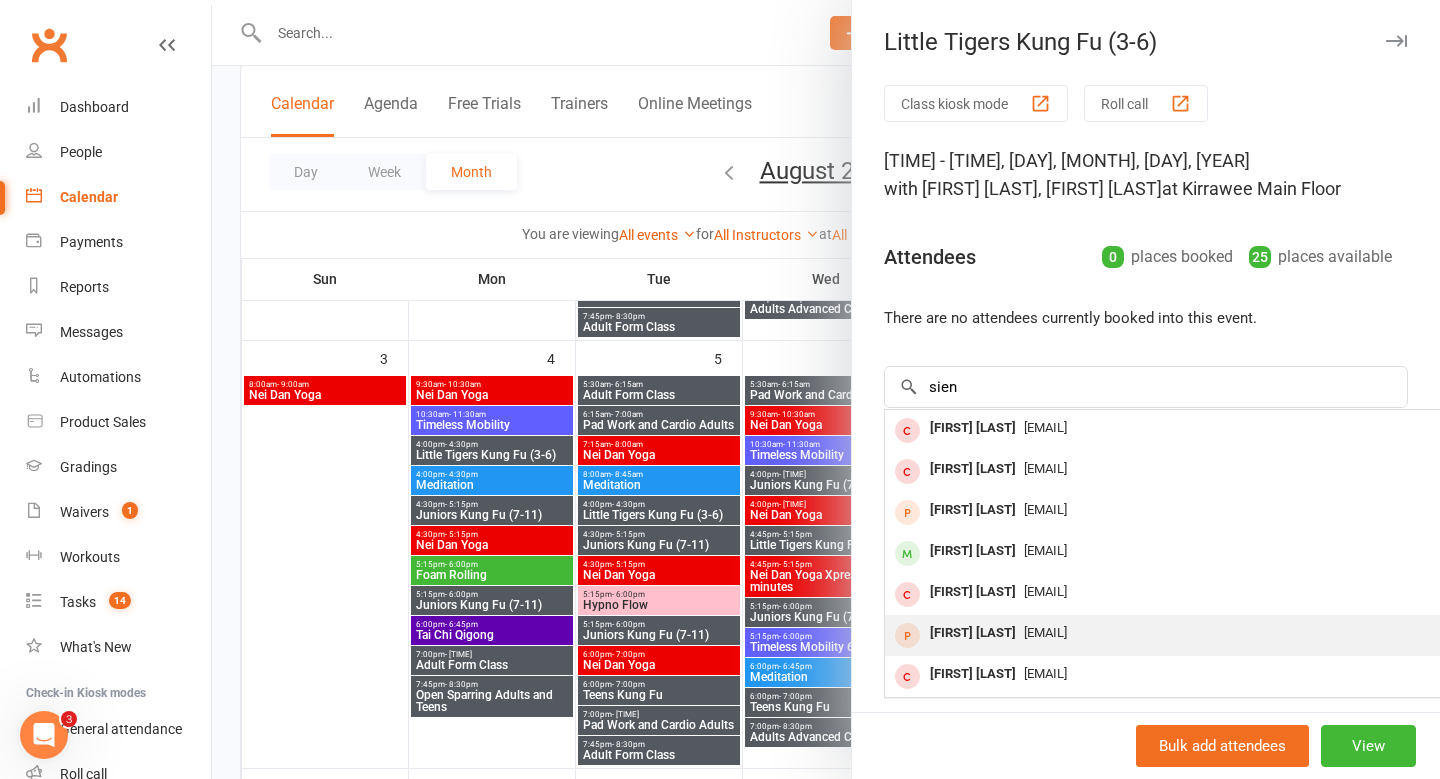 click on "[EMAIL]" at bounding box center (1045, 632) 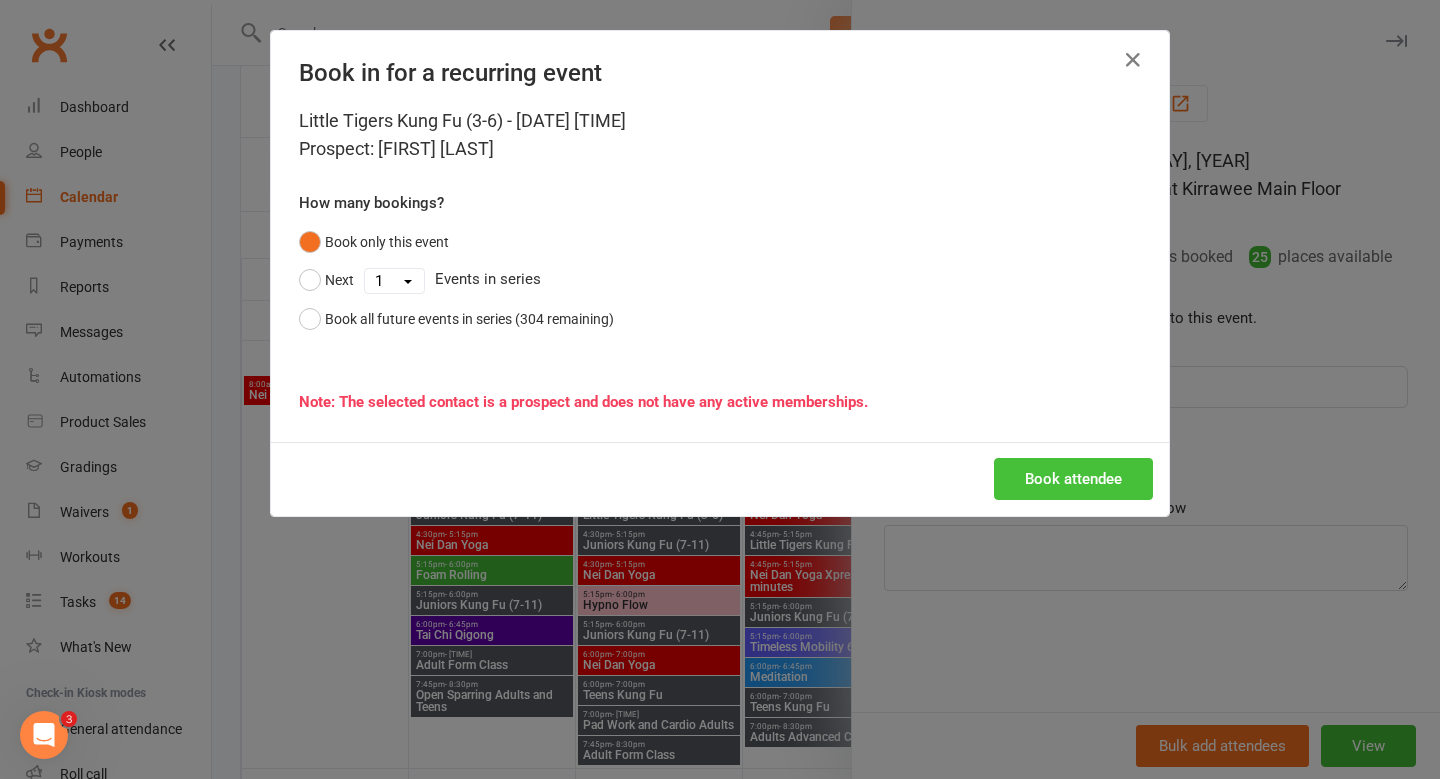 click on "Book attendee" at bounding box center (1073, 479) 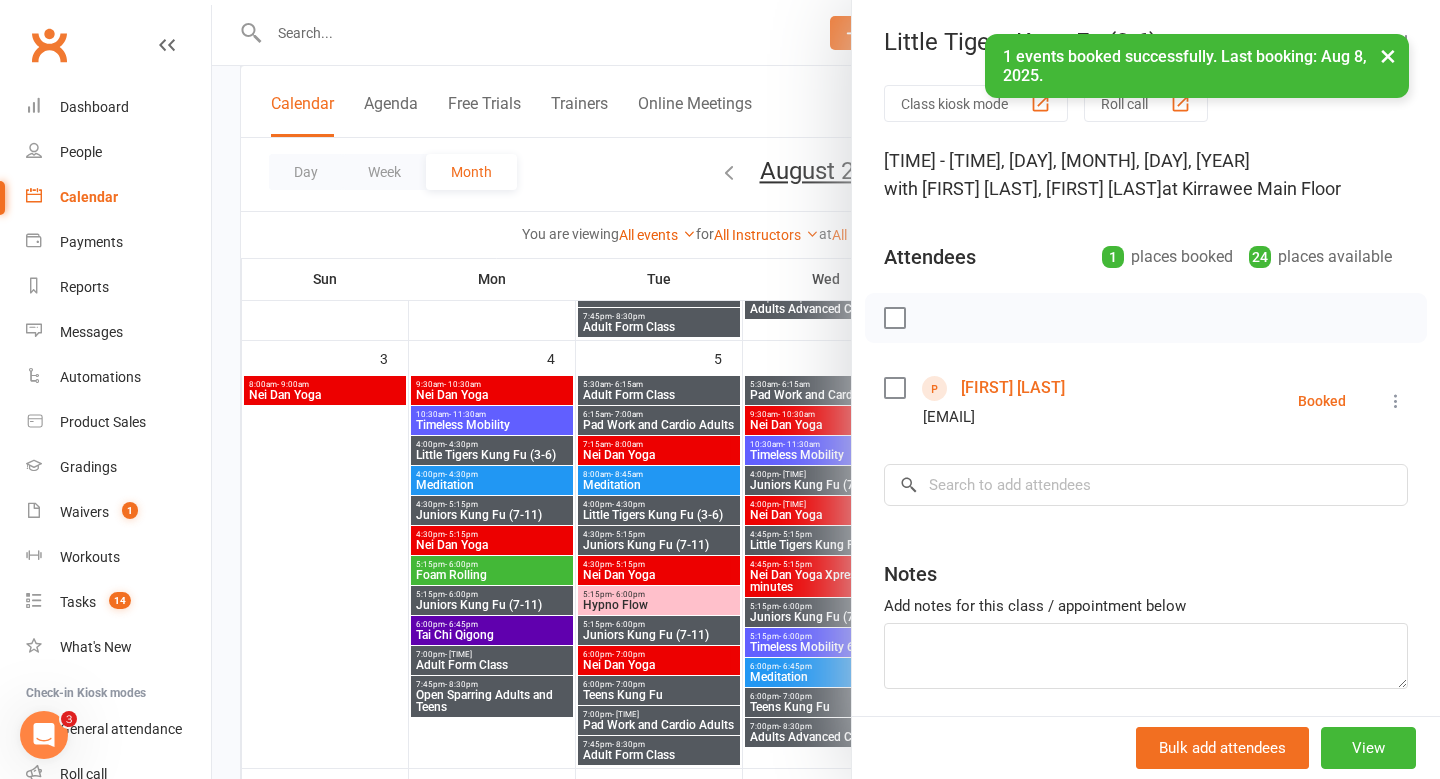 click on "× 1 events booked successfully. Last booking: [DATE]." at bounding box center [707, 34] 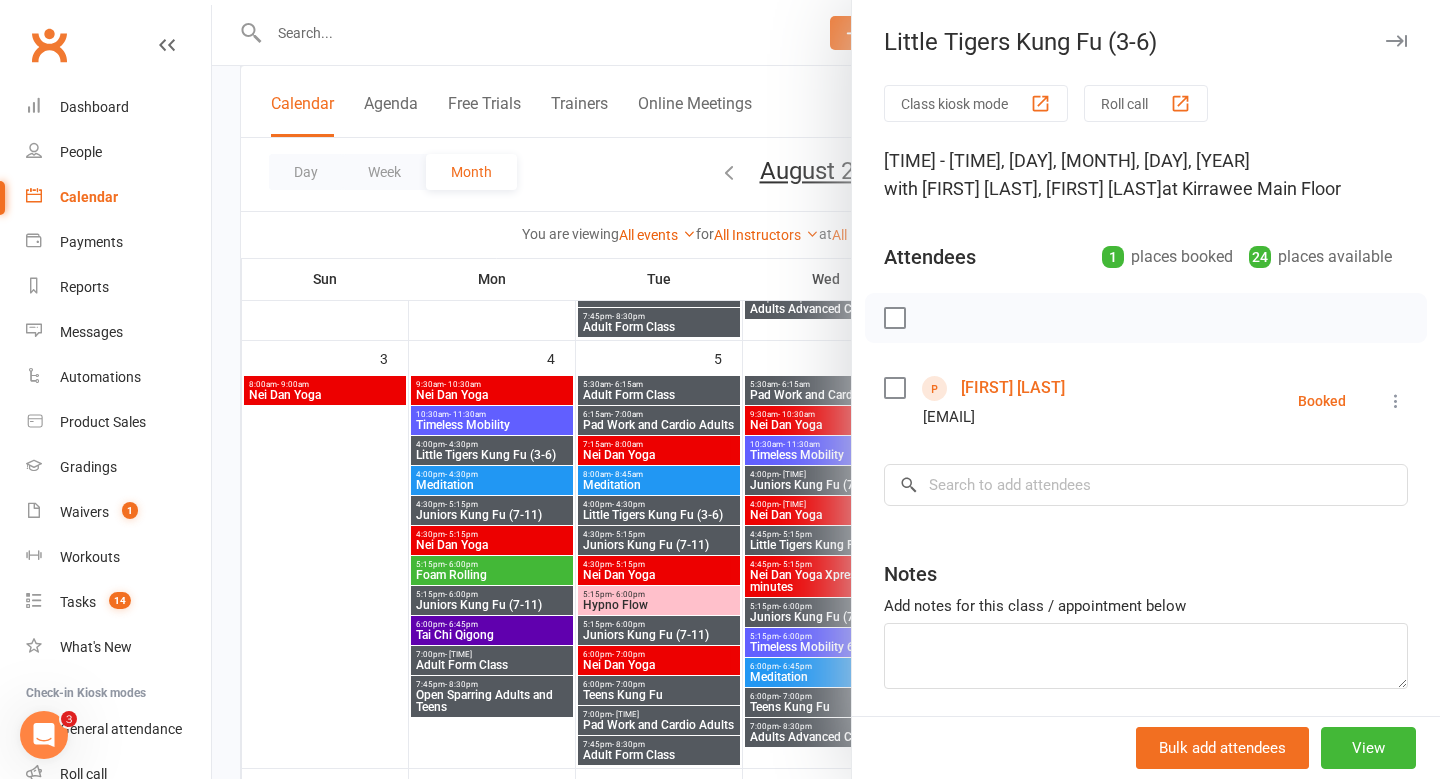 click at bounding box center (1396, 41) 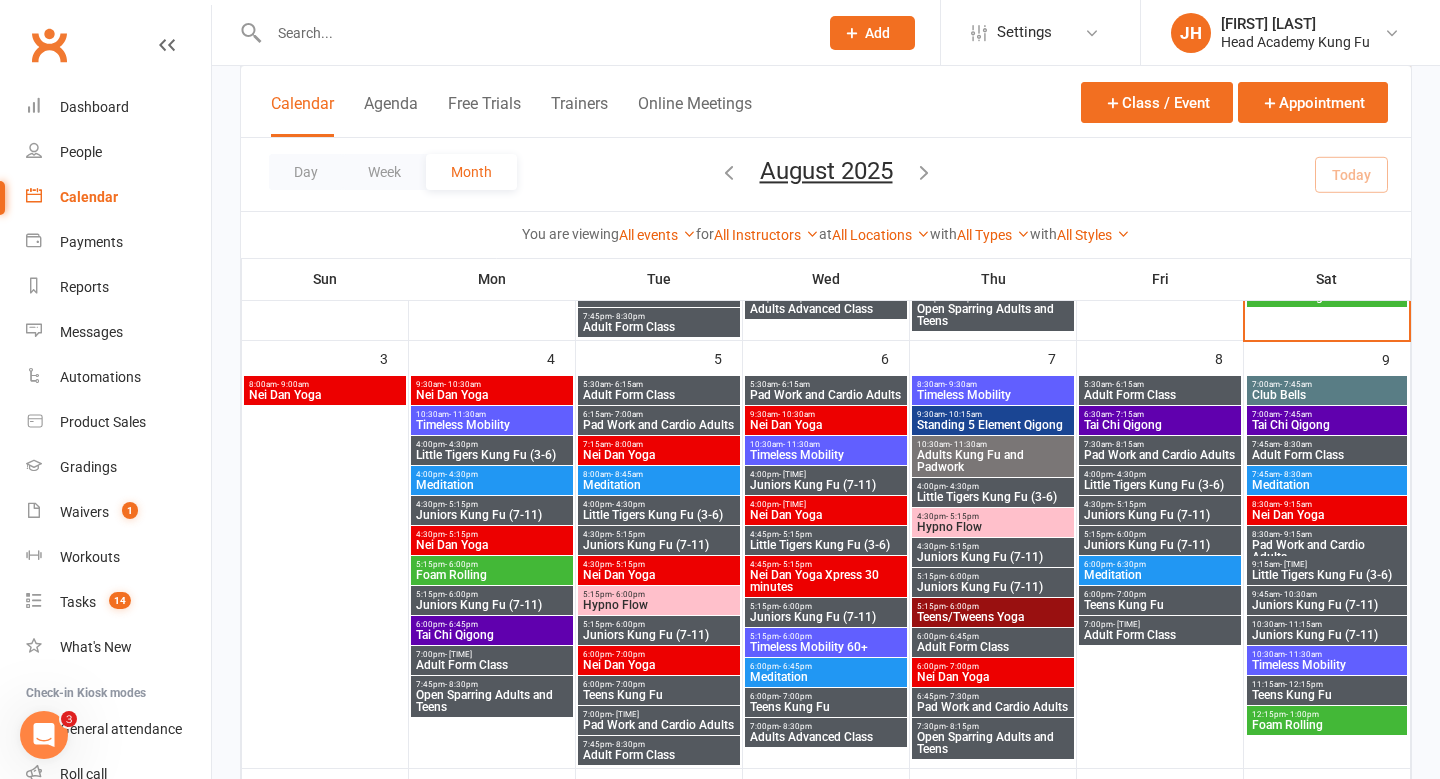 click on "- 5:15pm" at bounding box center (1129, 504) 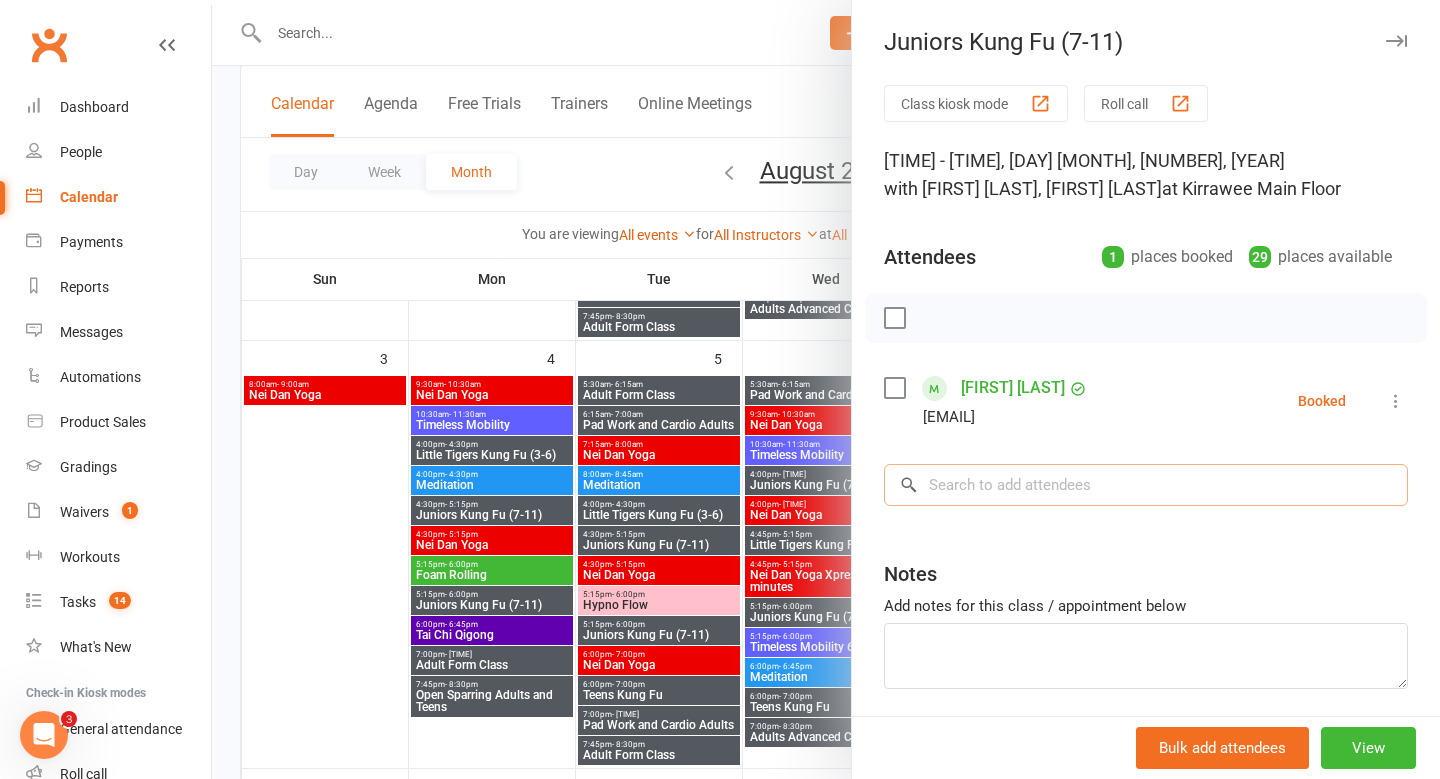 click at bounding box center [1146, 485] 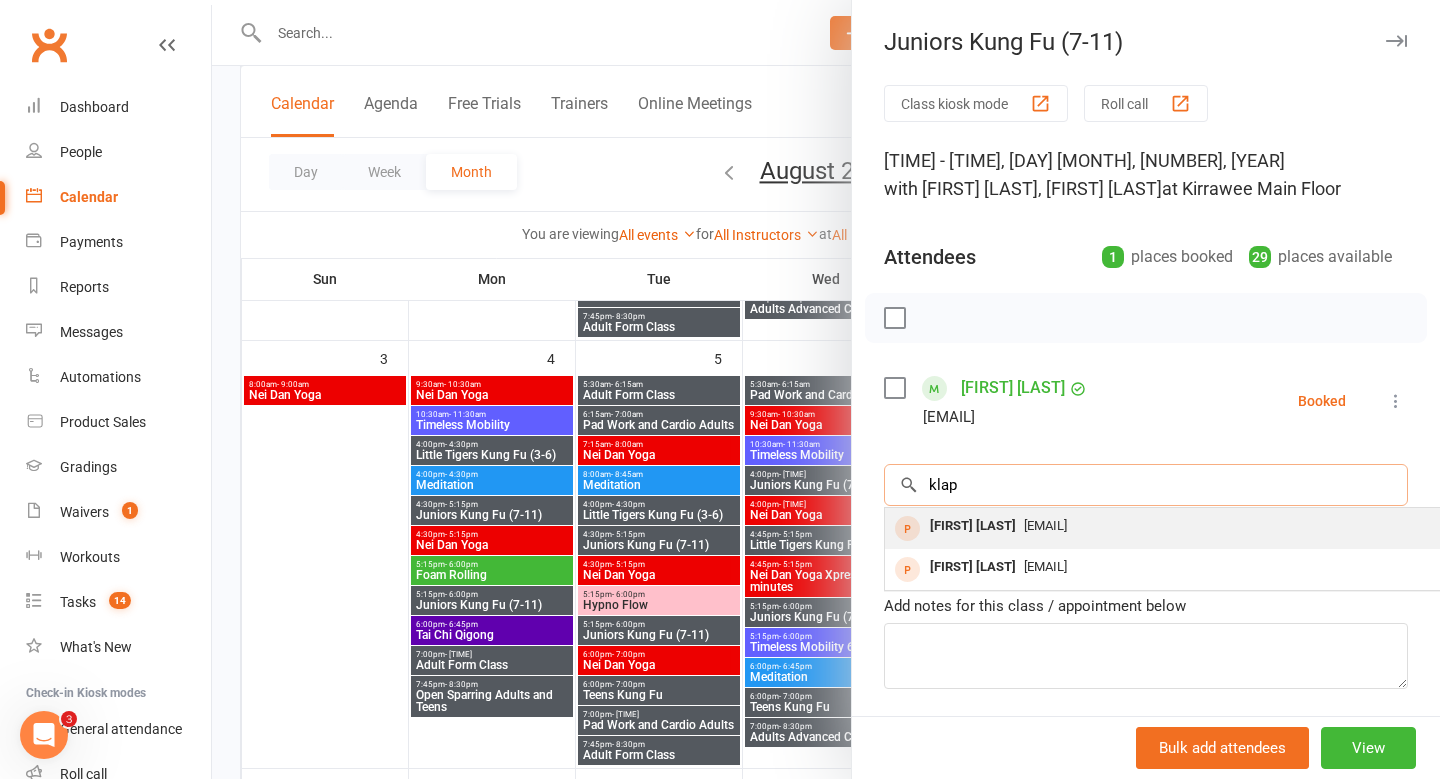 type on "klap" 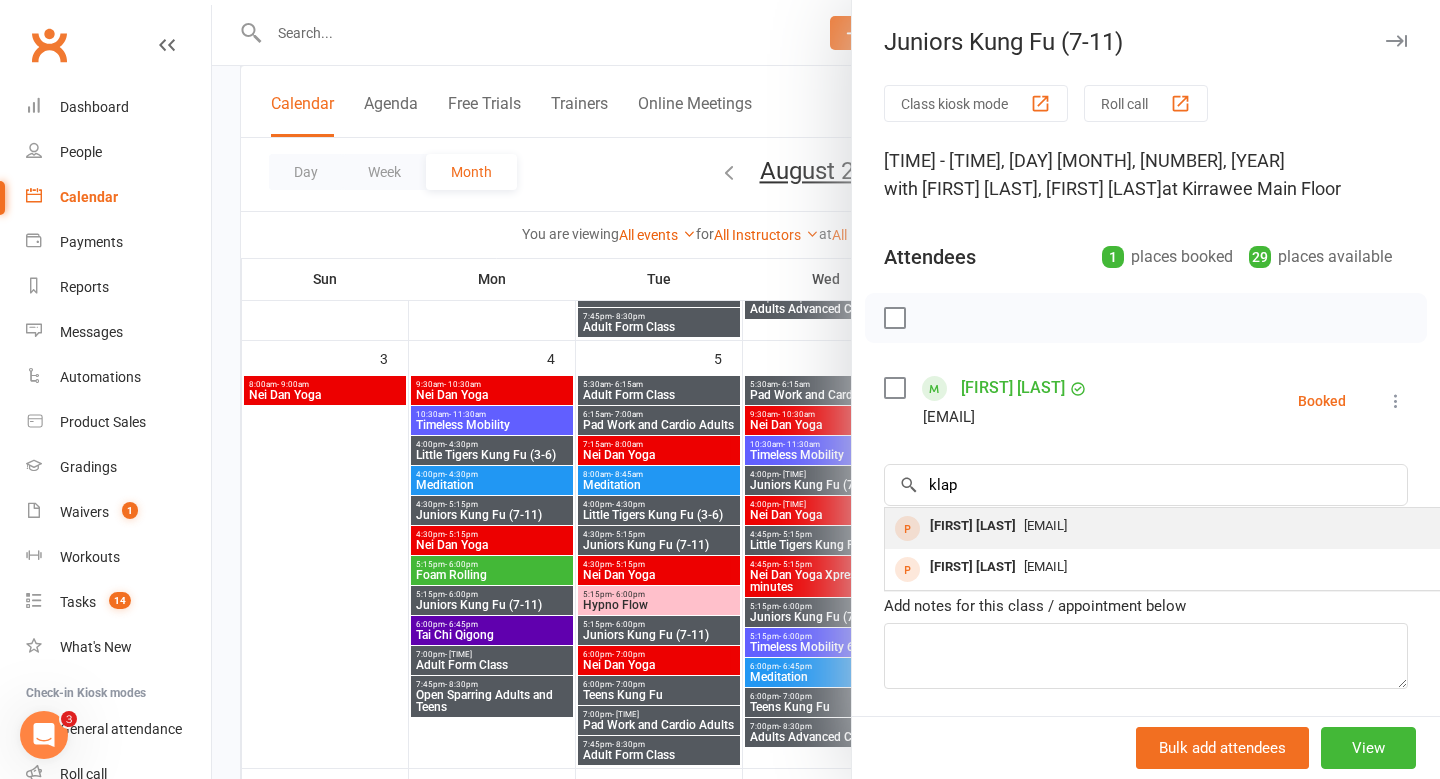 click on "[EMAIL]" at bounding box center (1184, 526) 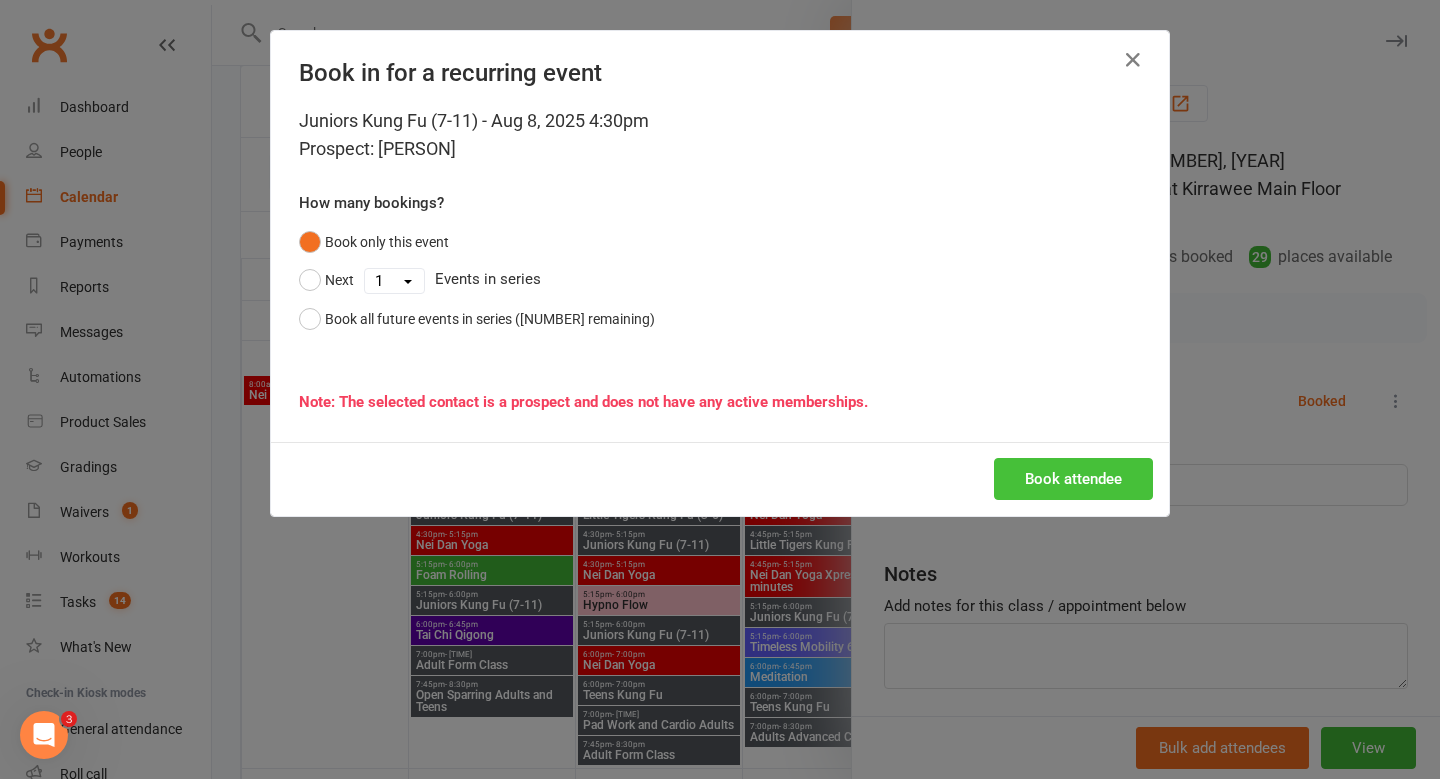 click on "Book attendee" at bounding box center [1073, 479] 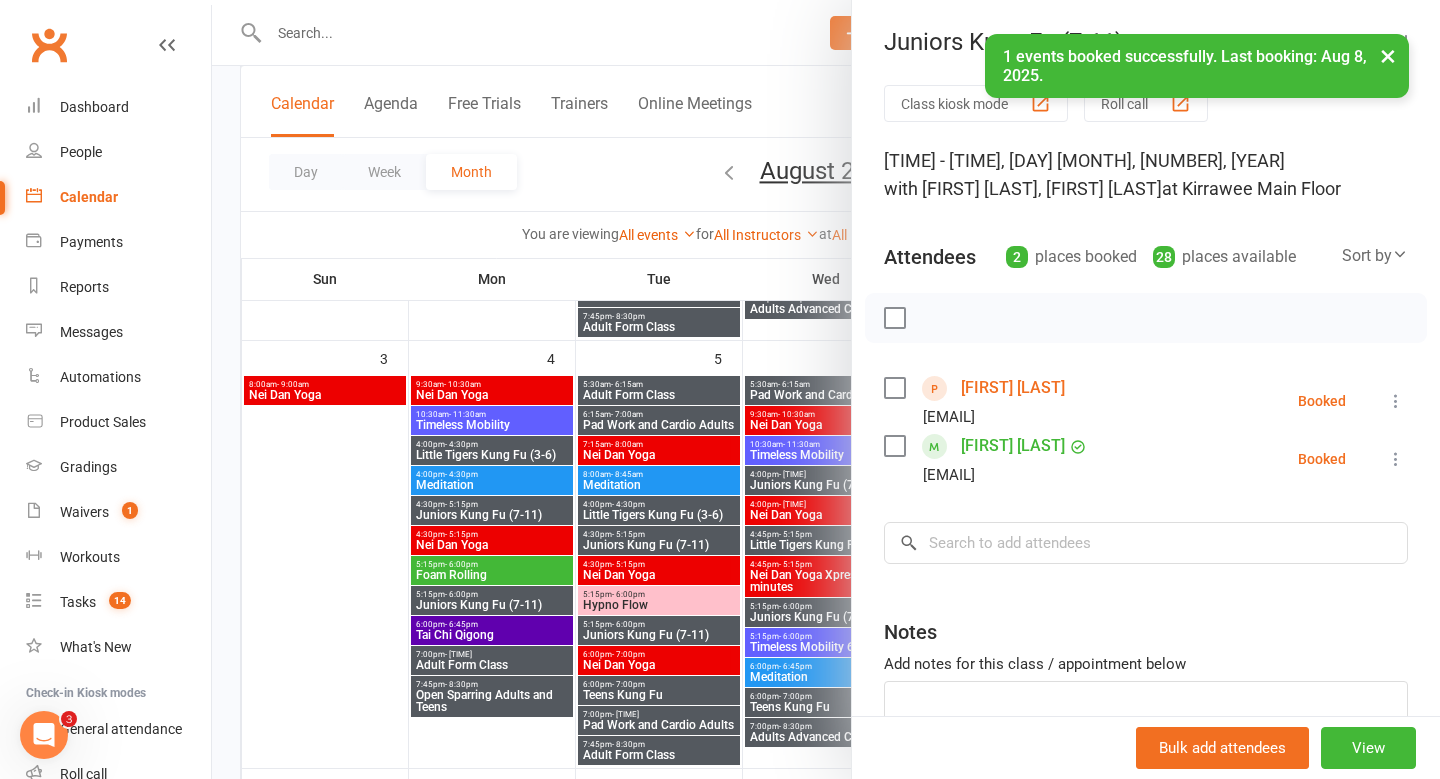 click on "× 1 events booked successfully. Last booking: [DATE]." at bounding box center (707, 34) 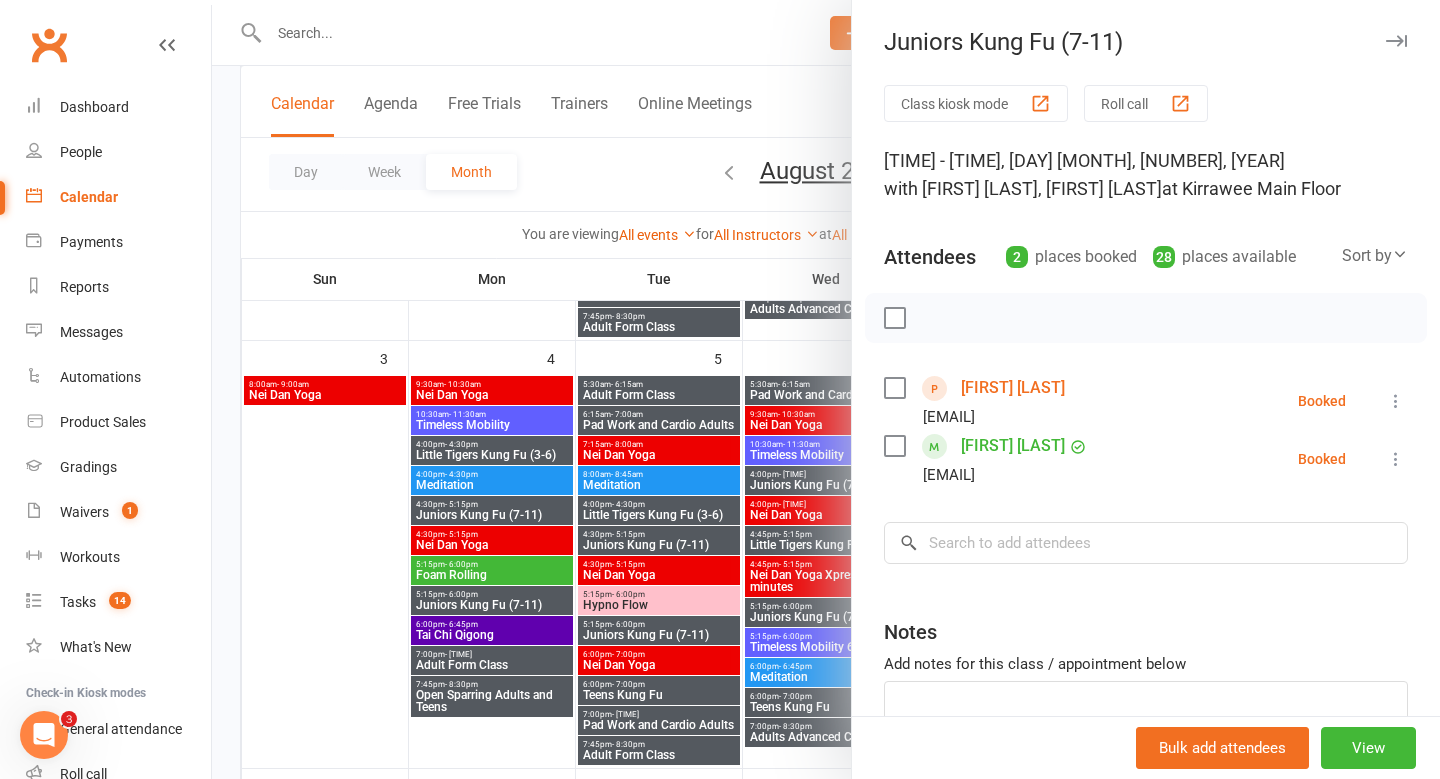 click at bounding box center (1396, 41) 